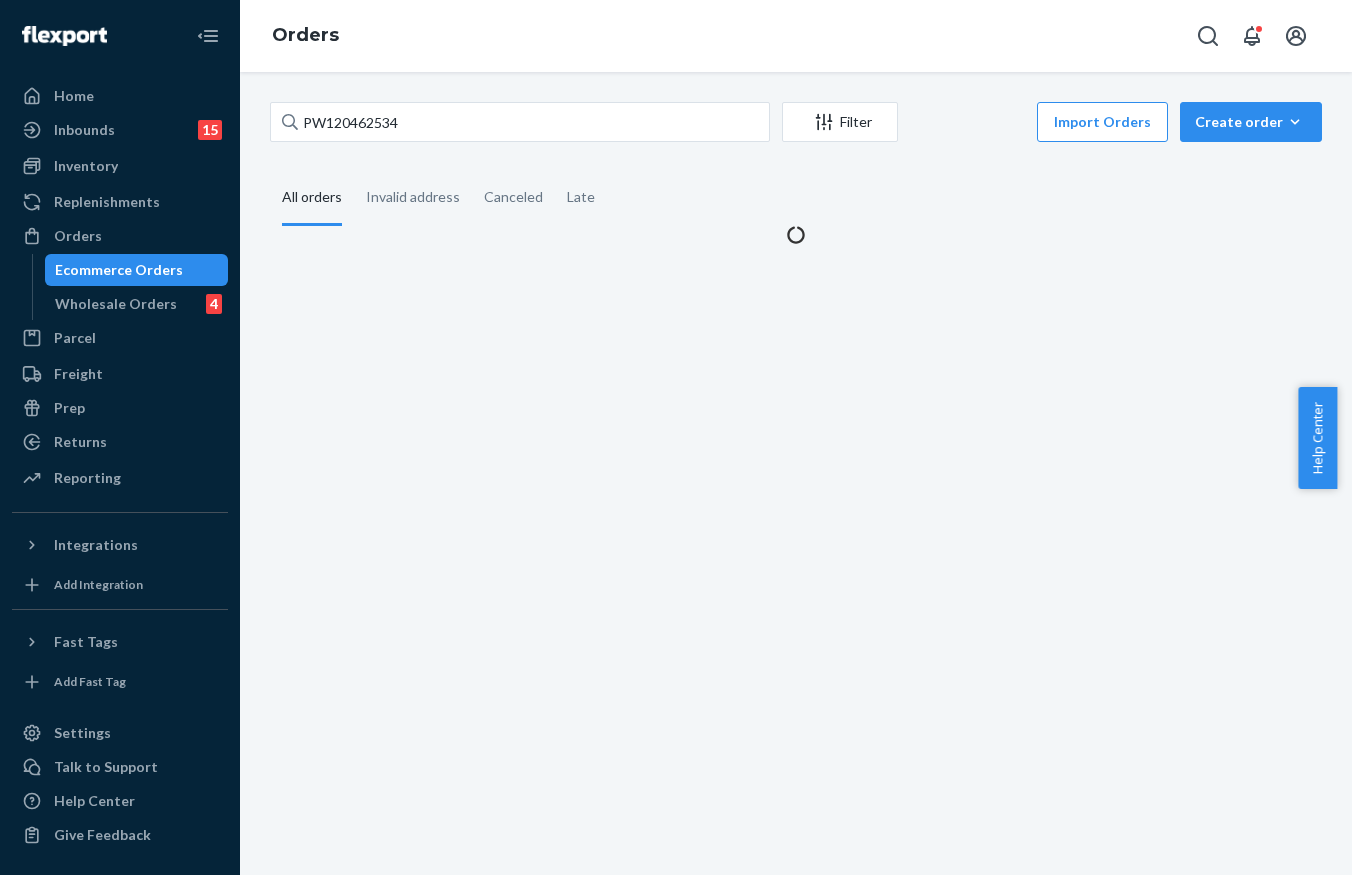 scroll, scrollTop: 0, scrollLeft: 0, axis: both 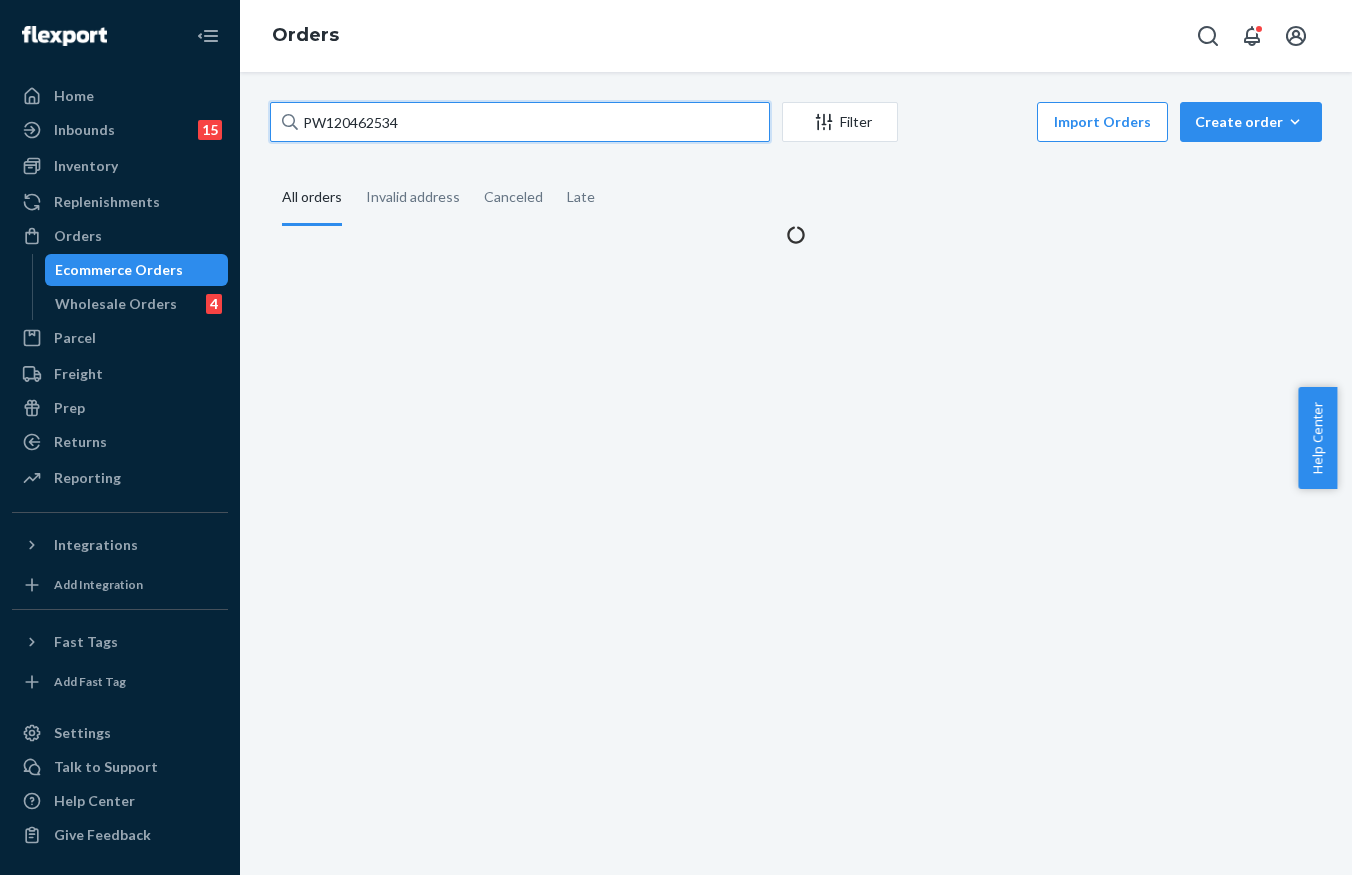 click on "PW120462534" at bounding box center (520, 122) 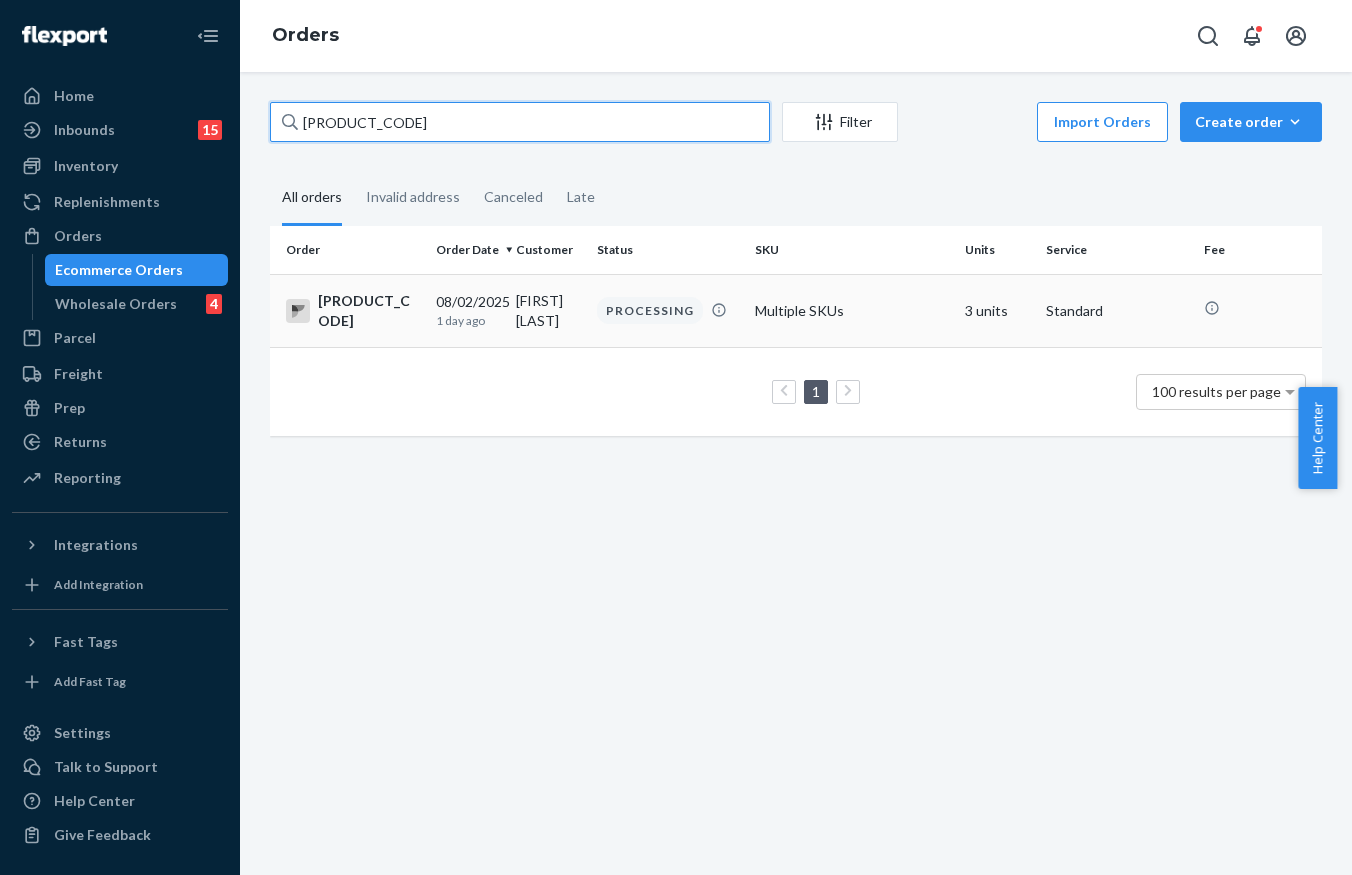 type on "[PRODUCT_CODE]" 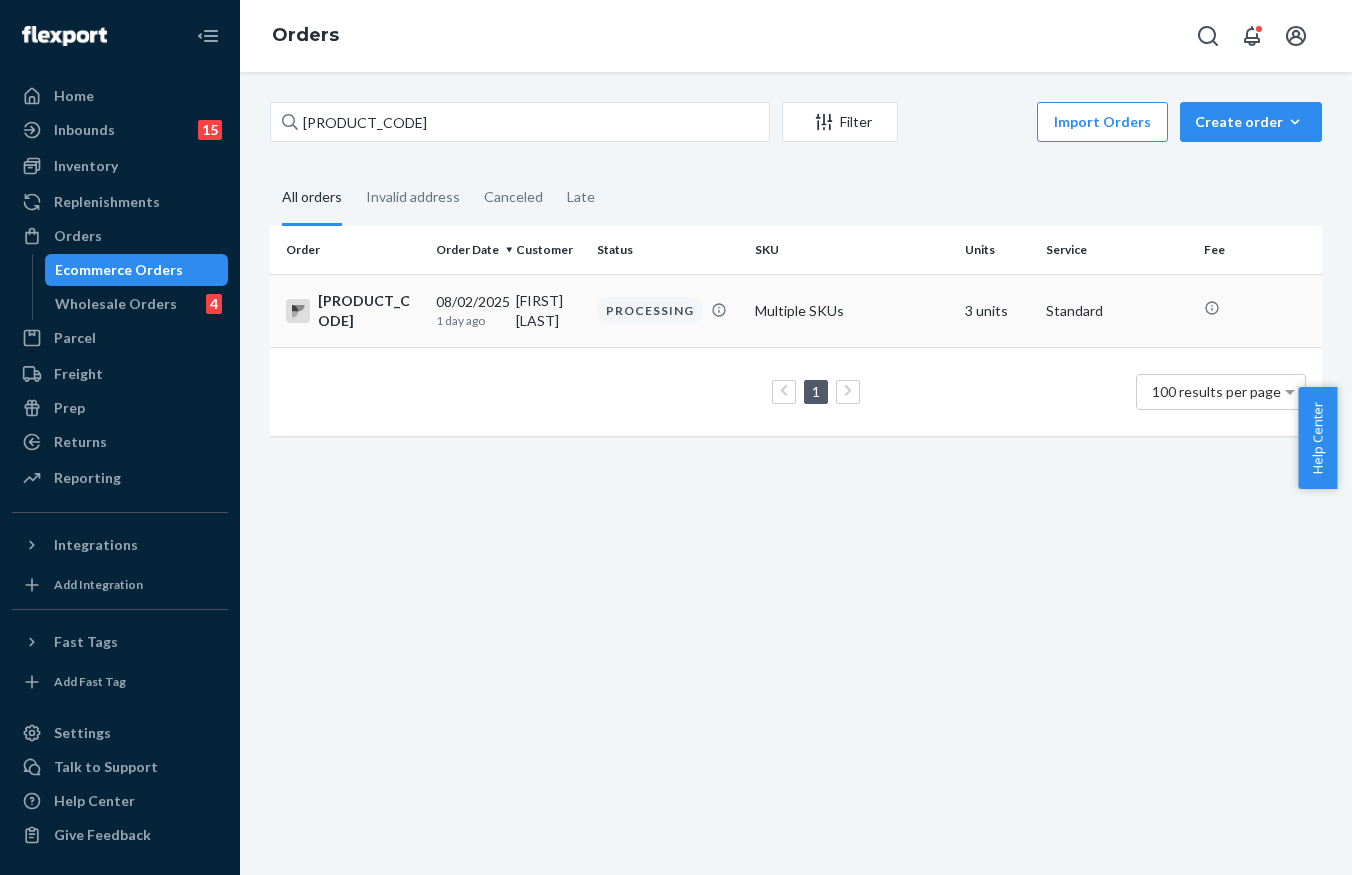 click on "PROCESSING" at bounding box center [668, 310] 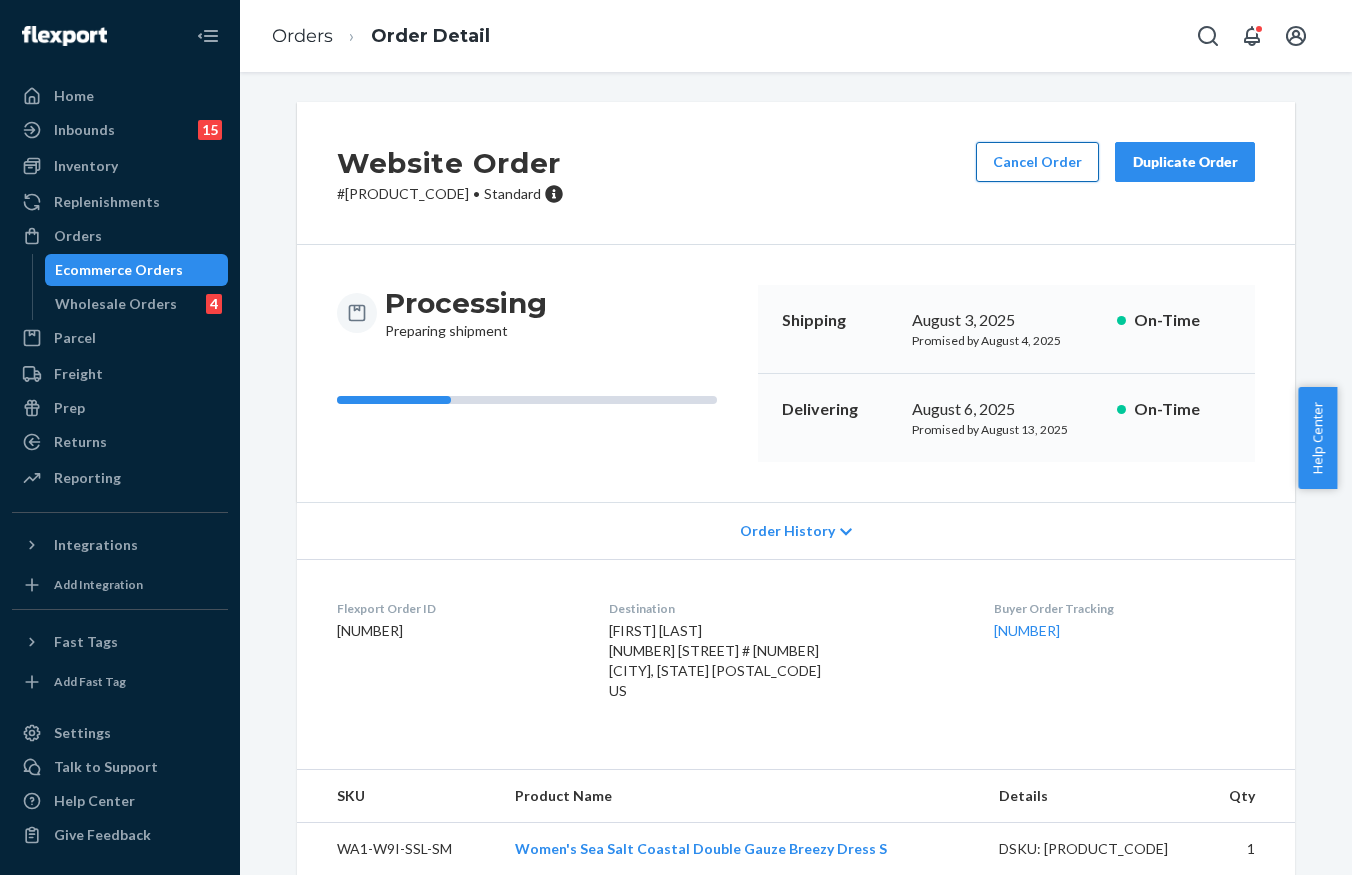 click on "Cancel Order" at bounding box center [1037, 162] 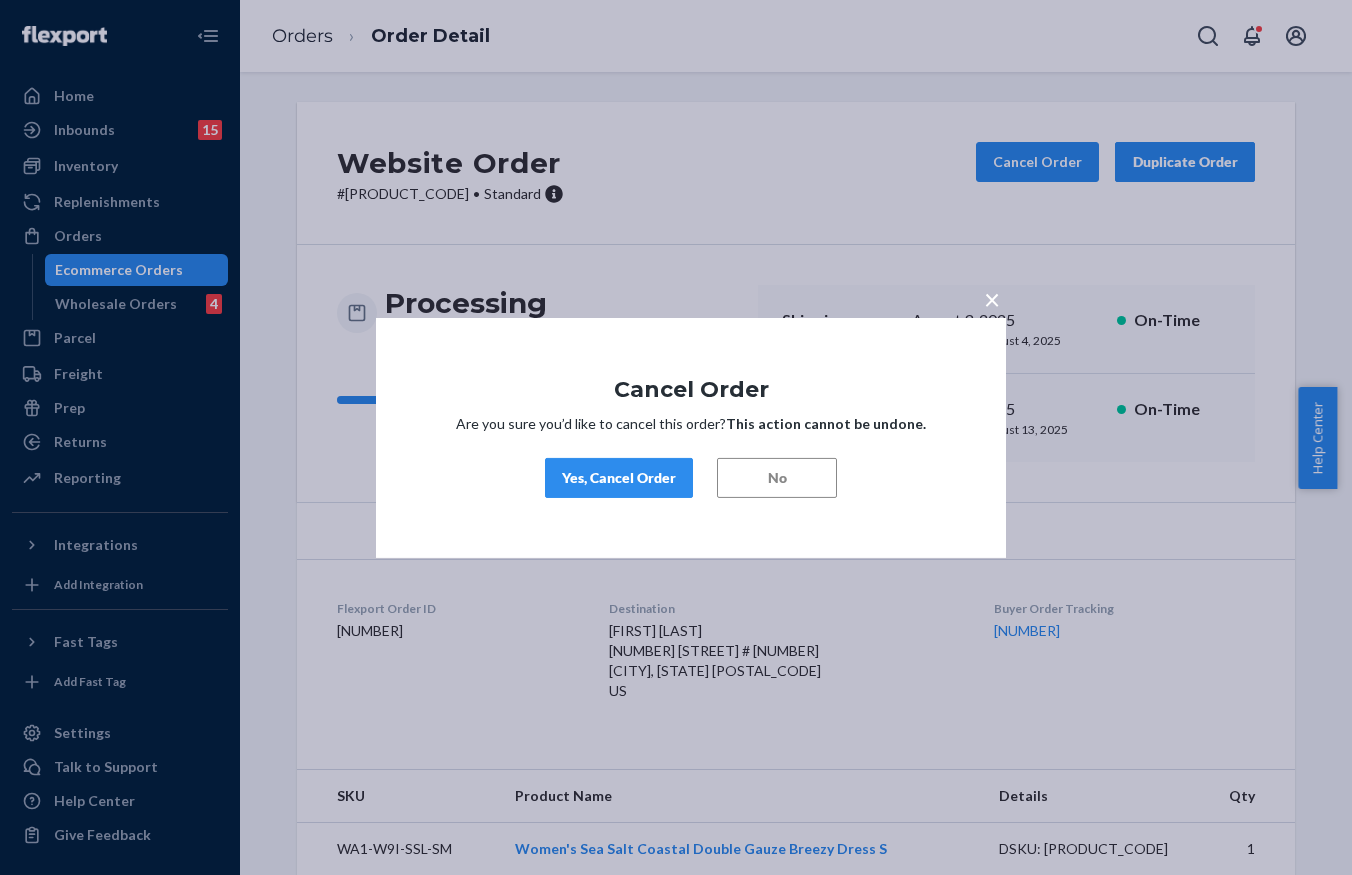 click on "Yes, Cancel Order" at bounding box center (619, 478) 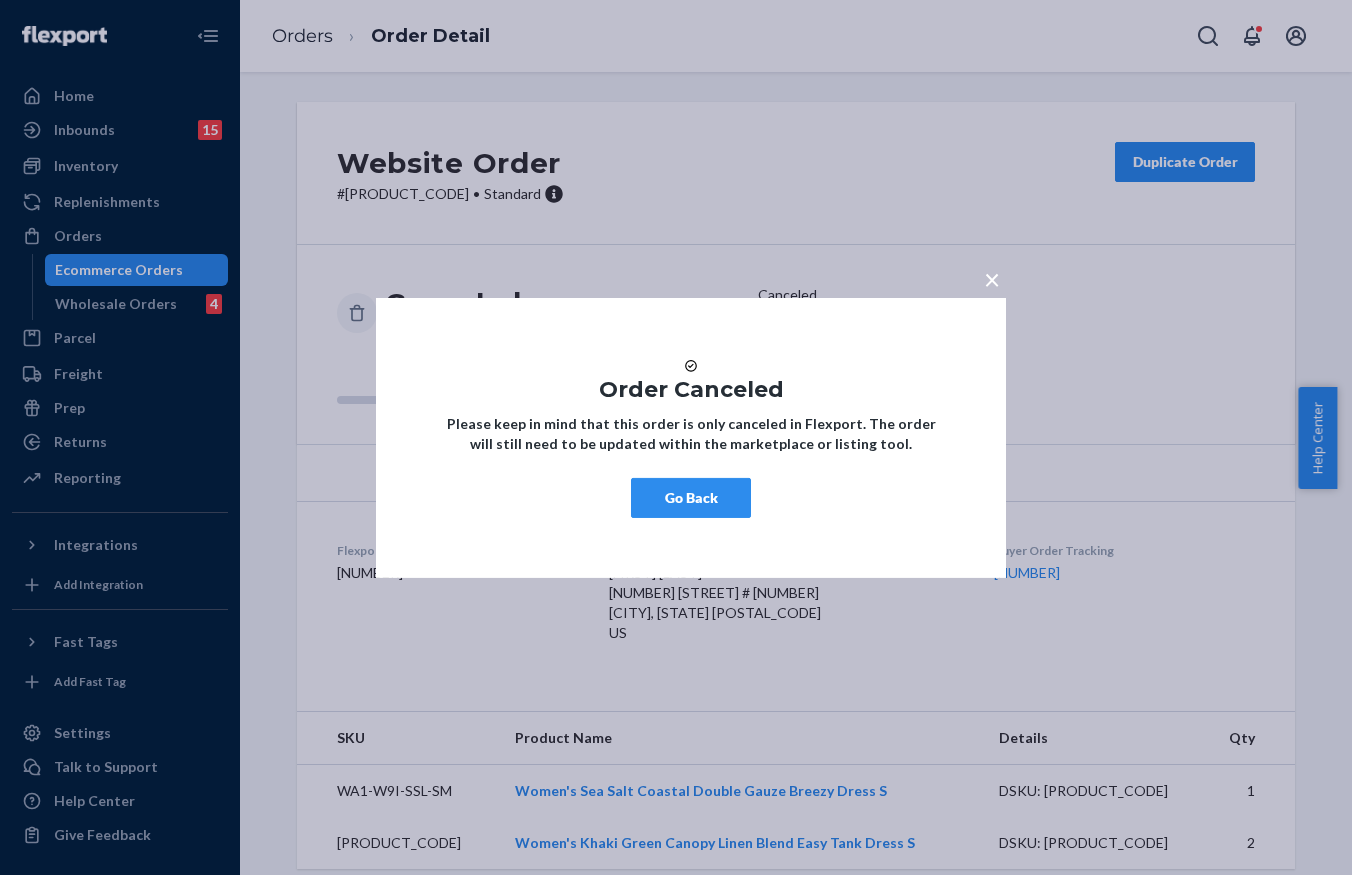 click on "×" at bounding box center (992, 278) 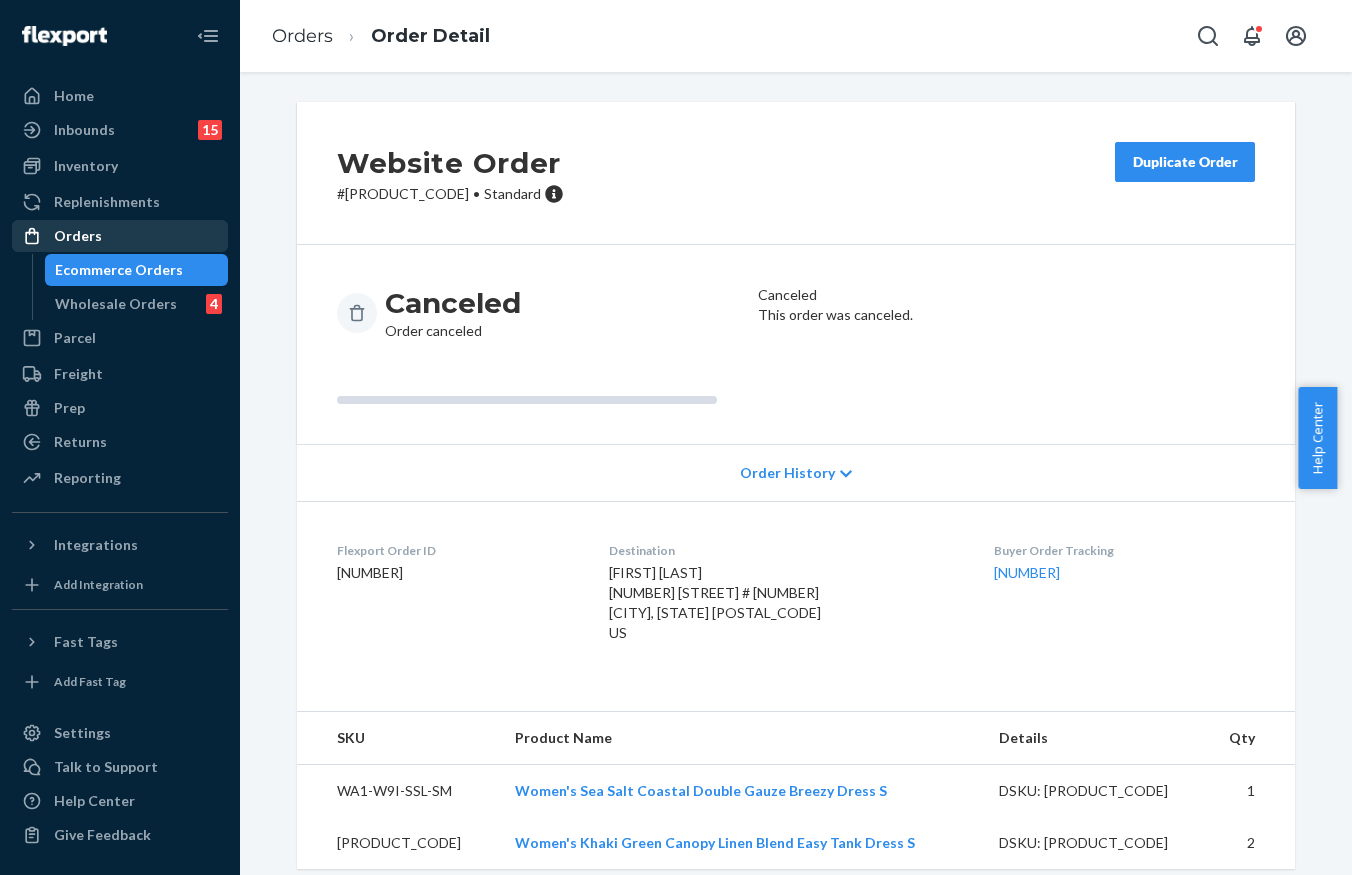 click on "Orders" at bounding box center [120, 236] 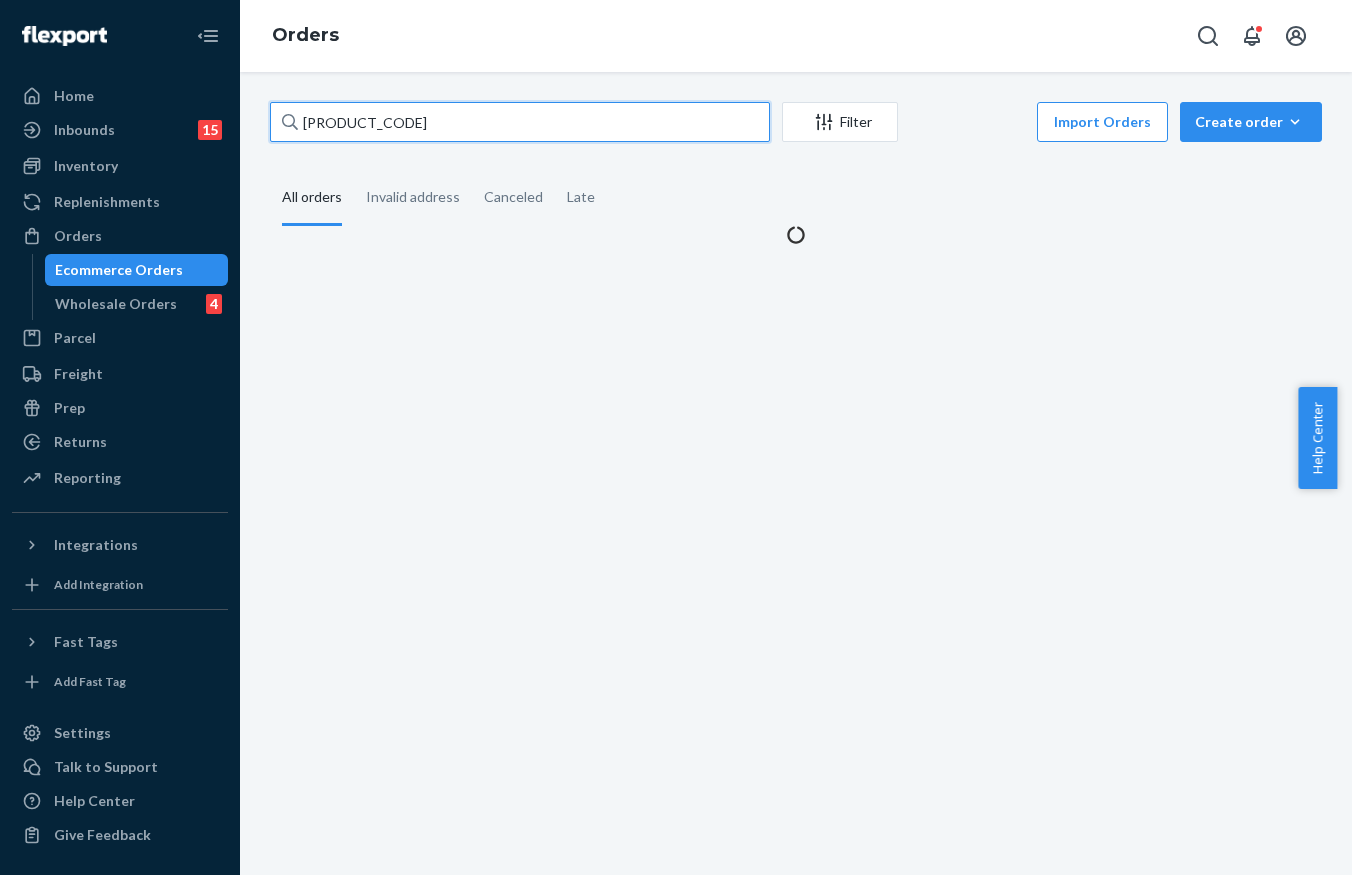 click on "[PRODUCT_CODE]" at bounding box center (520, 122) 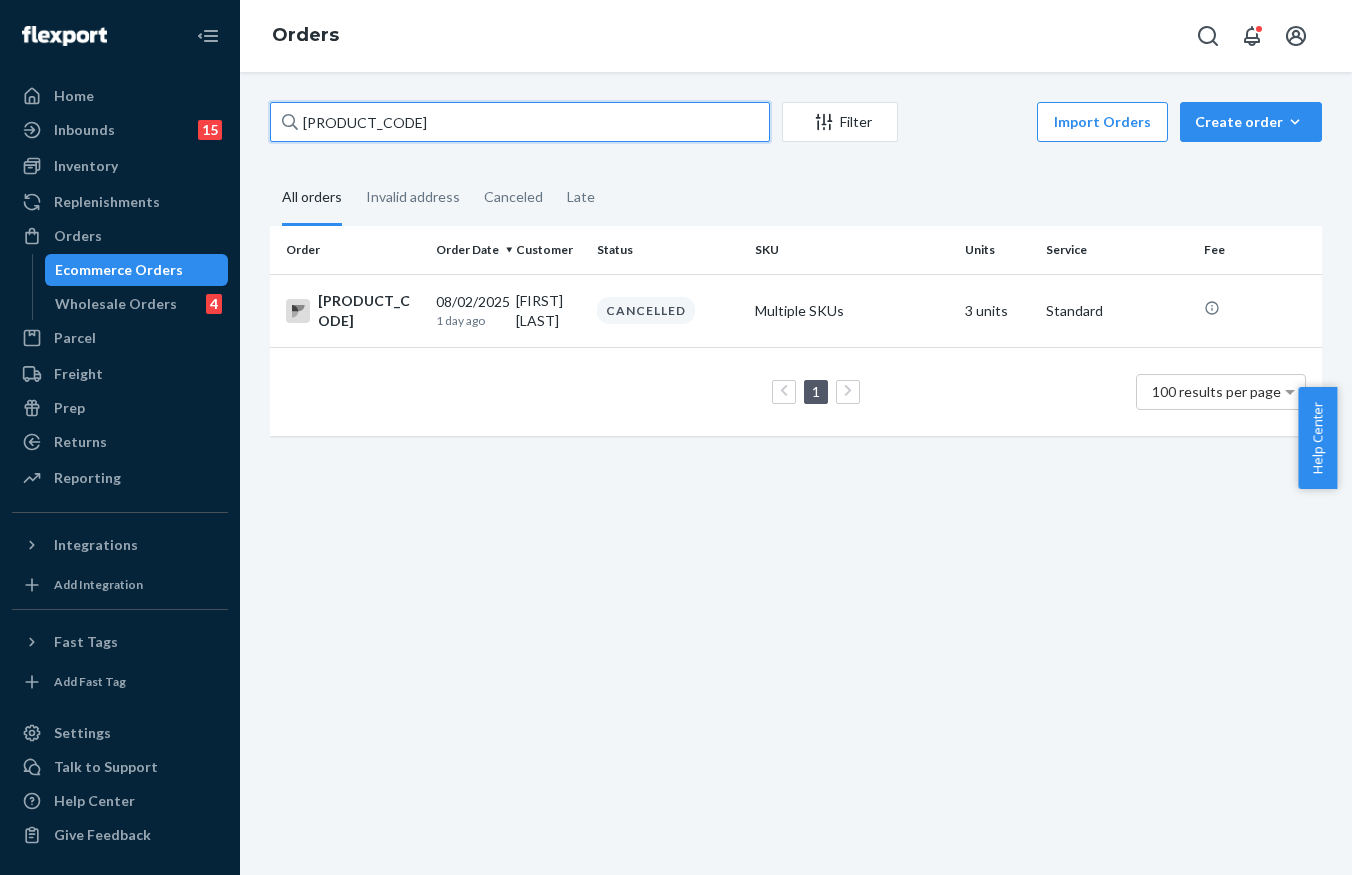 click on "[PRODUCT_CODE]" at bounding box center [520, 122] 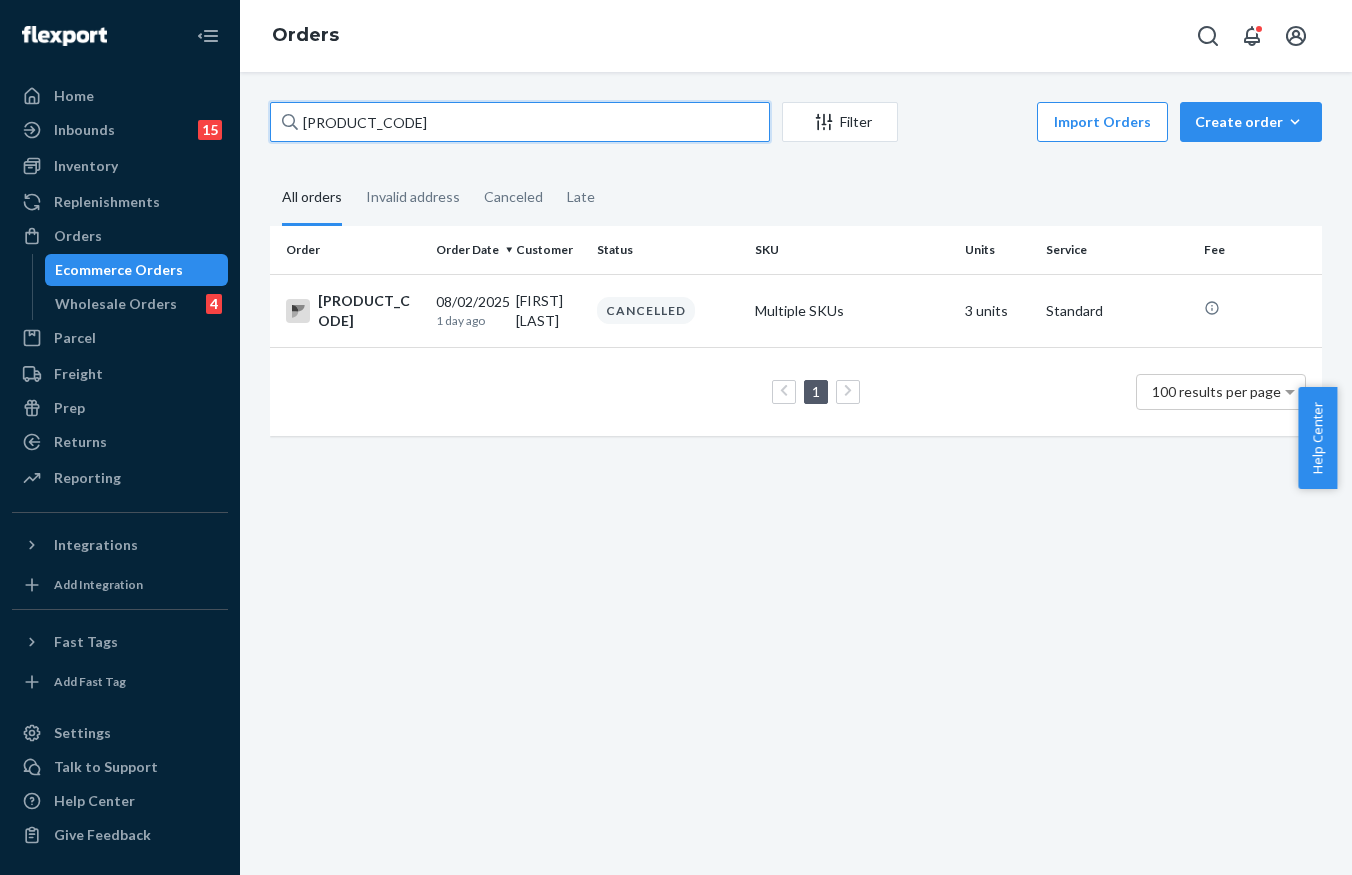 paste on "58911" 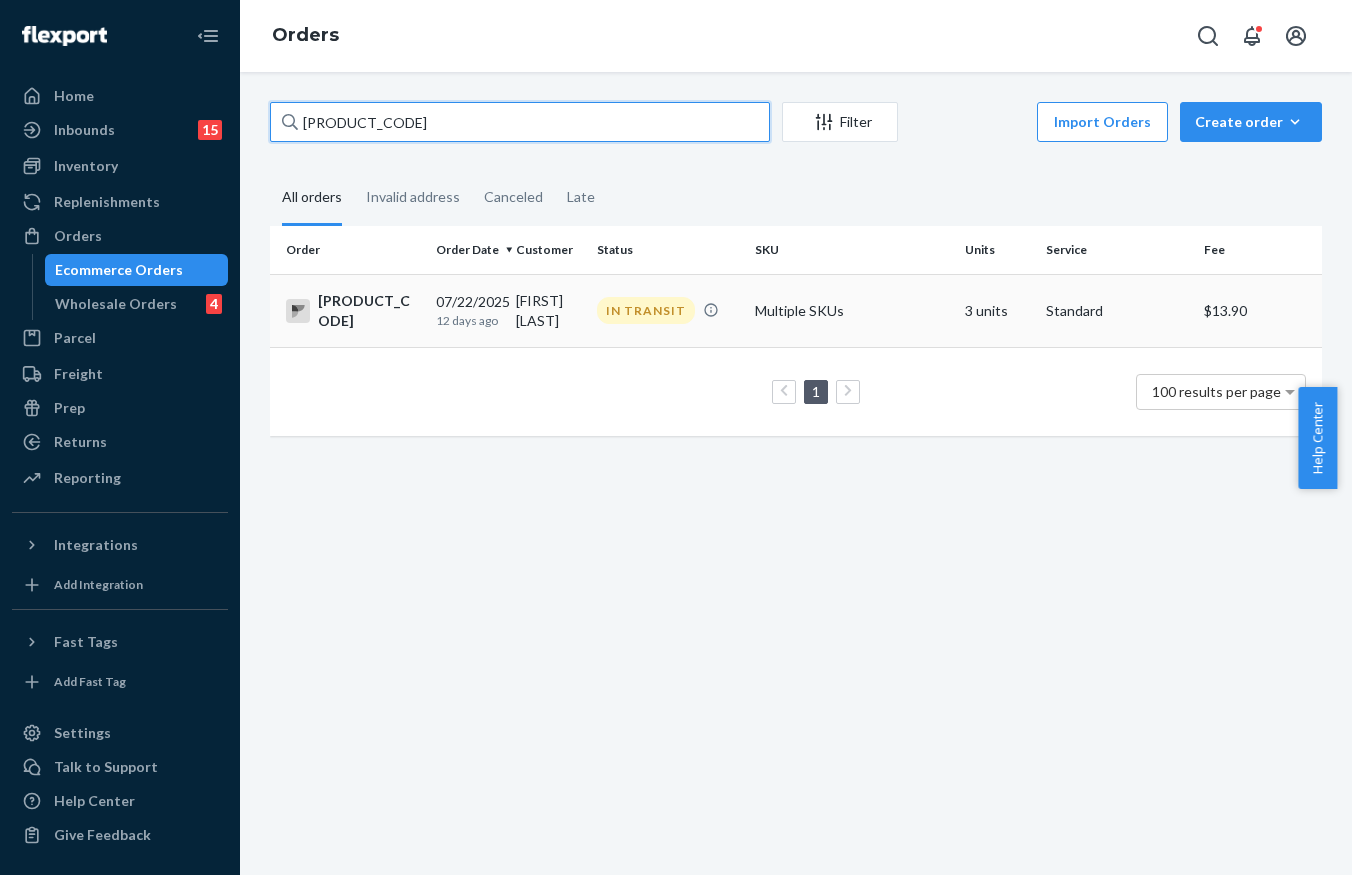 type on "[PRODUCT_CODE]" 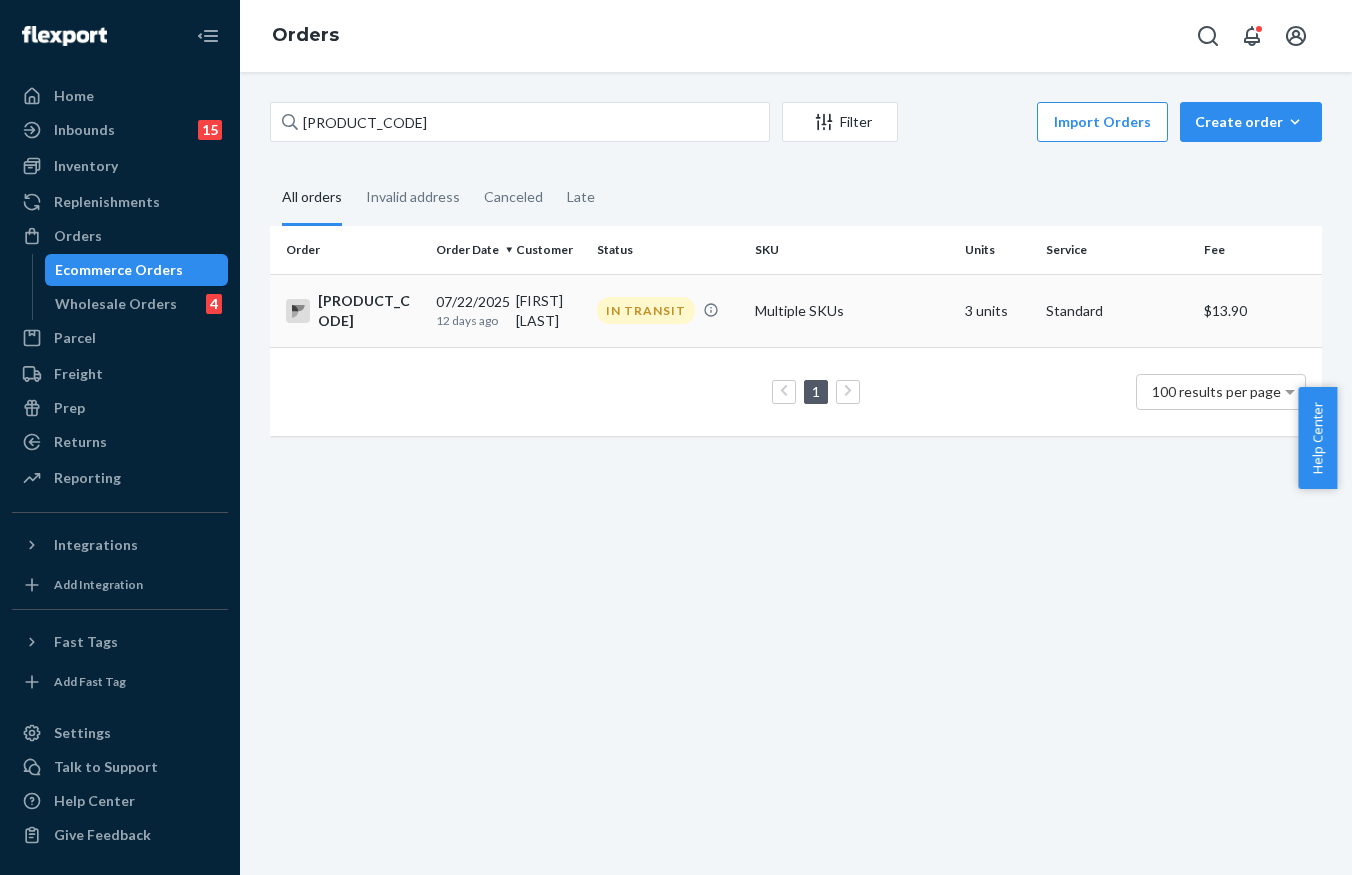 click on "IN TRANSIT" at bounding box center (668, 310) 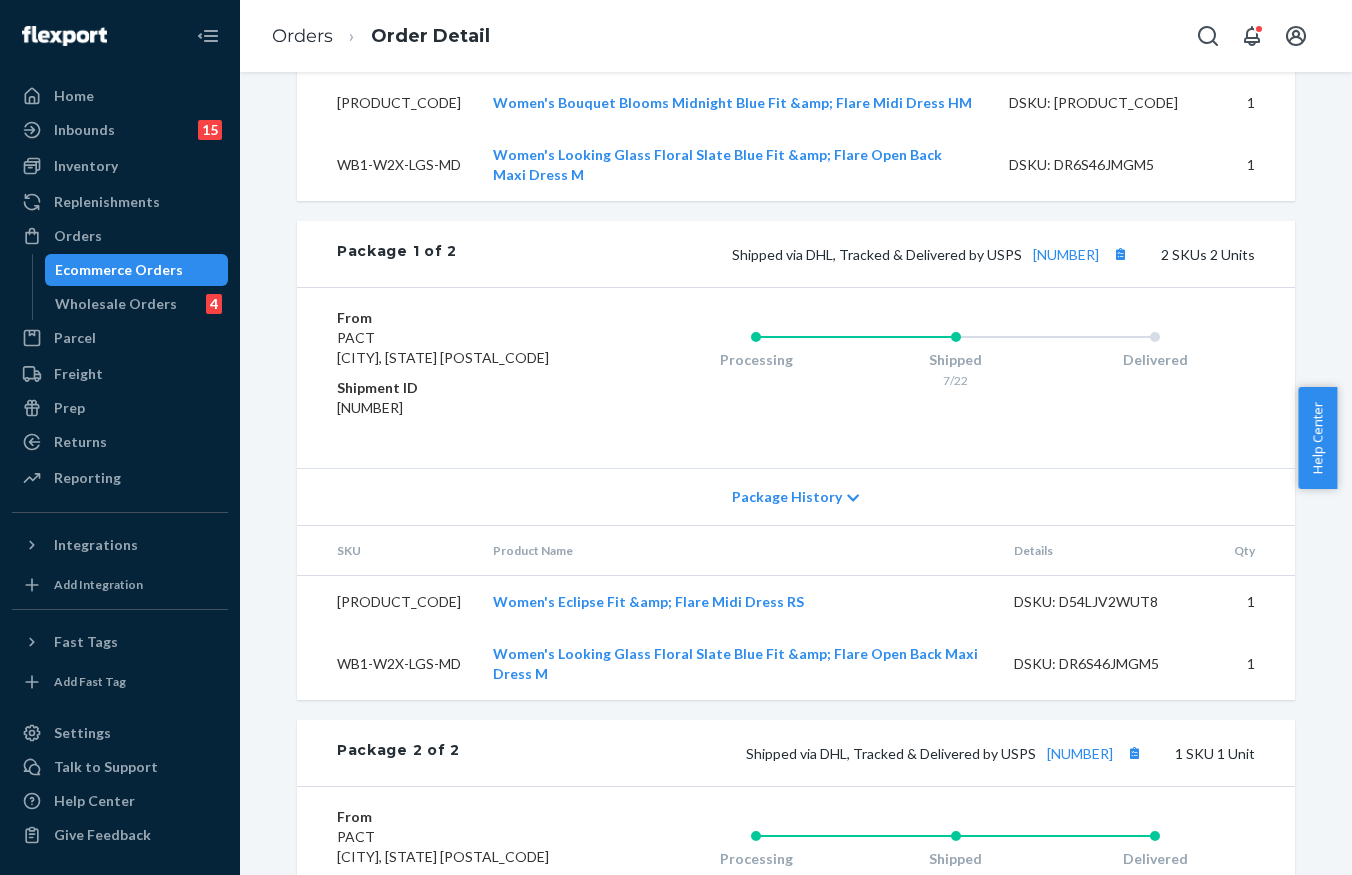 scroll, scrollTop: 800, scrollLeft: 0, axis: vertical 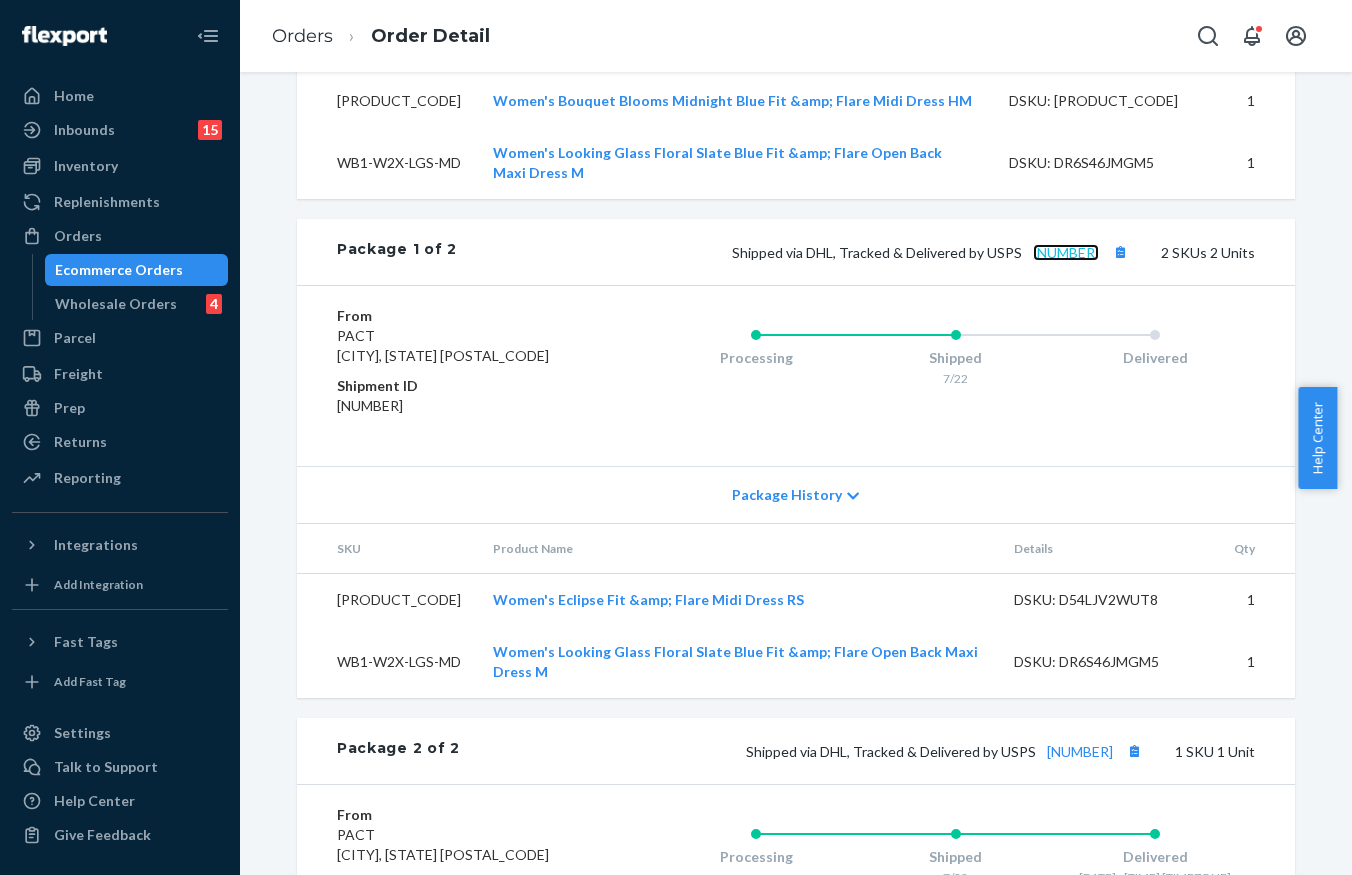 click on "[NUMBER]" at bounding box center [1066, 252] 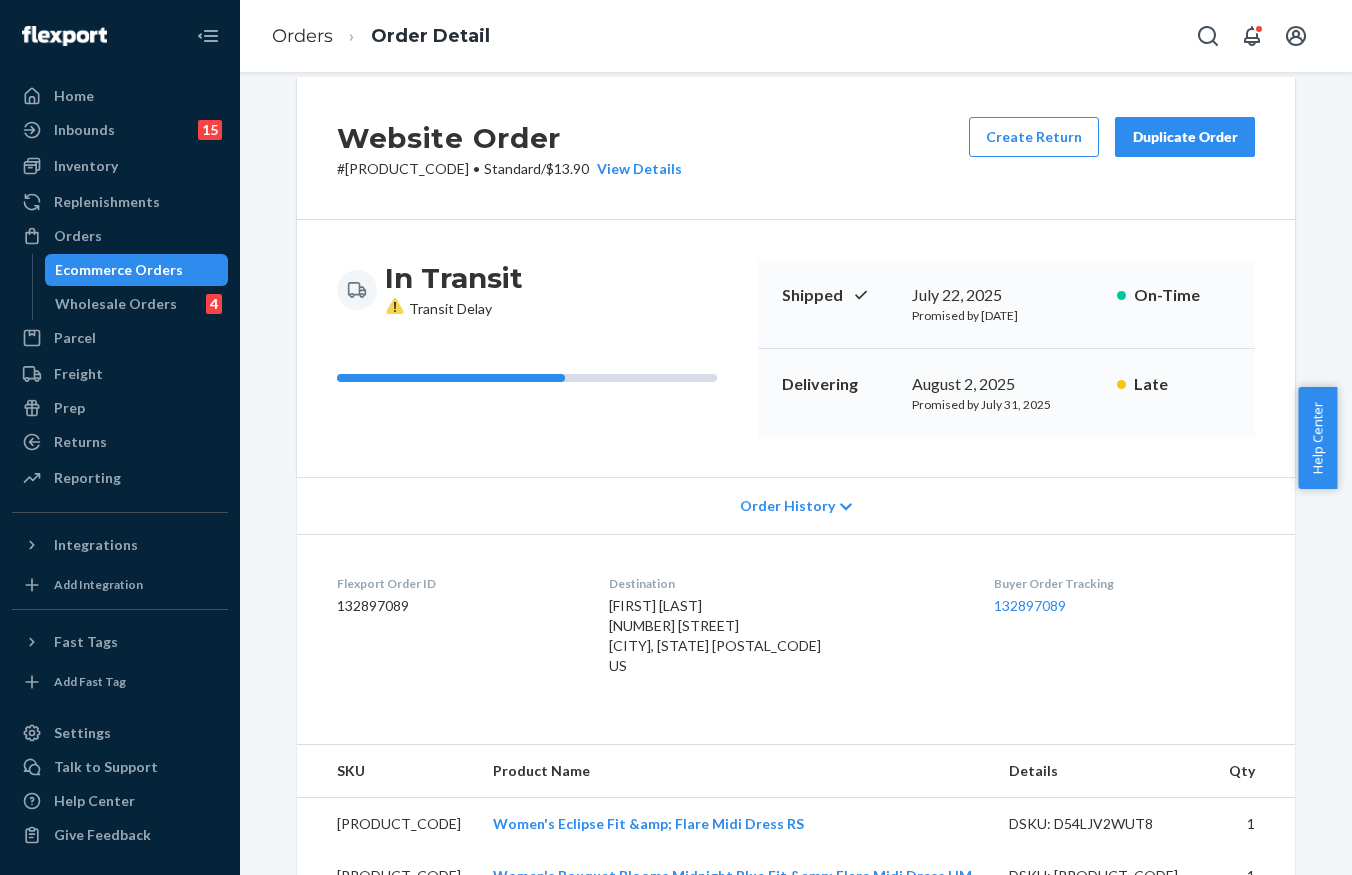 scroll, scrollTop: 0, scrollLeft: 0, axis: both 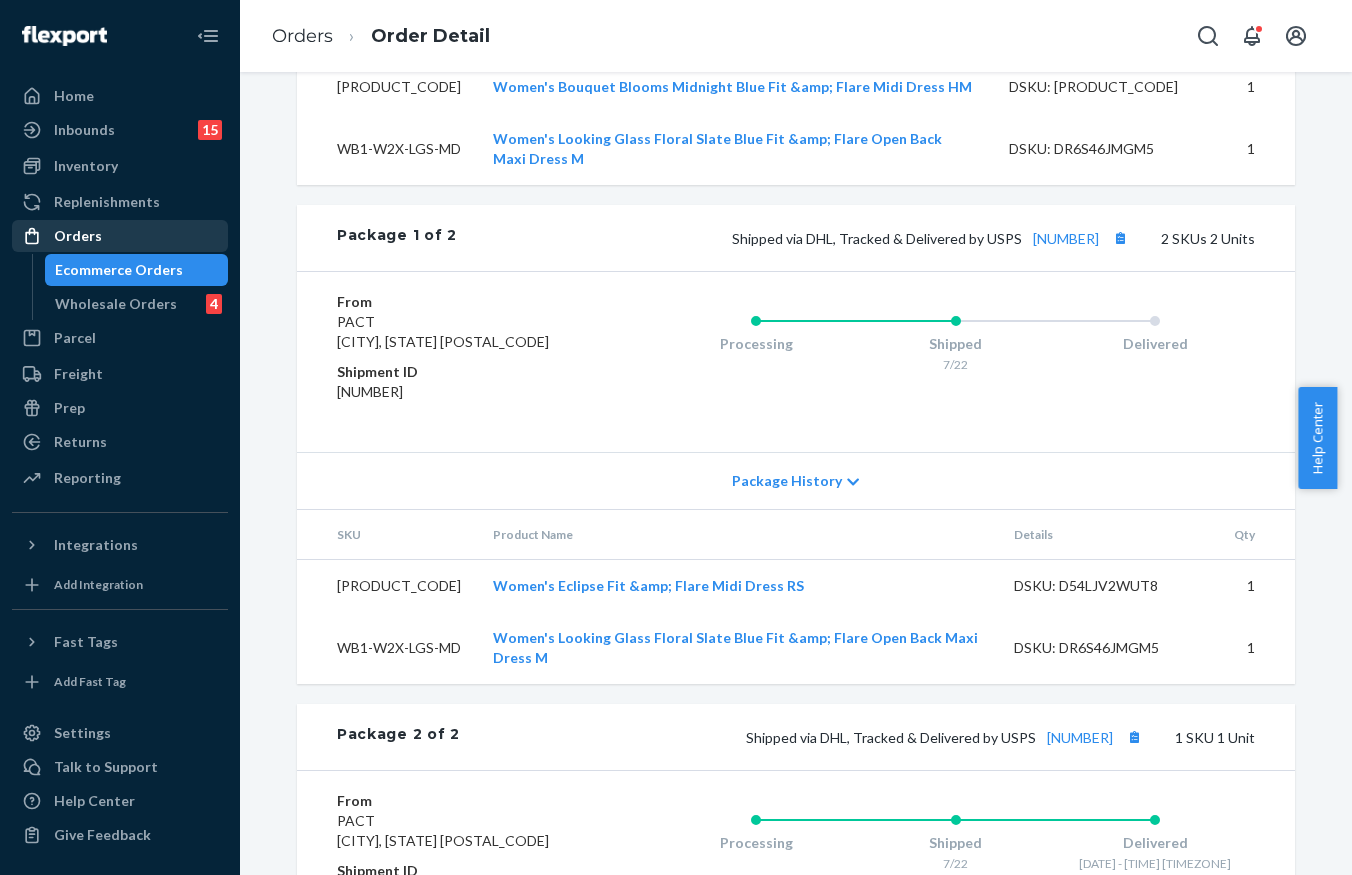 click on "Orders" at bounding box center [78, 236] 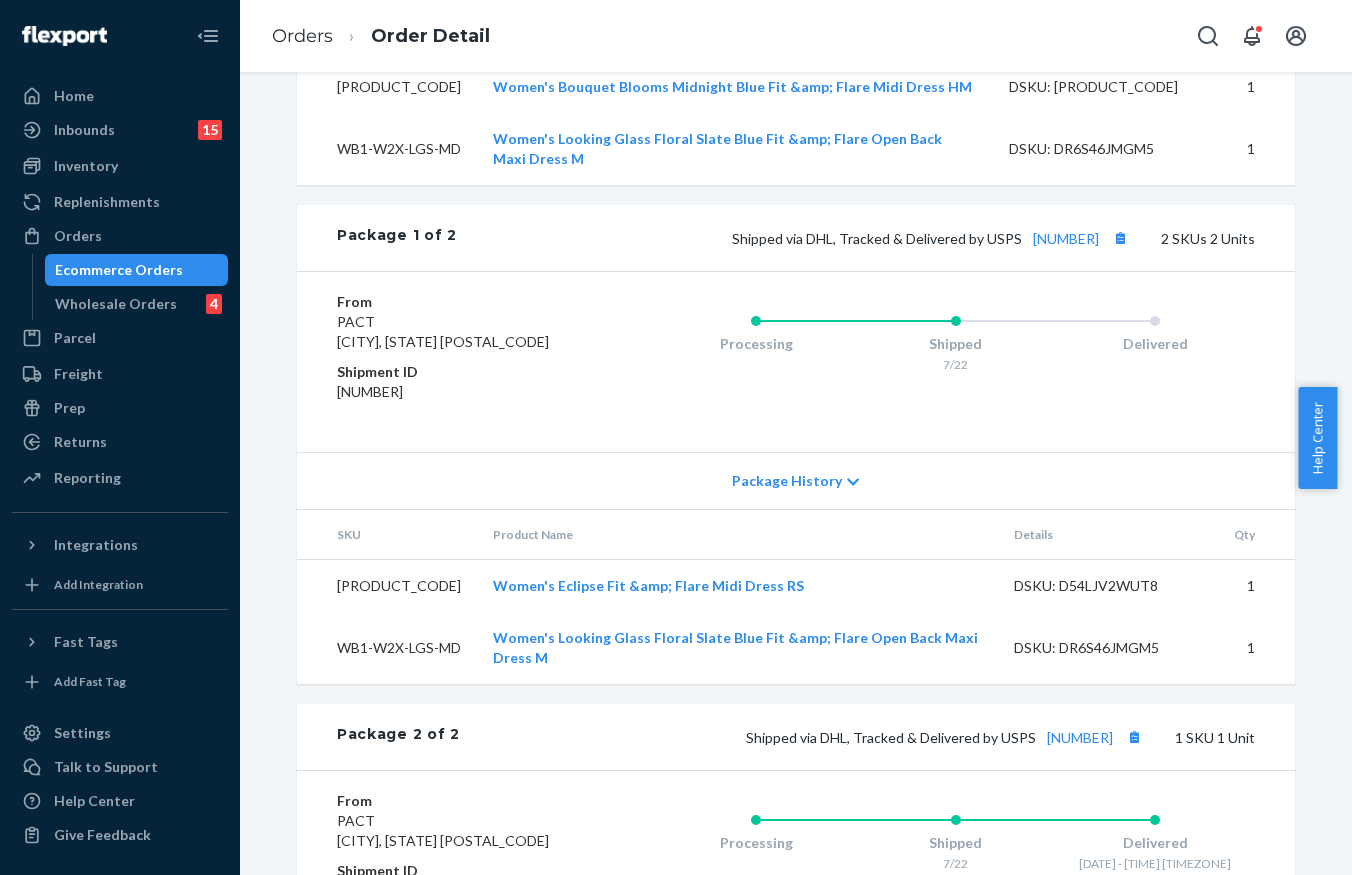 scroll, scrollTop: 0, scrollLeft: 0, axis: both 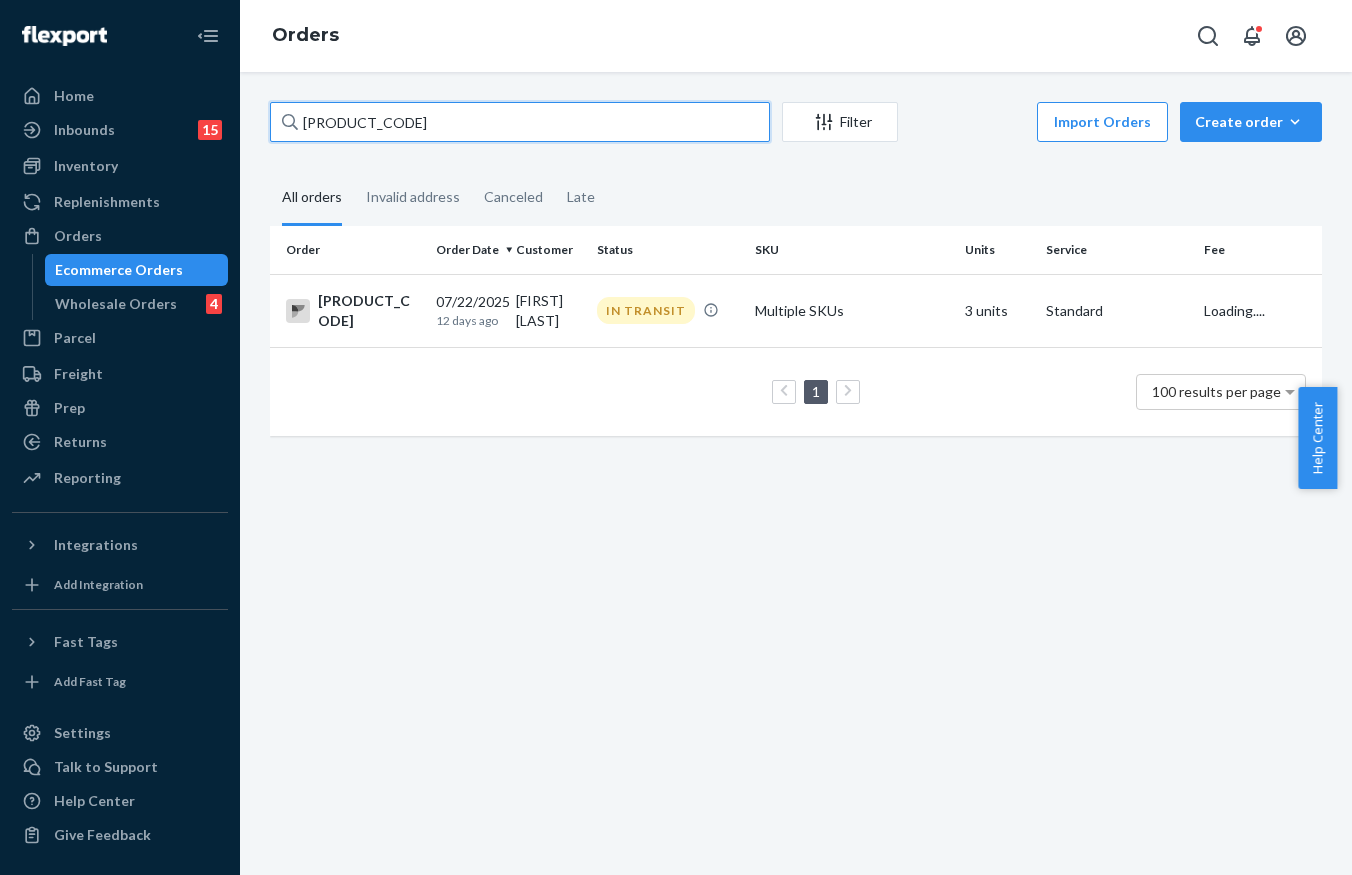 click on "[PRODUCT_CODE]" at bounding box center [520, 122] 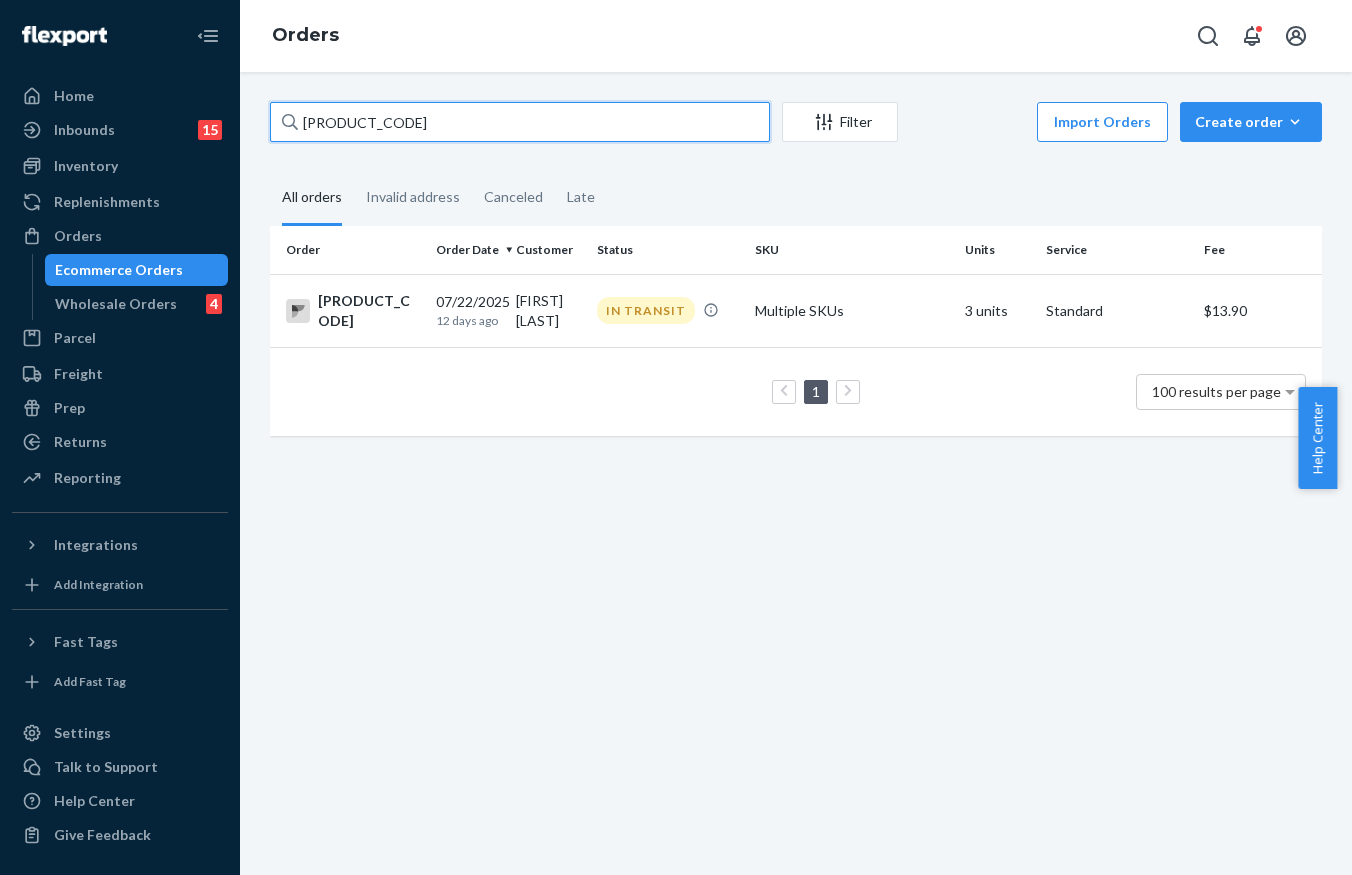 click on "[PRODUCT_CODE]" at bounding box center (520, 122) 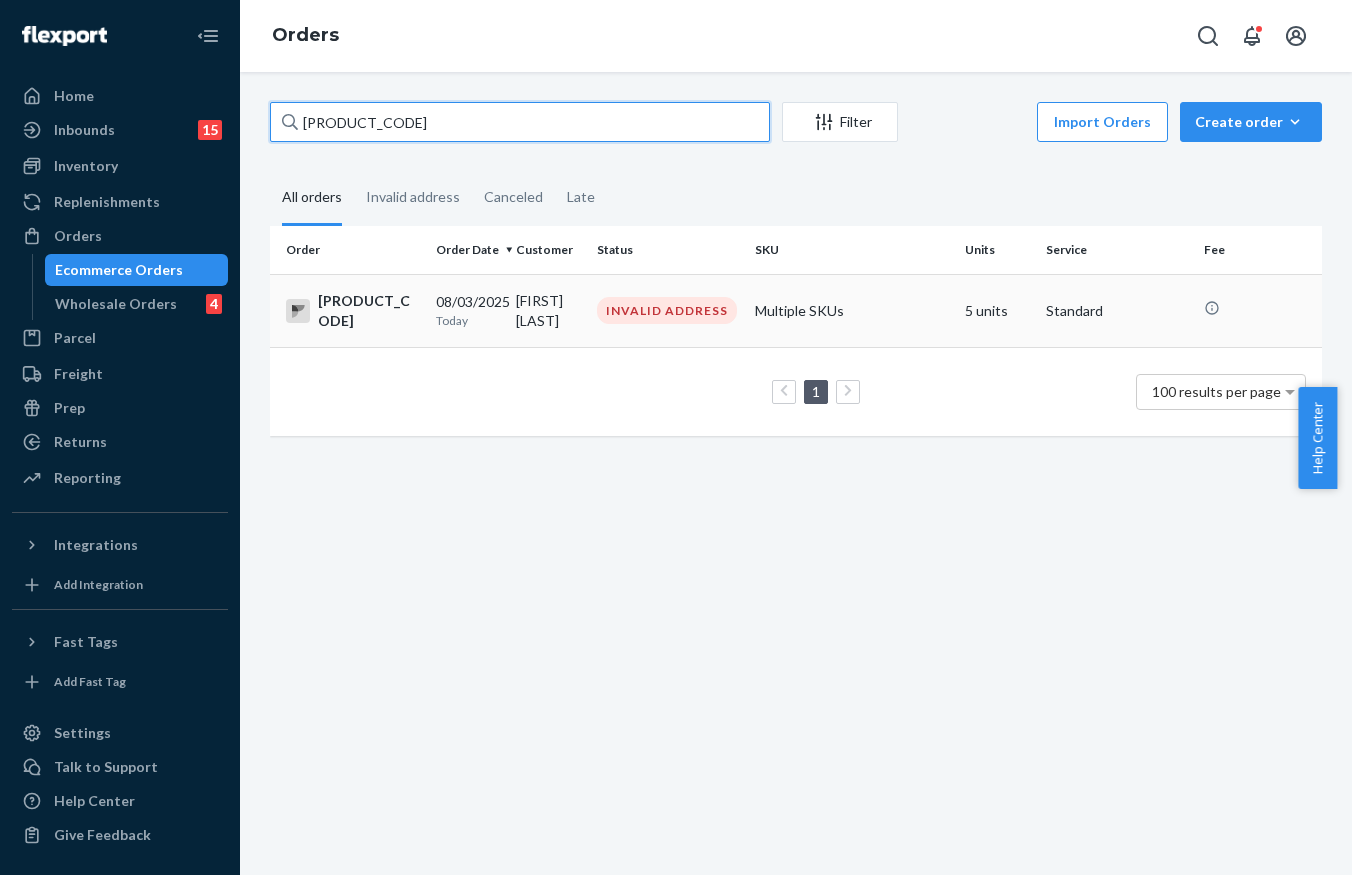 type on "[PRODUCT_CODE]" 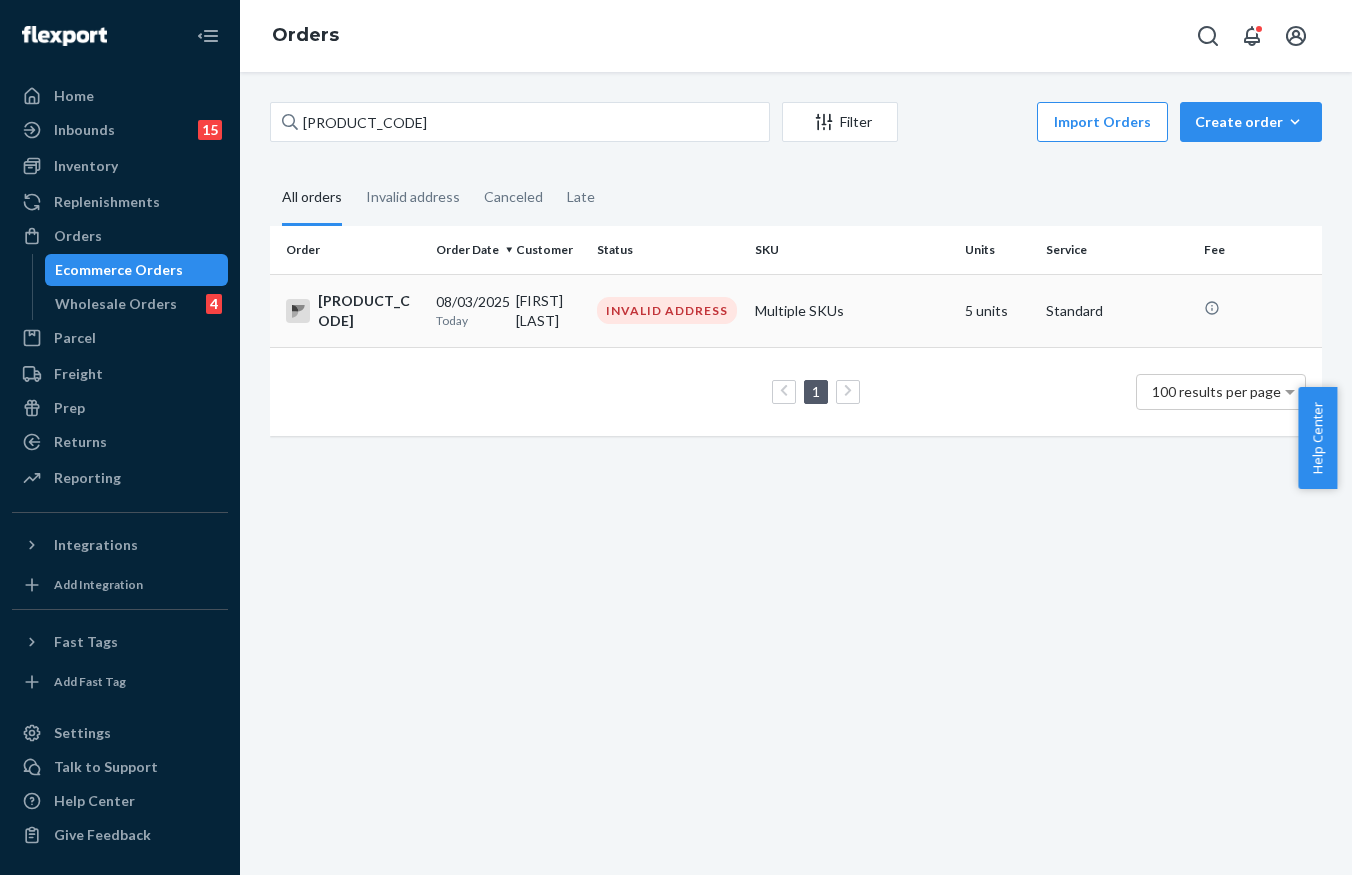 click on "INVALID ADDRESS" at bounding box center [668, 310] 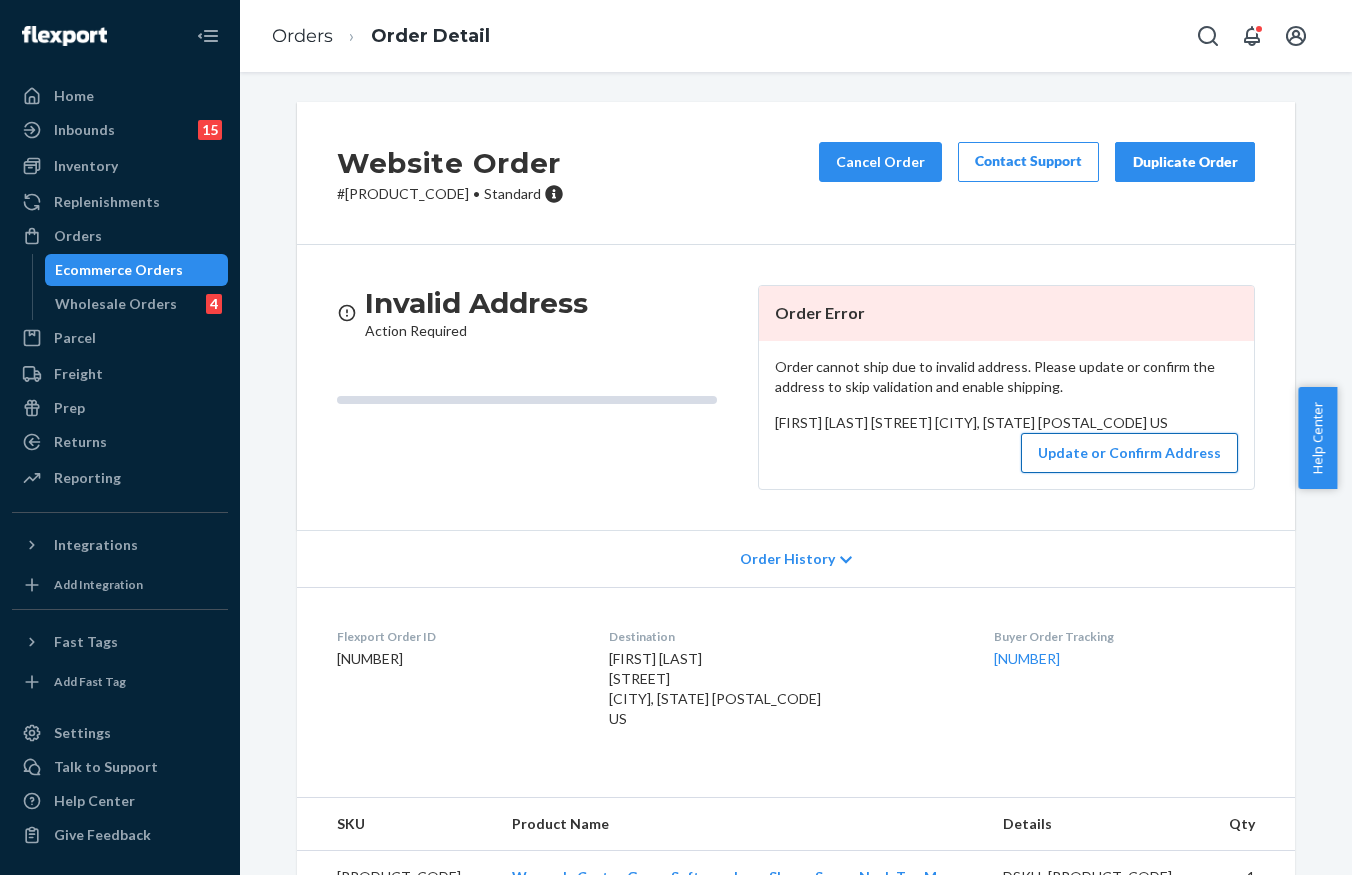 click on "Update or Confirm Address" at bounding box center (1129, 453) 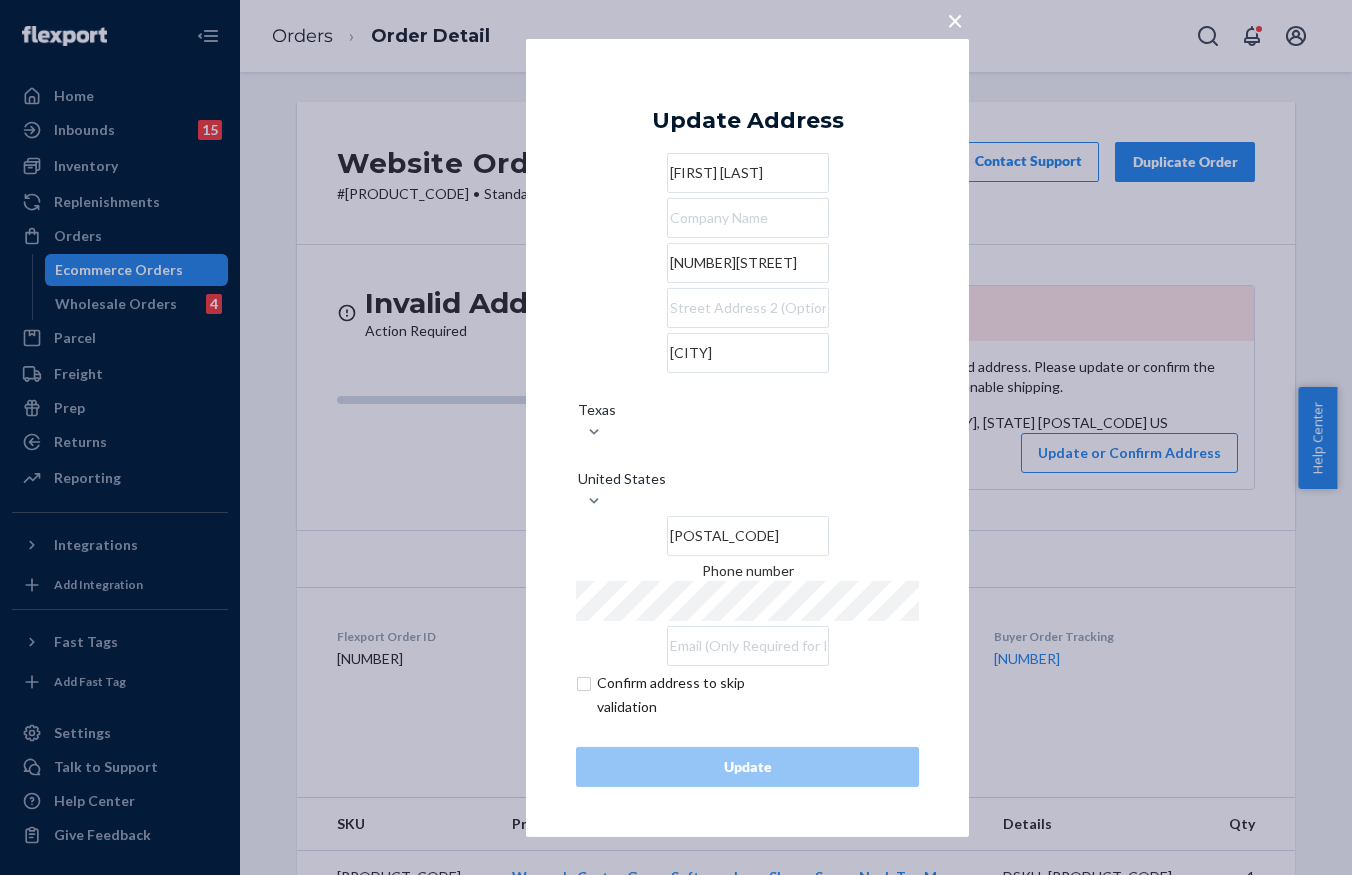 click on "[NUMBER][STREET]" at bounding box center (748, 263) 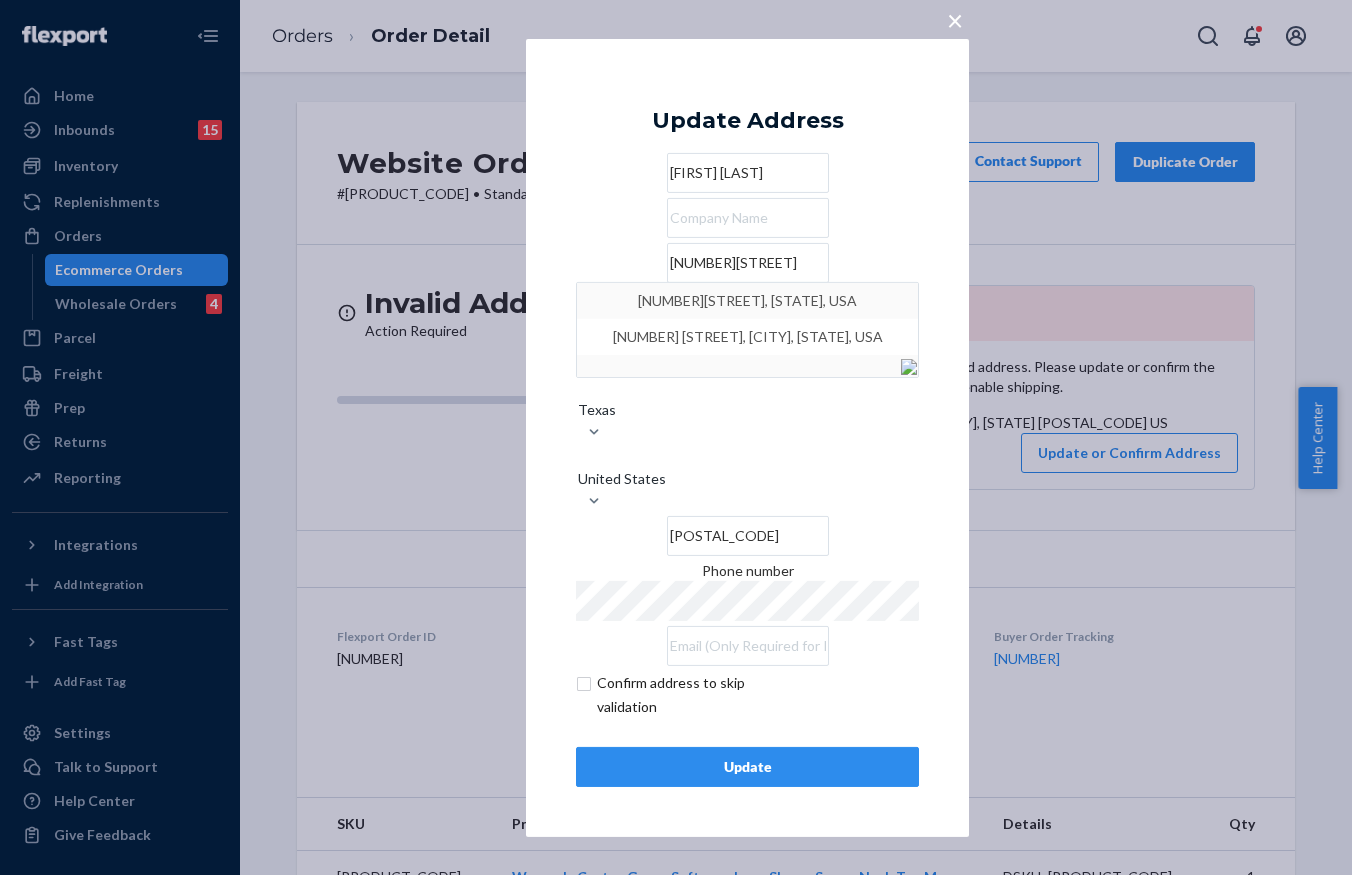 type on "[NUMBER][STREET]" 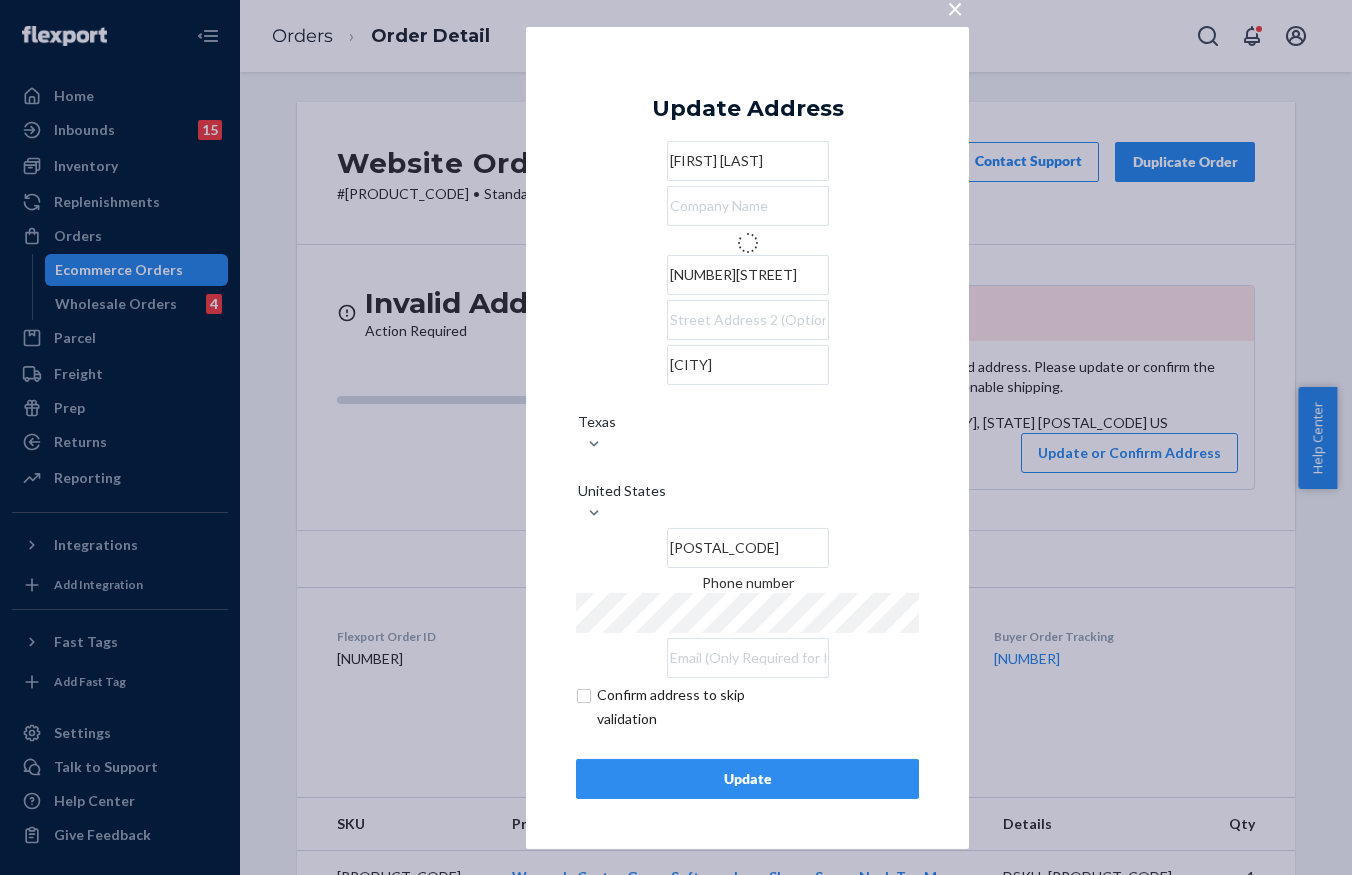 type on "Texas" 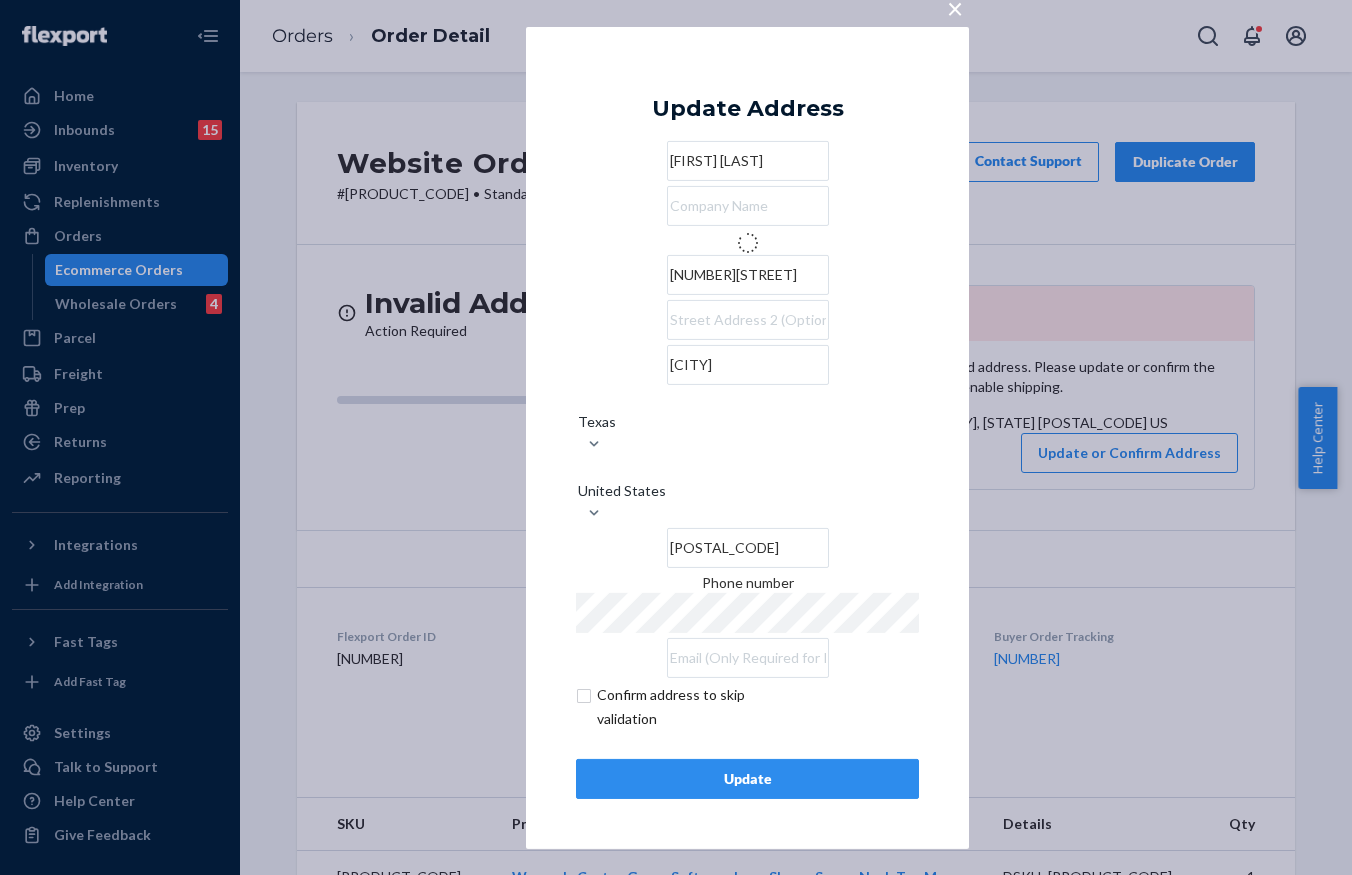 type on "[NUMBER][STREET]" 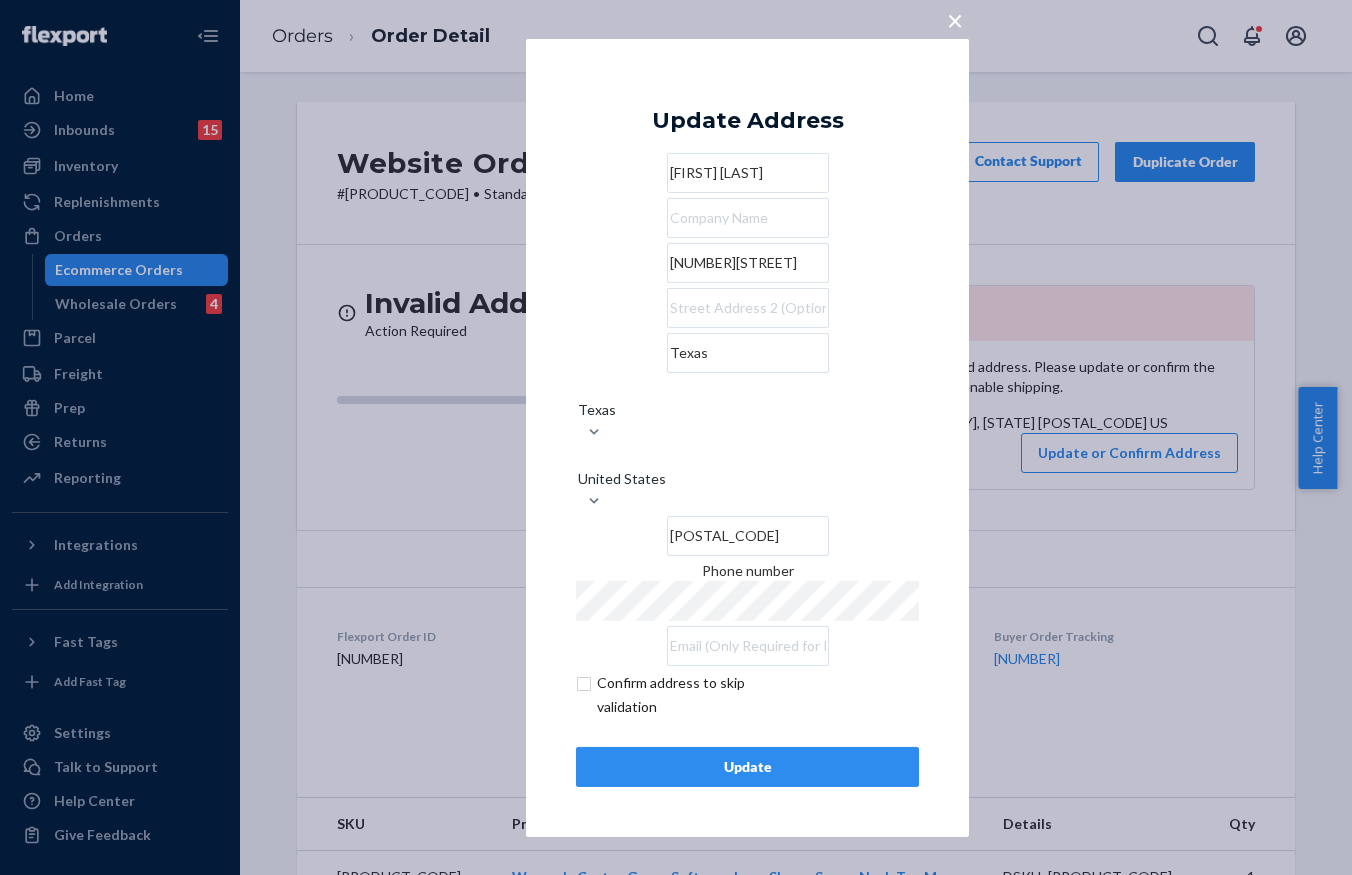click on "Update" at bounding box center (747, 767) 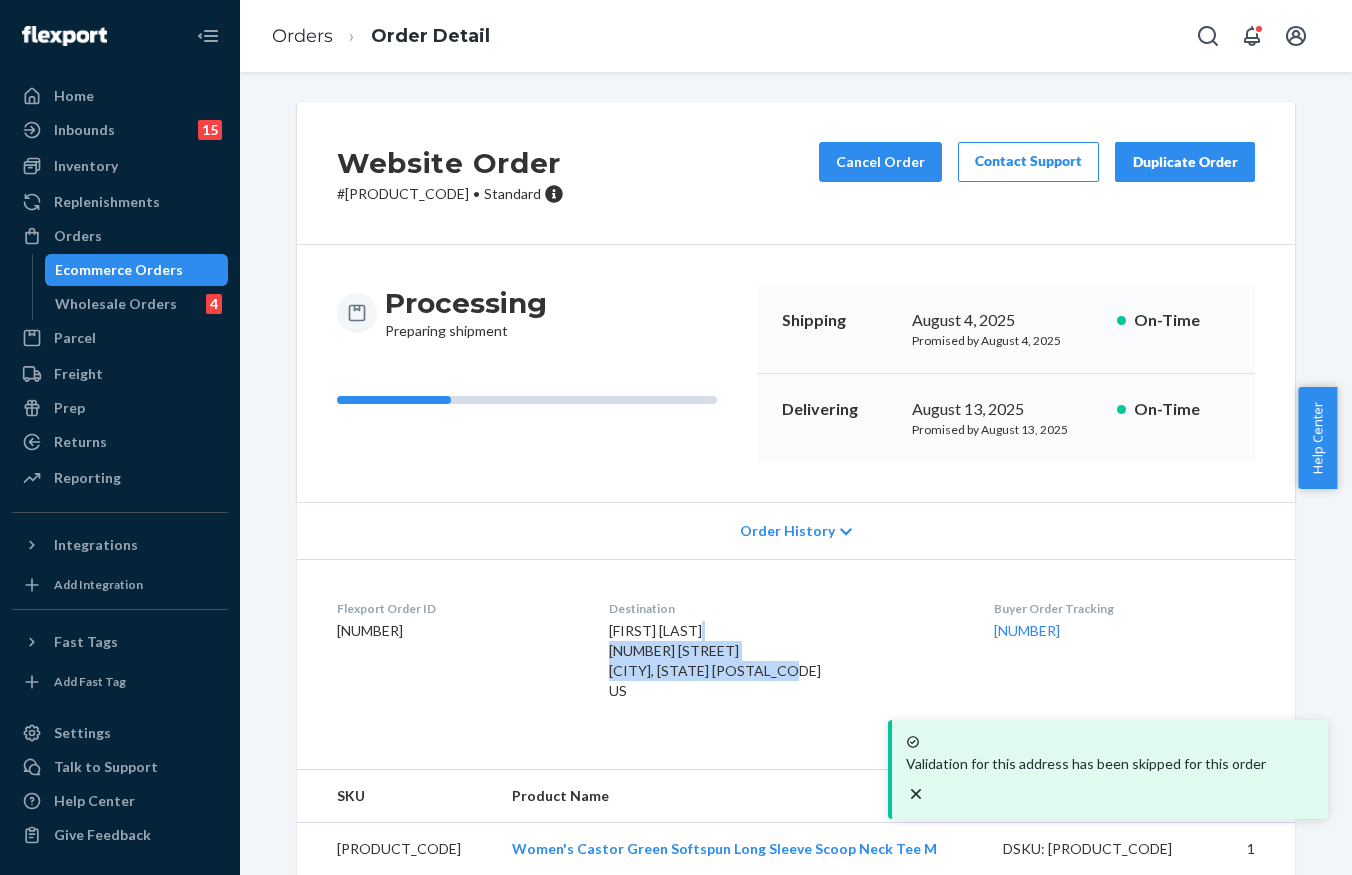 drag, startPoint x: 620, startPoint y: 649, endPoint x: 783, endPoint y: 673, distance: 164.7574 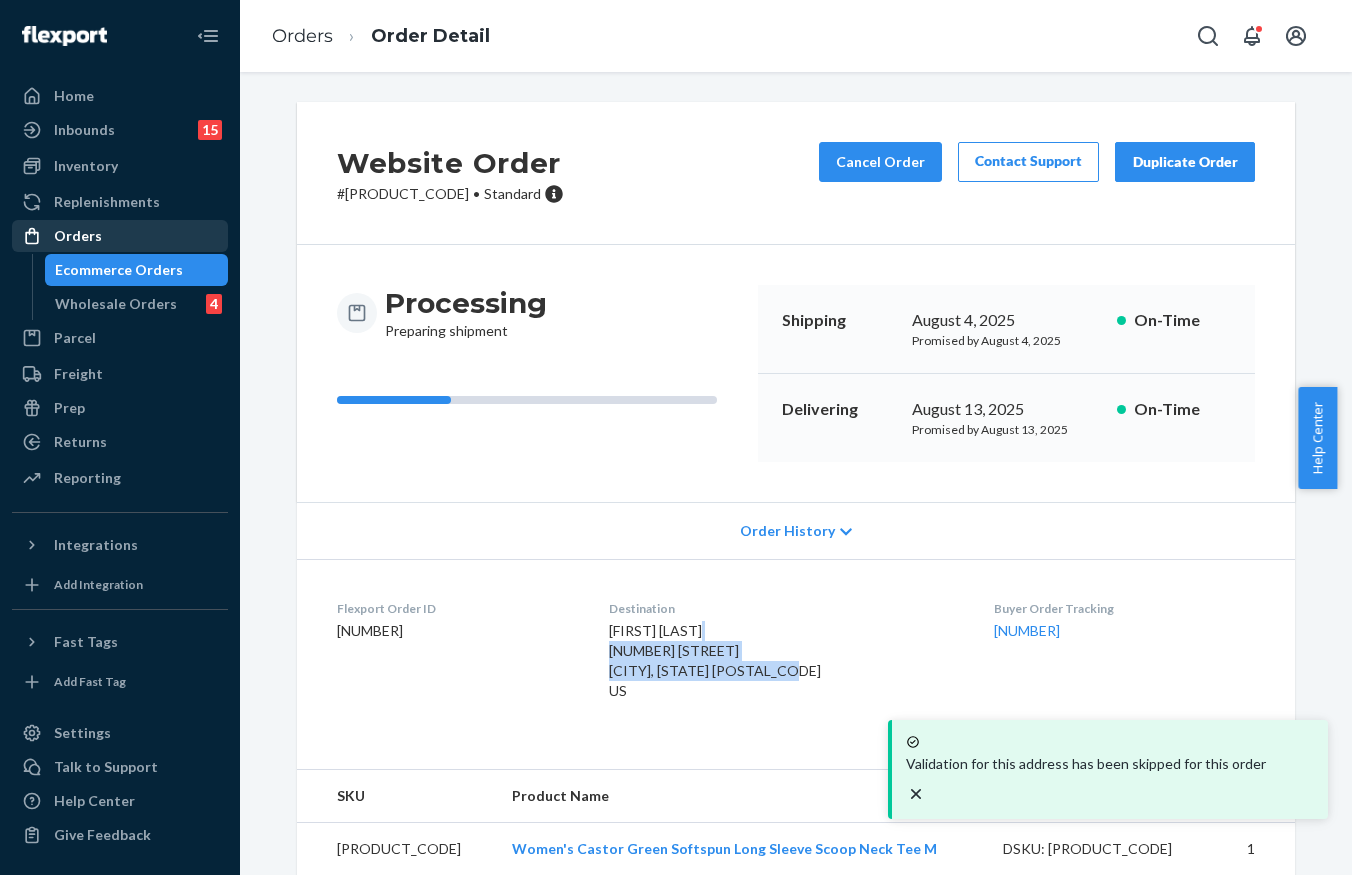 click on "Orders" at bounding box center (120, 236) 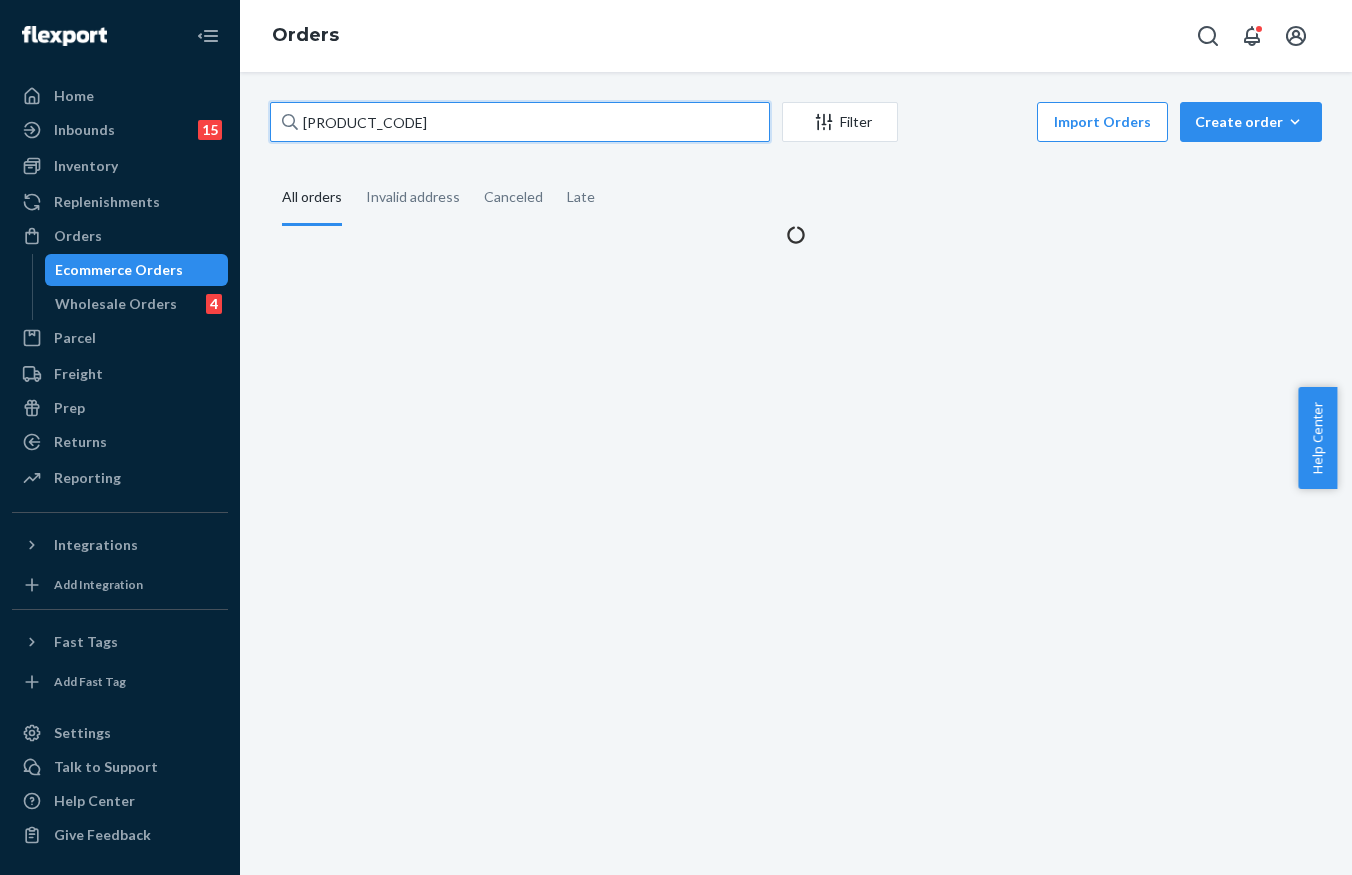 click on "[PRODUCT_CODE]" at bounding box center (520, 122) 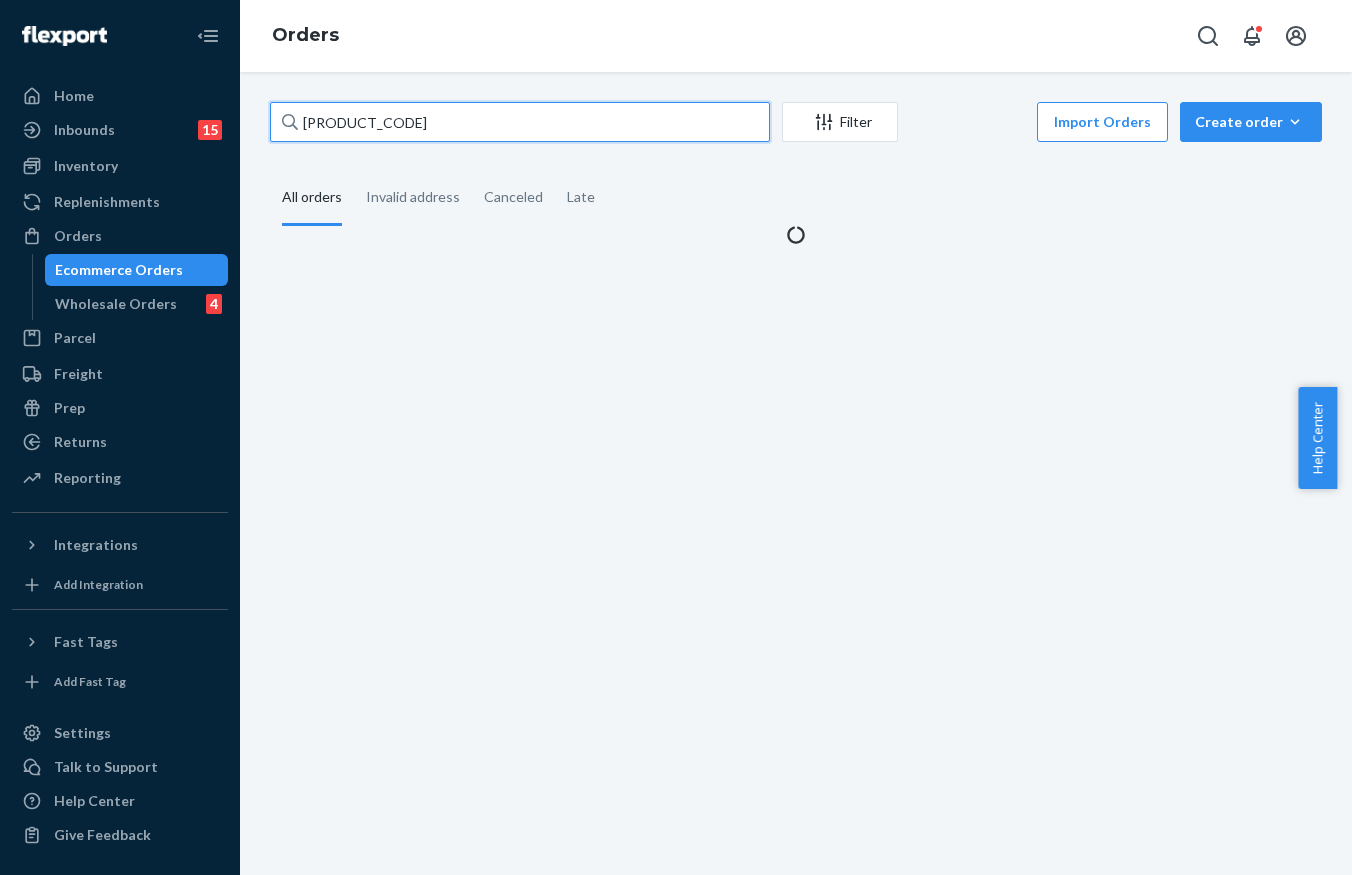 paste on "[POSTAL_CODE]" 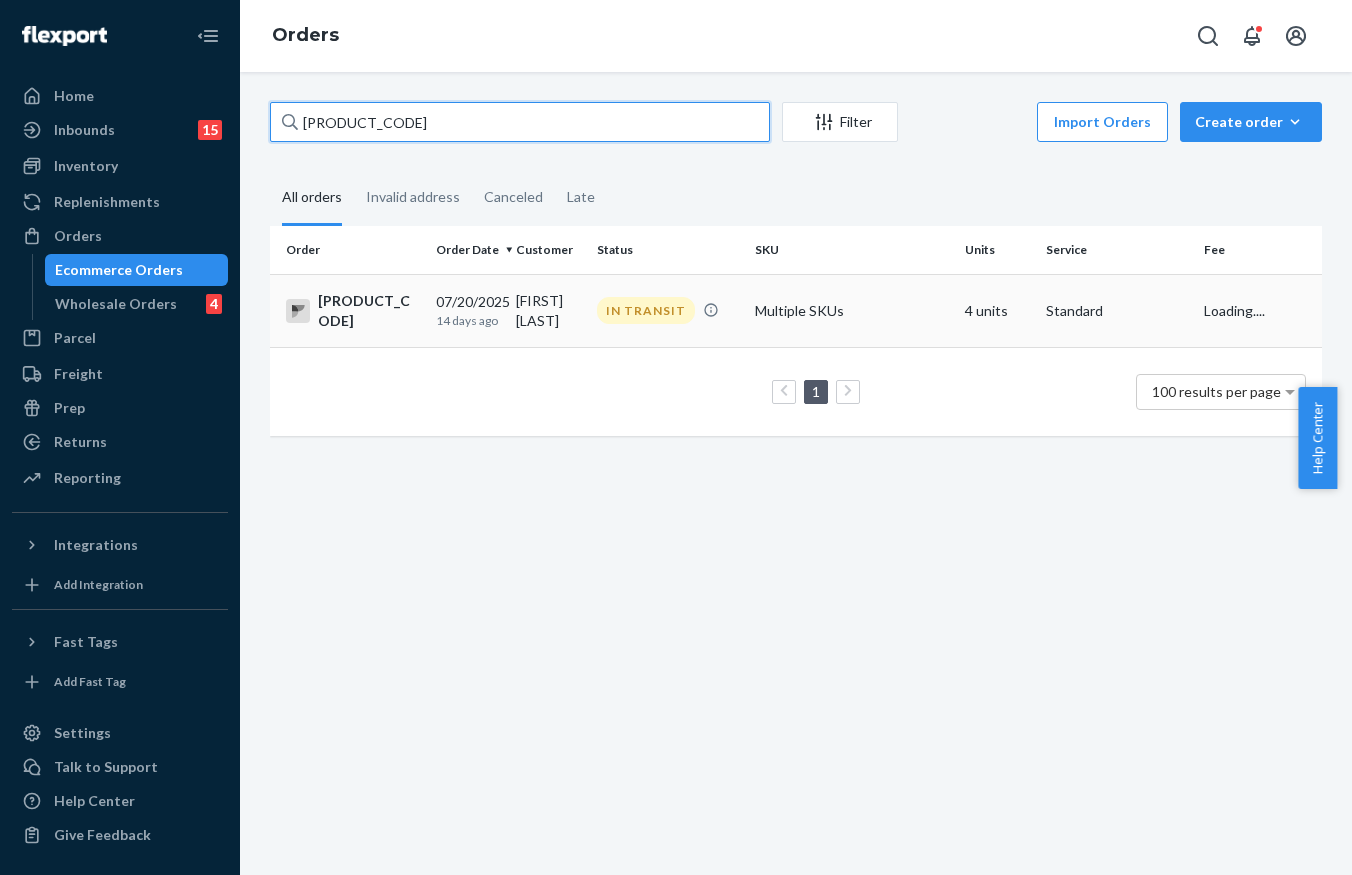 type on "[PRODUCT_CODE]" 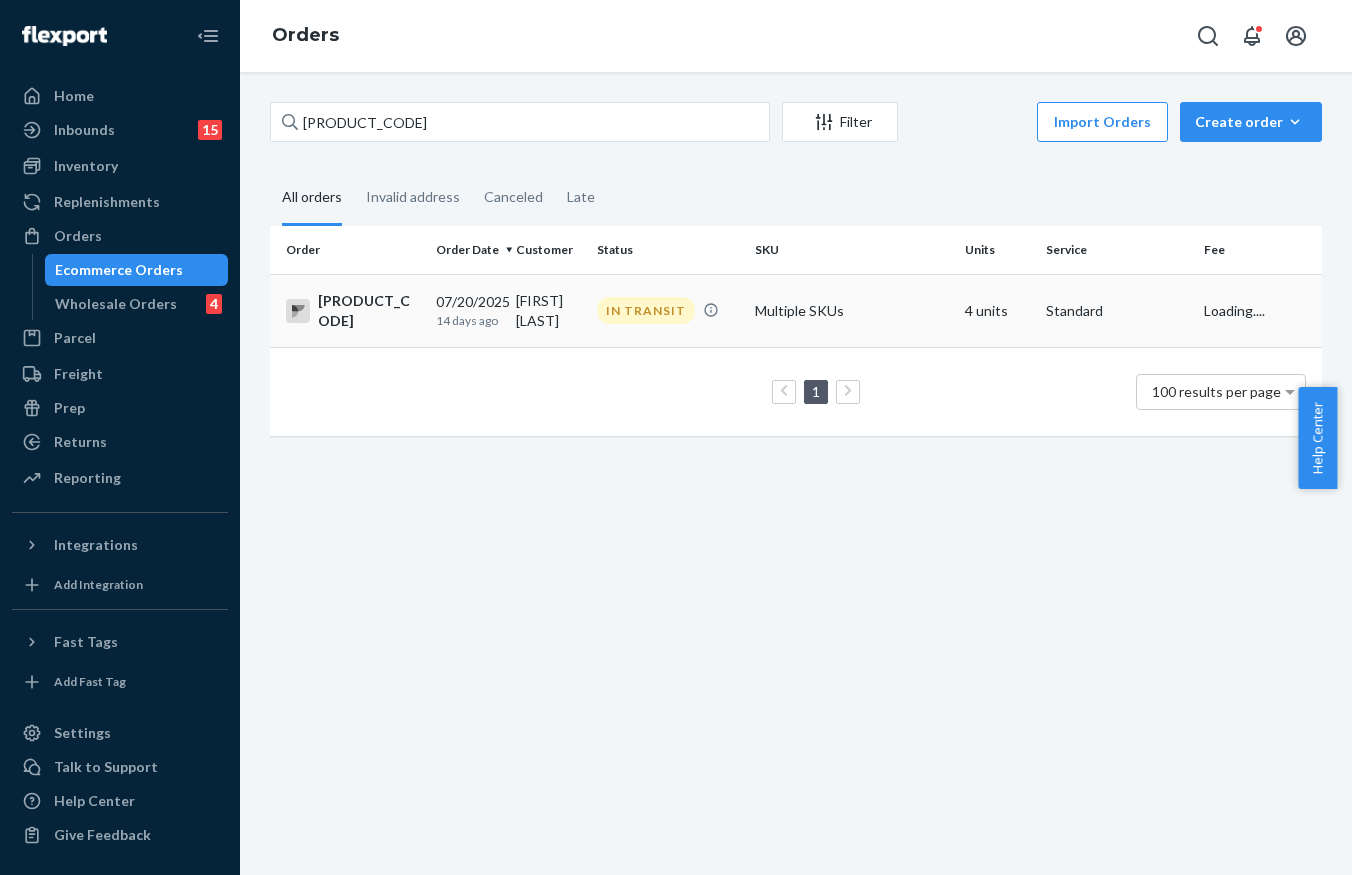 click on "IN TRANSIT" at bounding box center [668, 310] 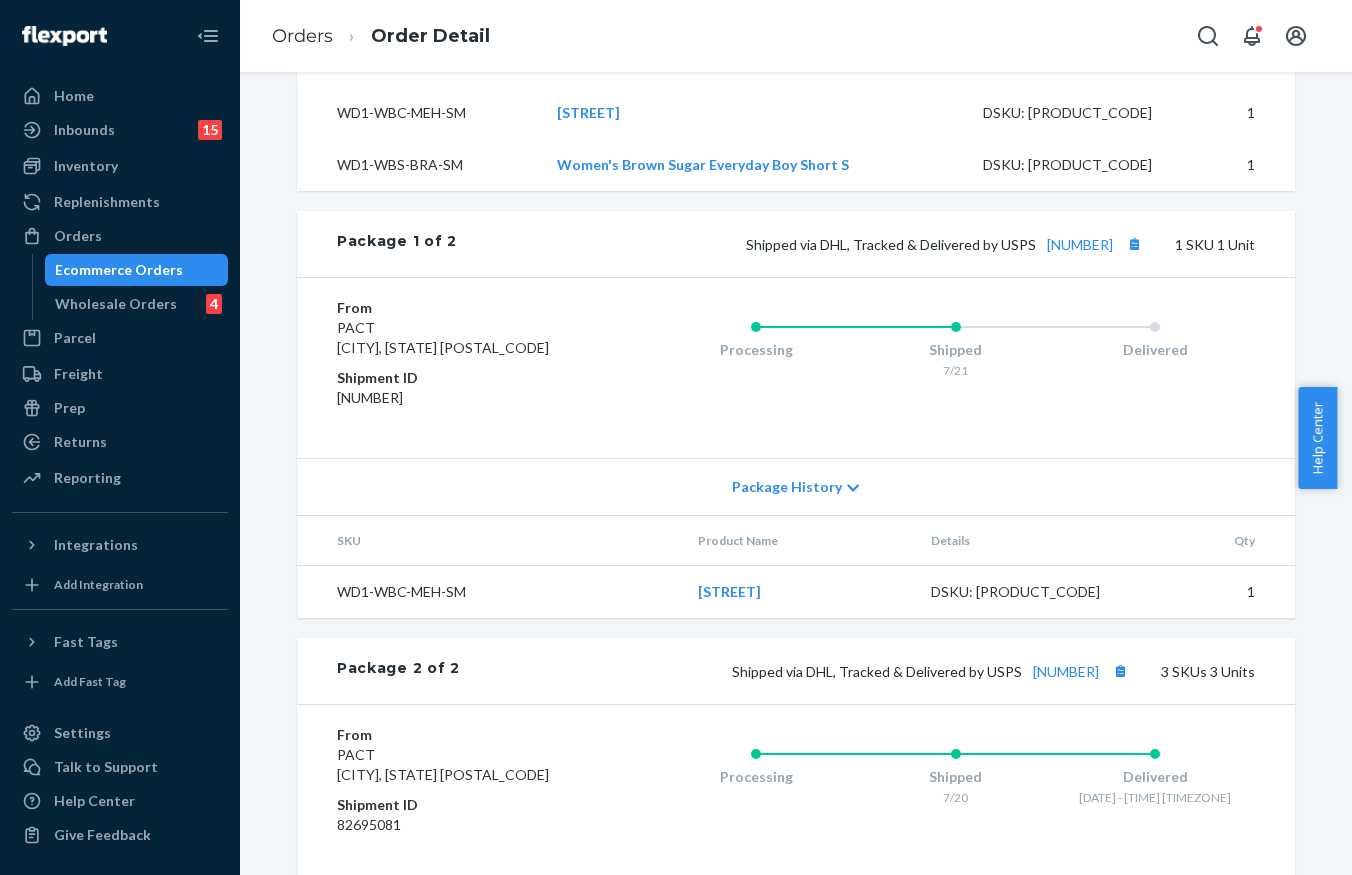 scroll, scrollTop: 838, scrollLeft: 0, axis: vertical 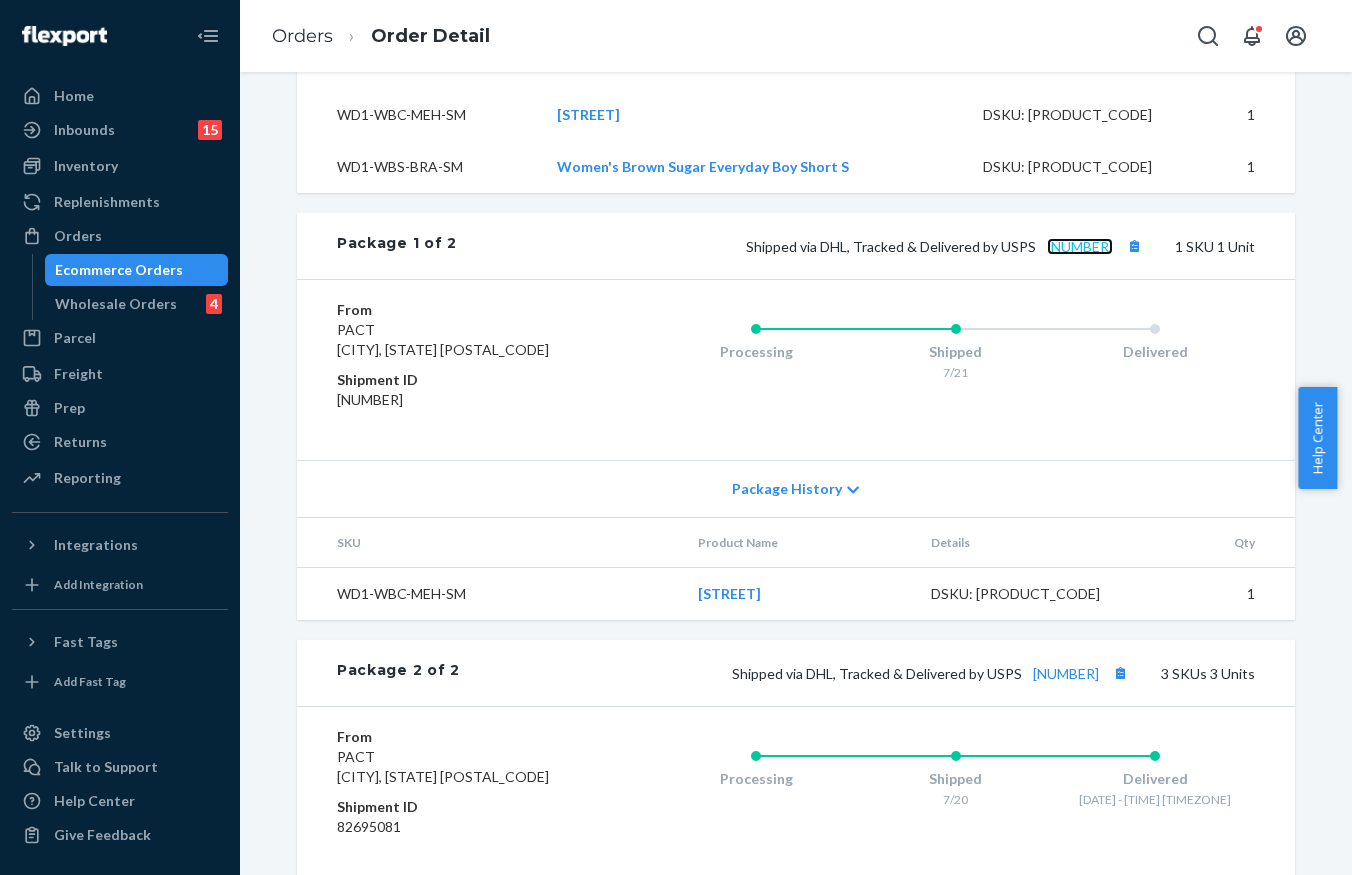 click on "[NUMBER]" at bounding box center [1080, 246] 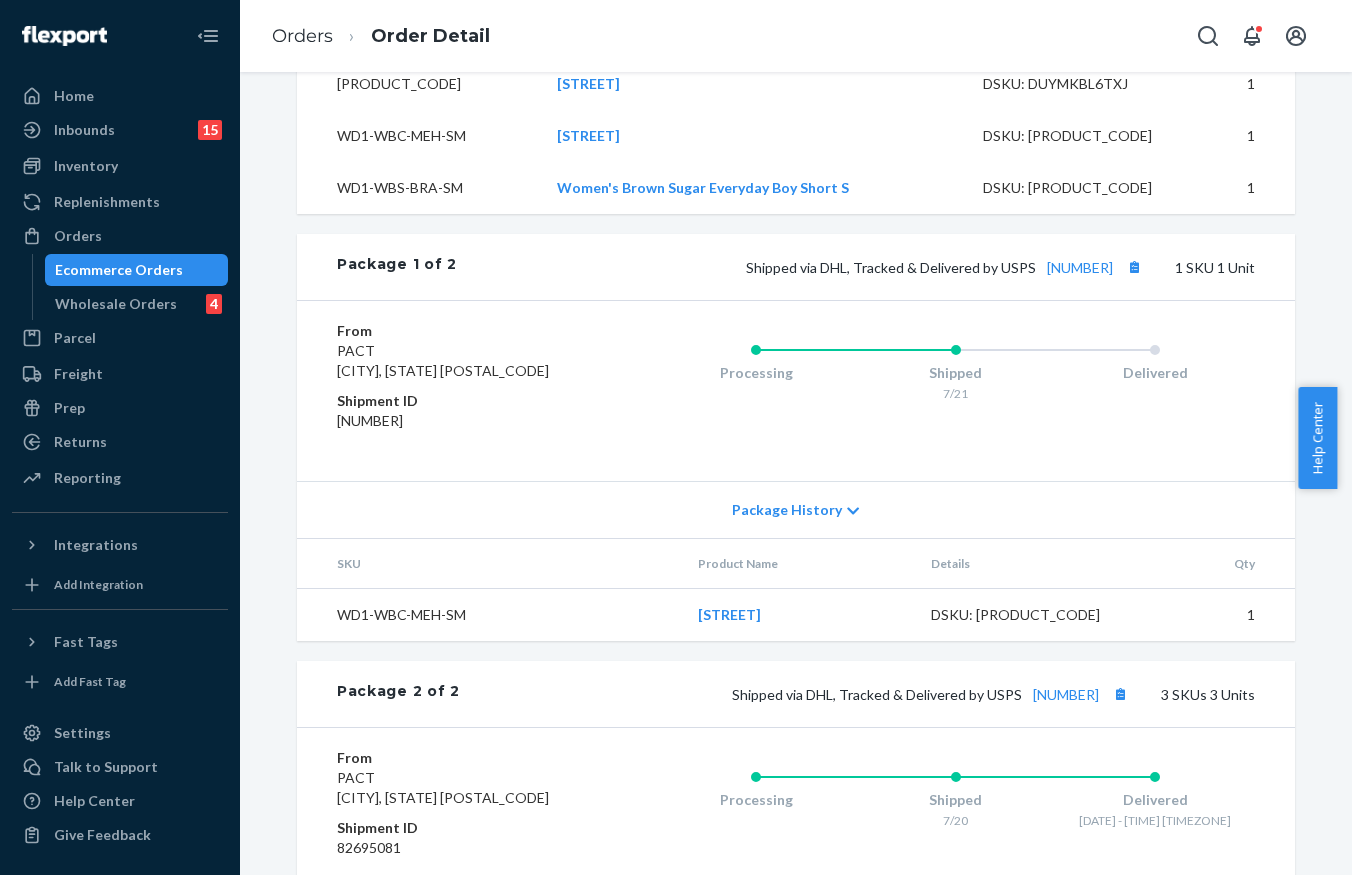 scroll, scrollTop: 538, scrollLeft: 0, axis: vertical 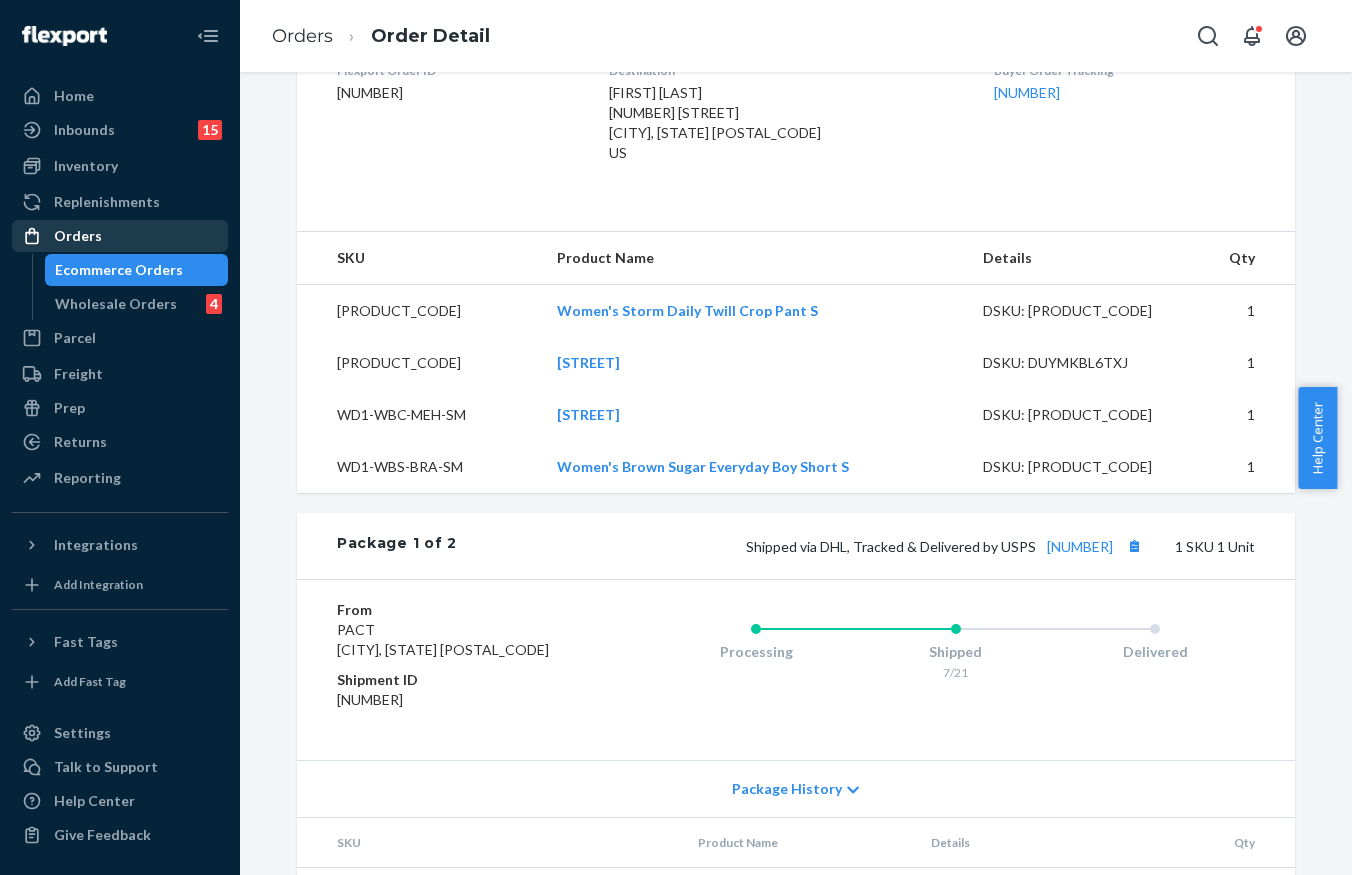 click on "Orders" at bounding box center (120, 236) 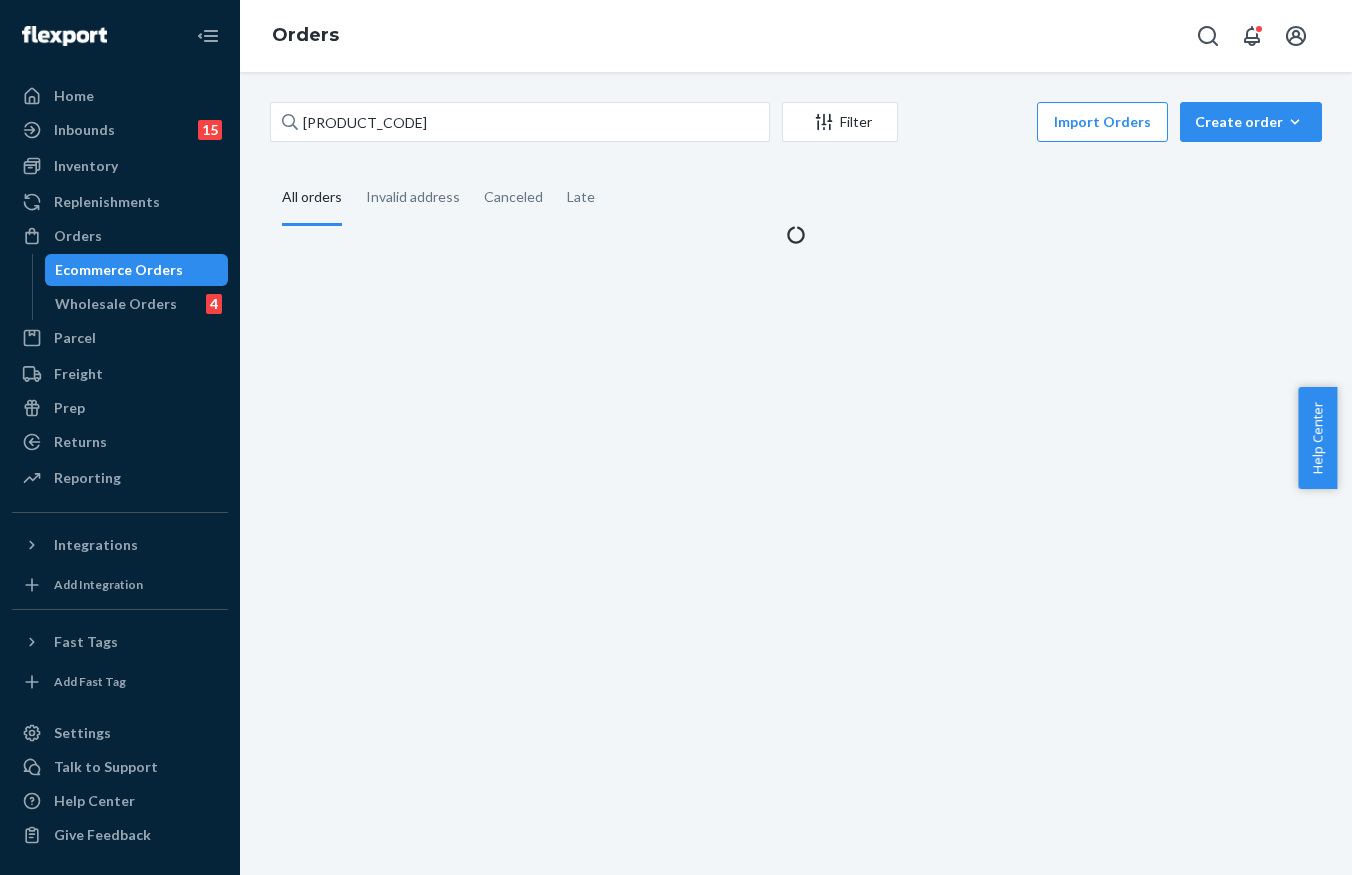 scroll, scrollTop: 0, scrollLeft: 0, axis: both 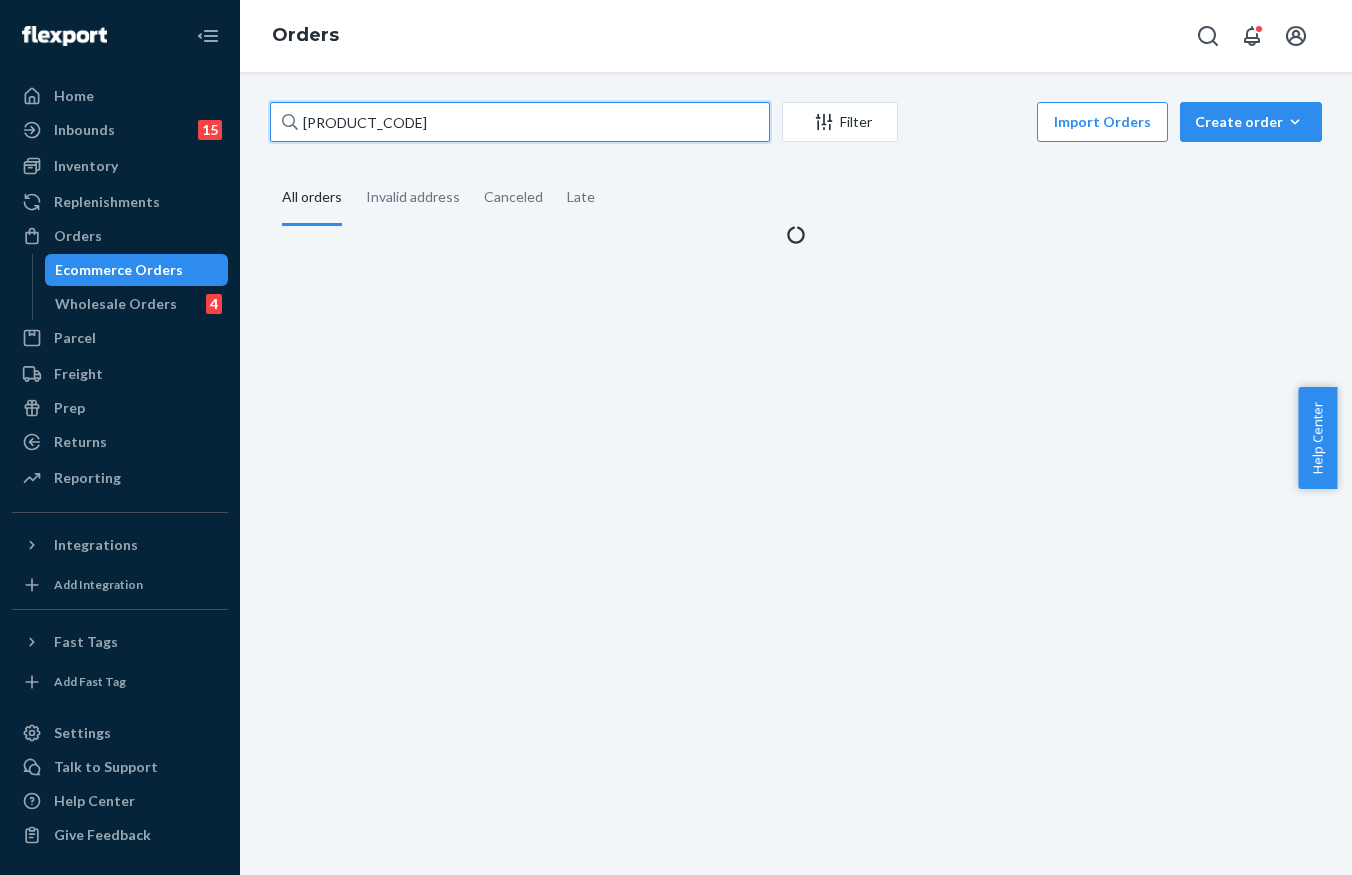 click on "[PRODUCT_CODE]" at bounding box center [520, 122] 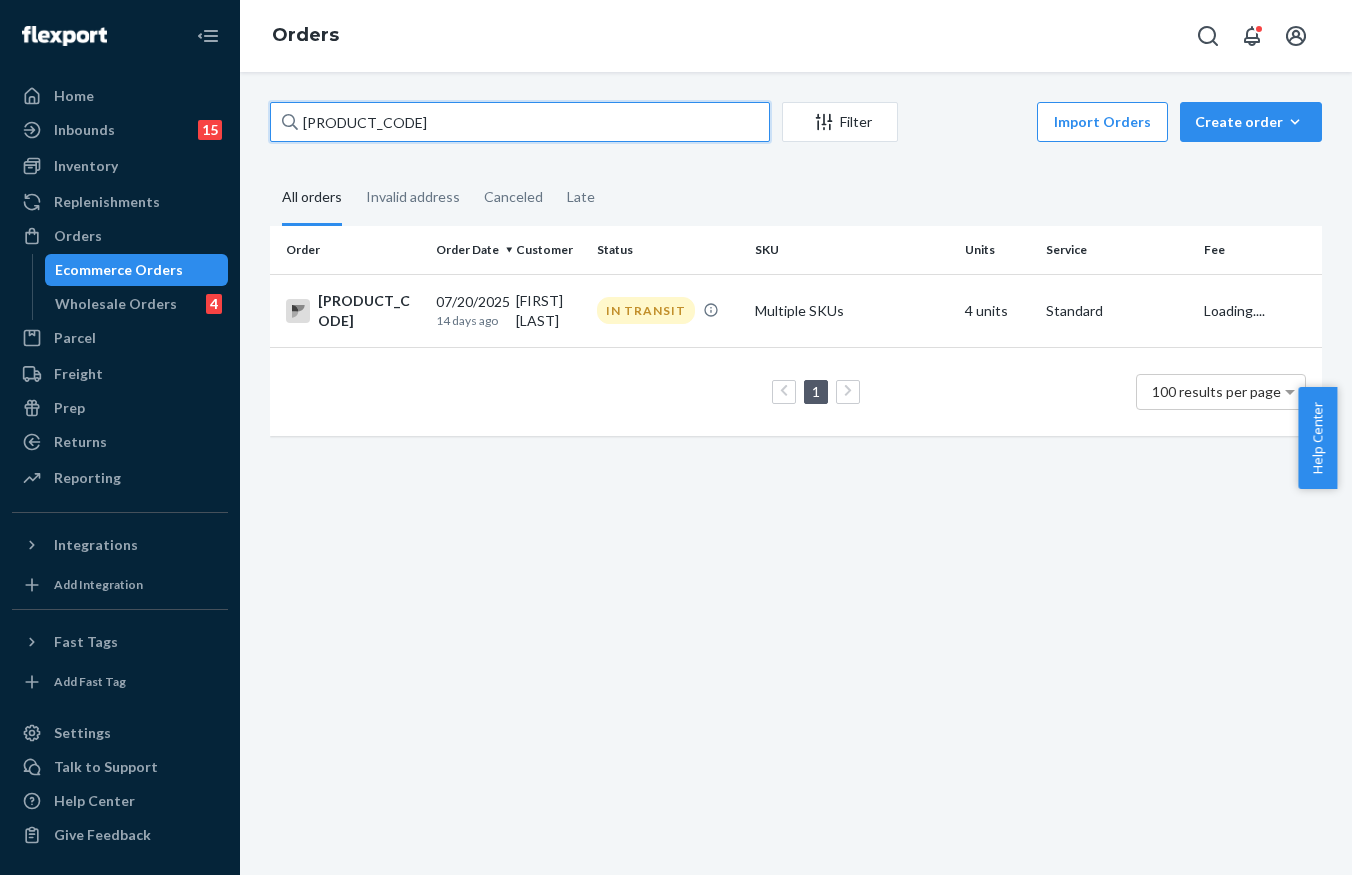 paste on "[NUMBER] [STREET]" 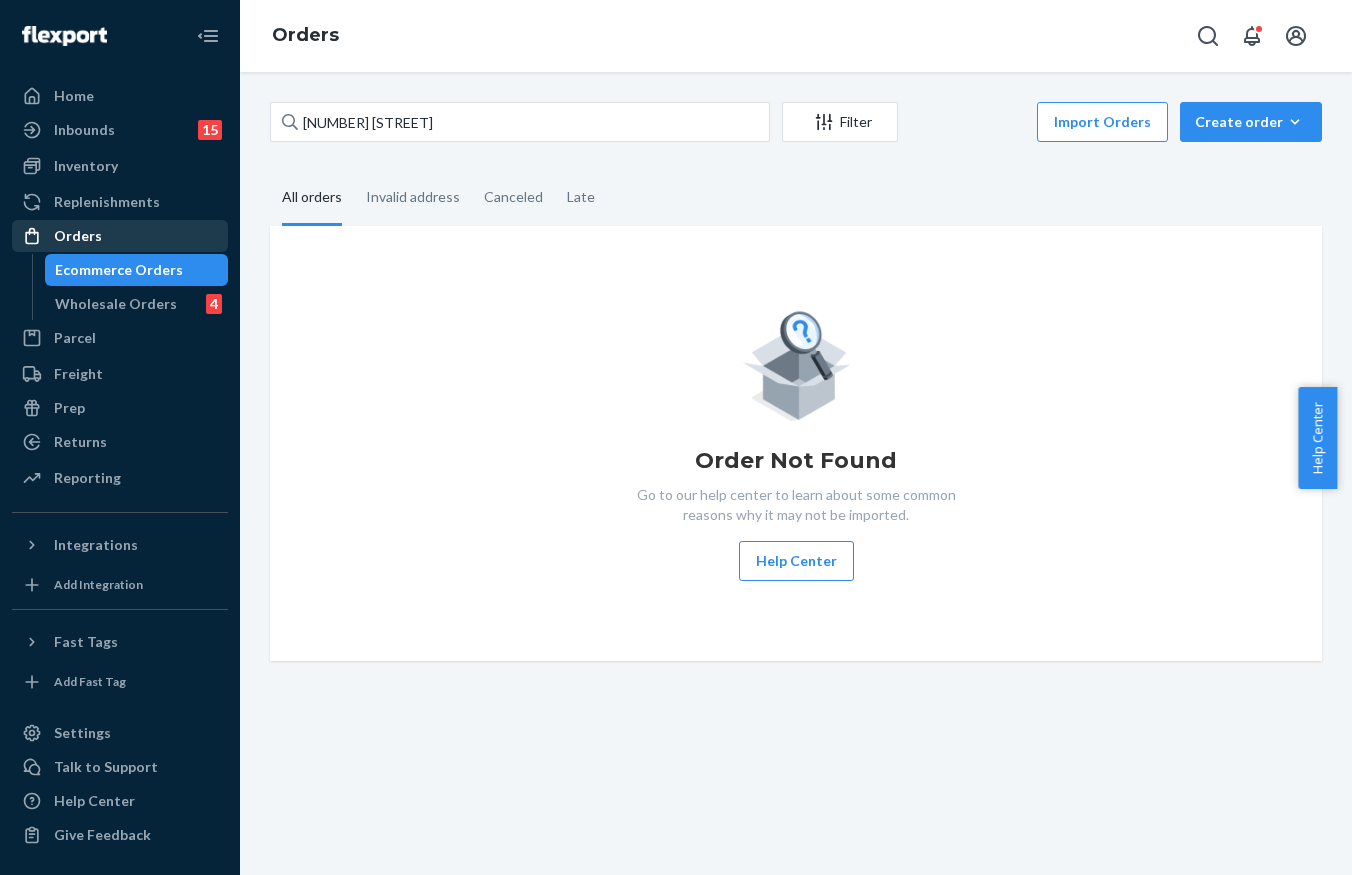 click on "Orders" at bounding box center (120, 236) 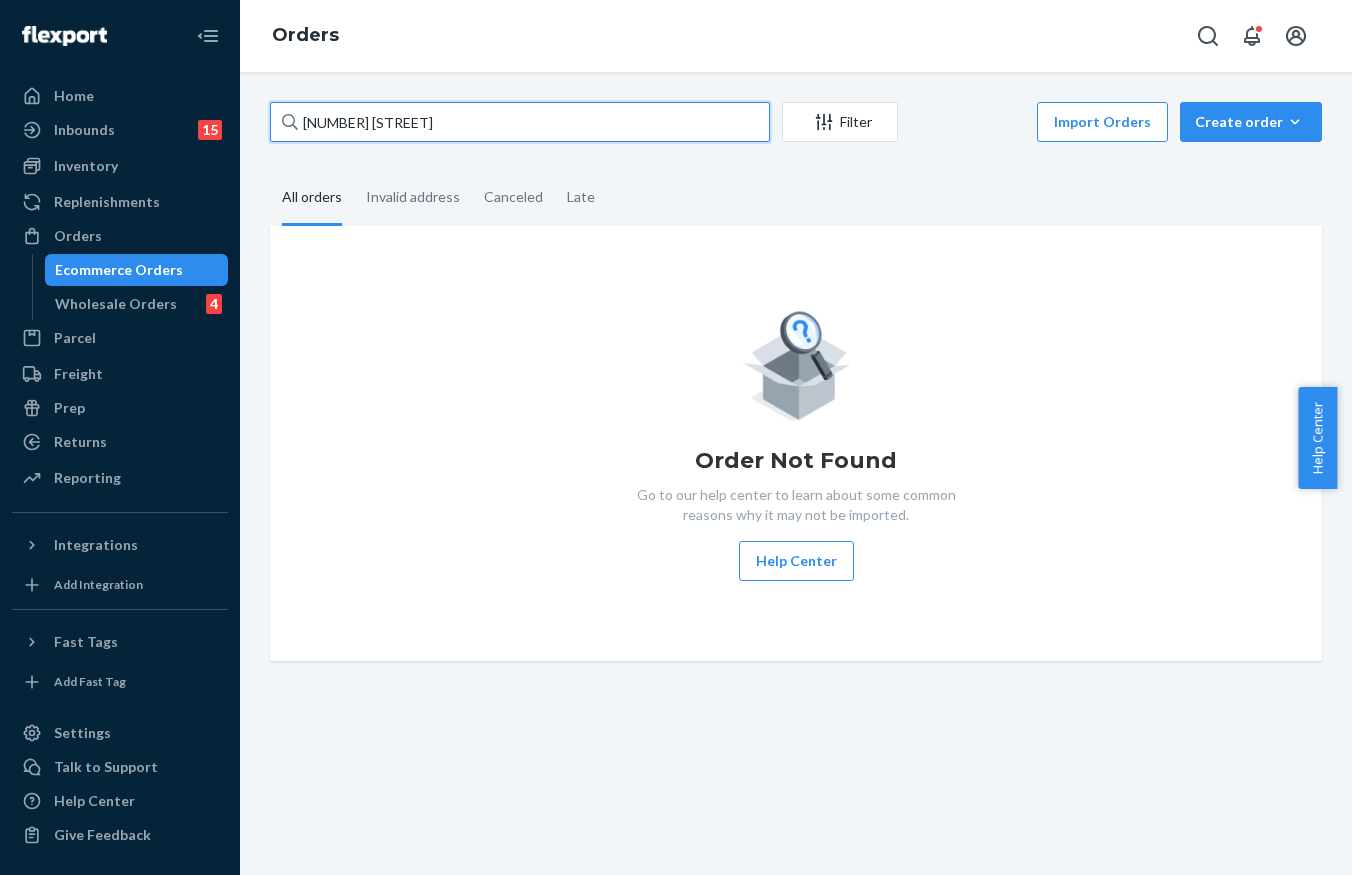 click on "[NUMBER] [STREET]" at bounding box center (520, 122) 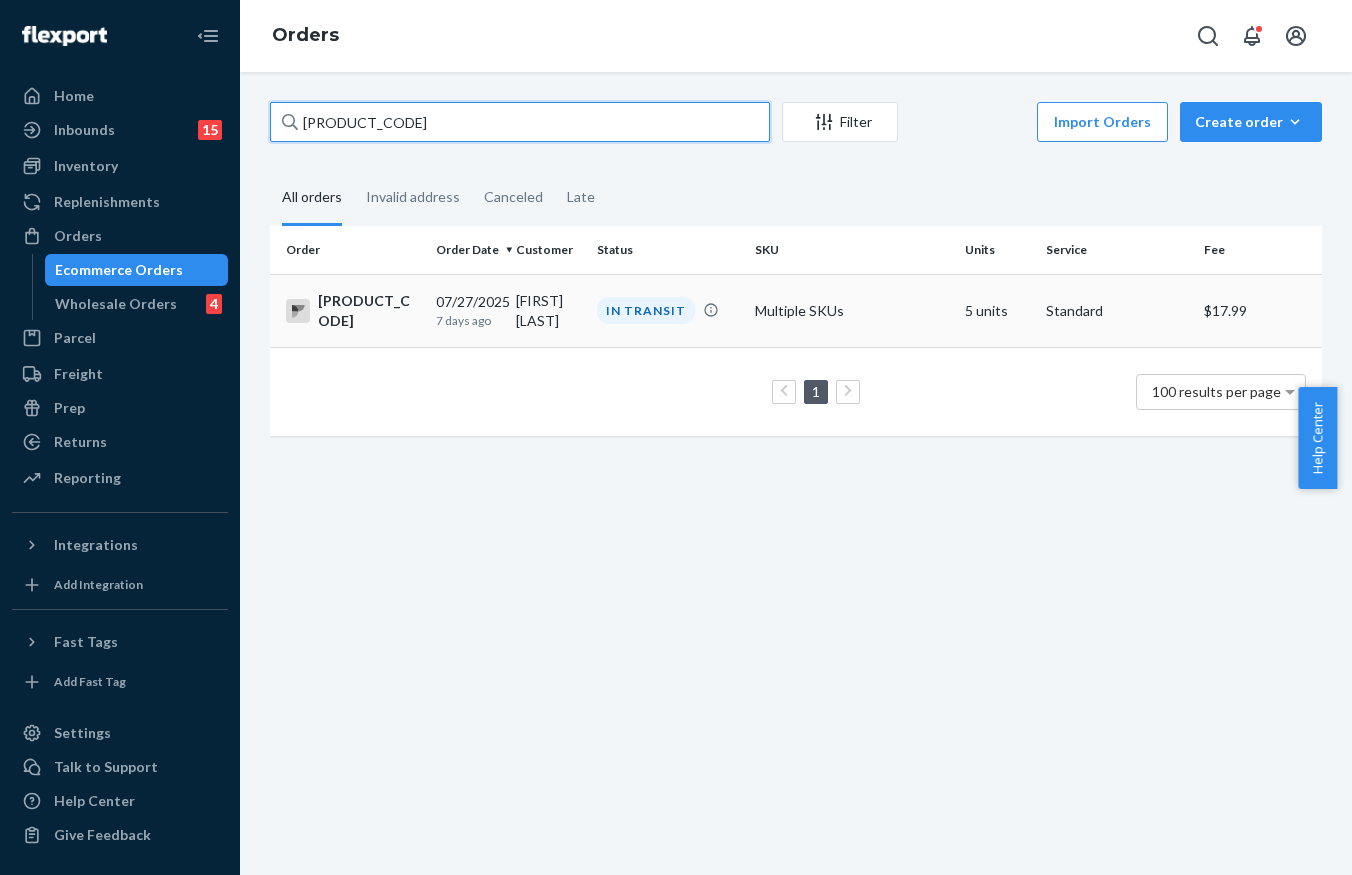 type on "[PRODUCT_CODE]" 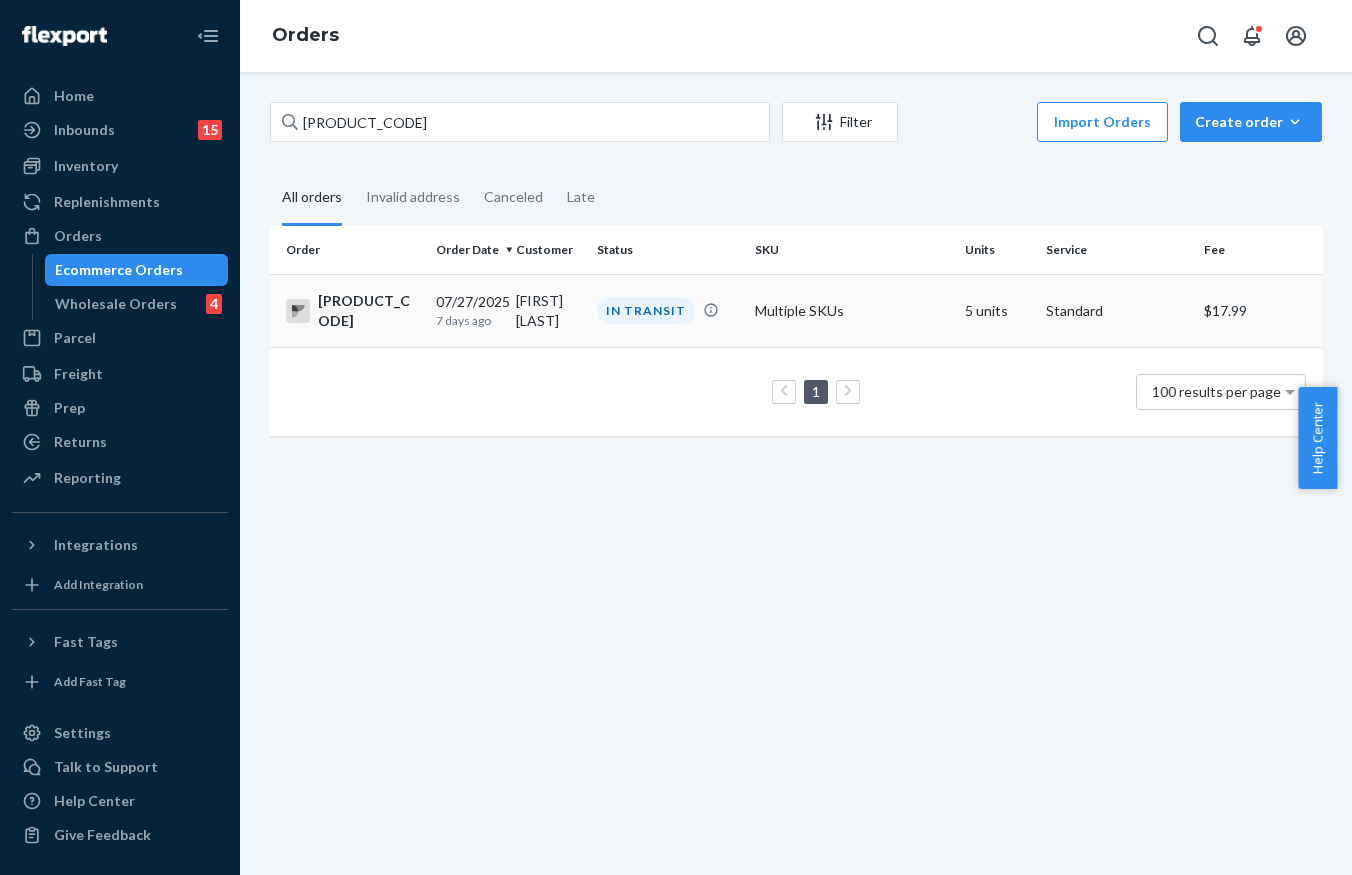 click on "[FIRST] [LAST]" at bounding box center [548, 310] 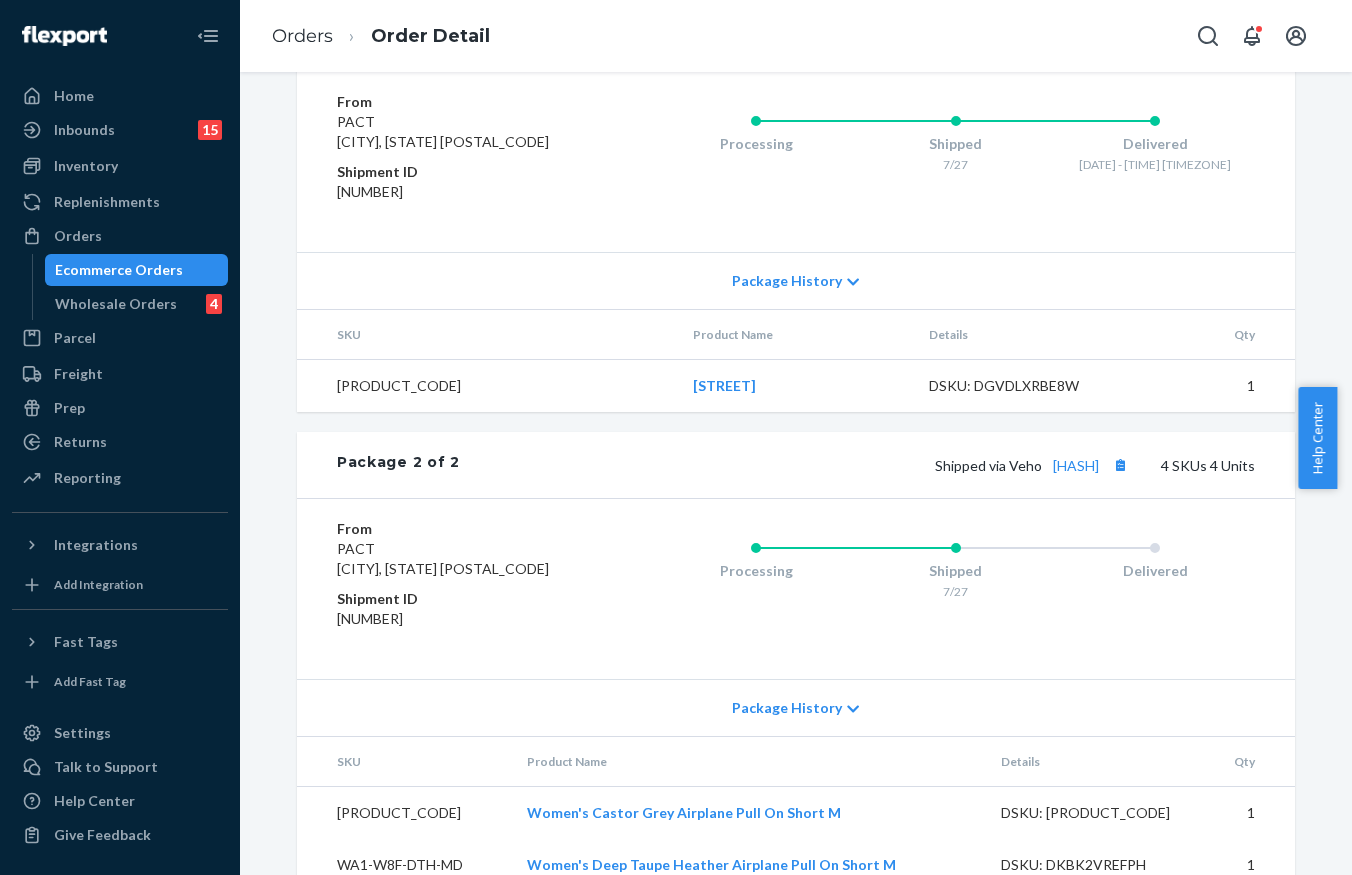 scroll, scrollTop: 1100, scrollLeft: 0, axis: vertical 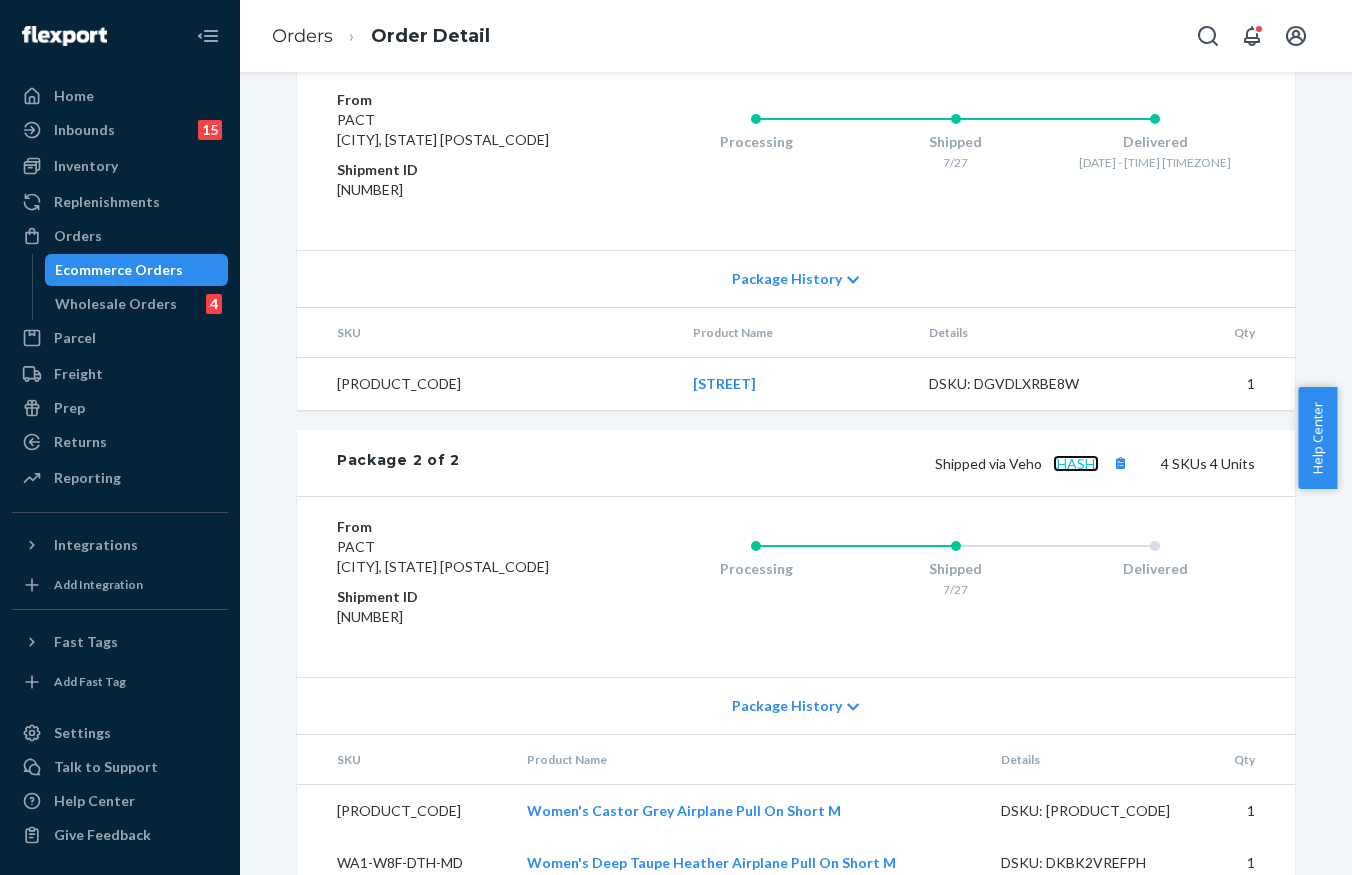click on "[HASH]" at bounding box center (1076, 463) 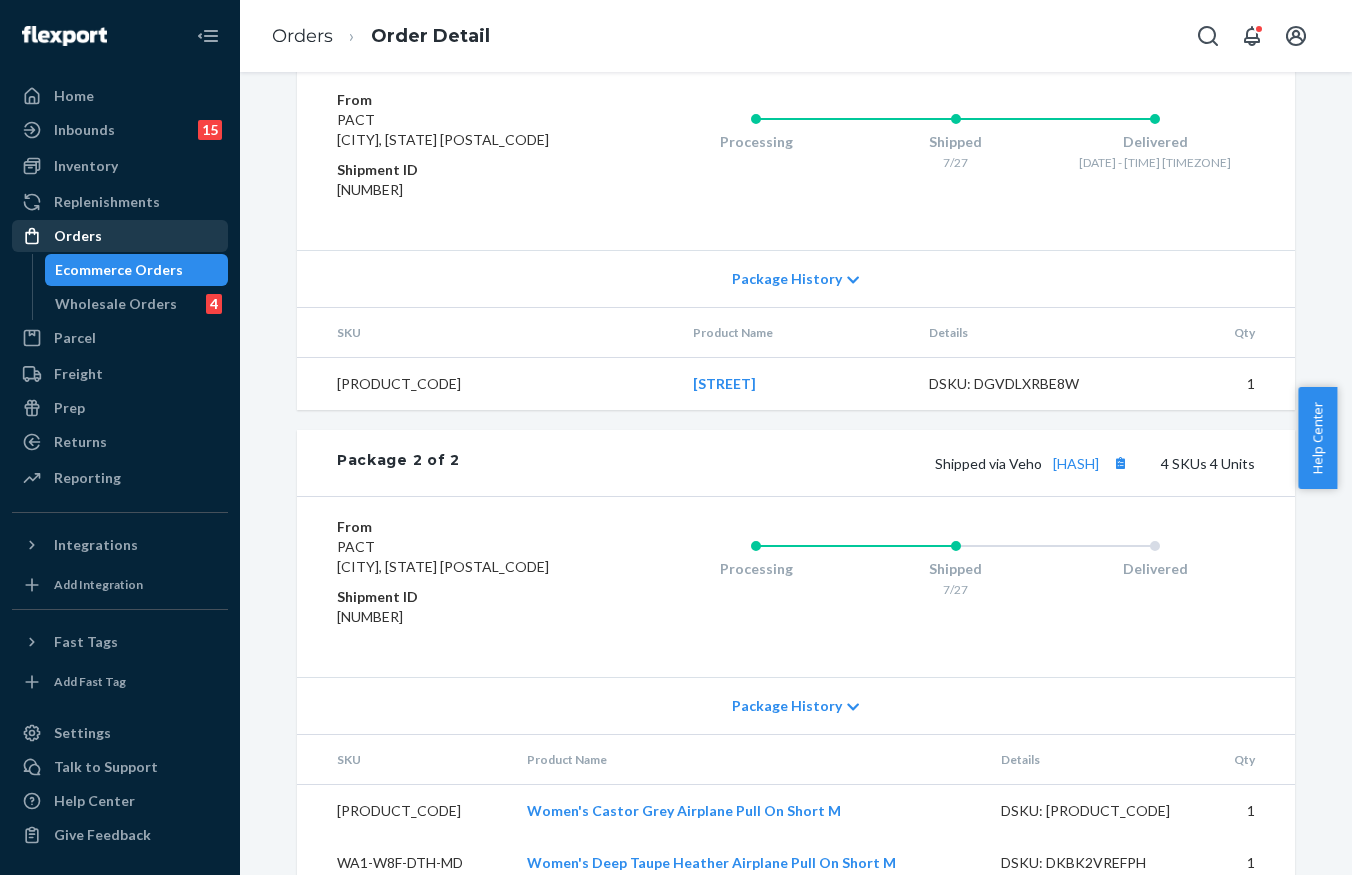 click on "Orders" at bounding box center [120, 236] 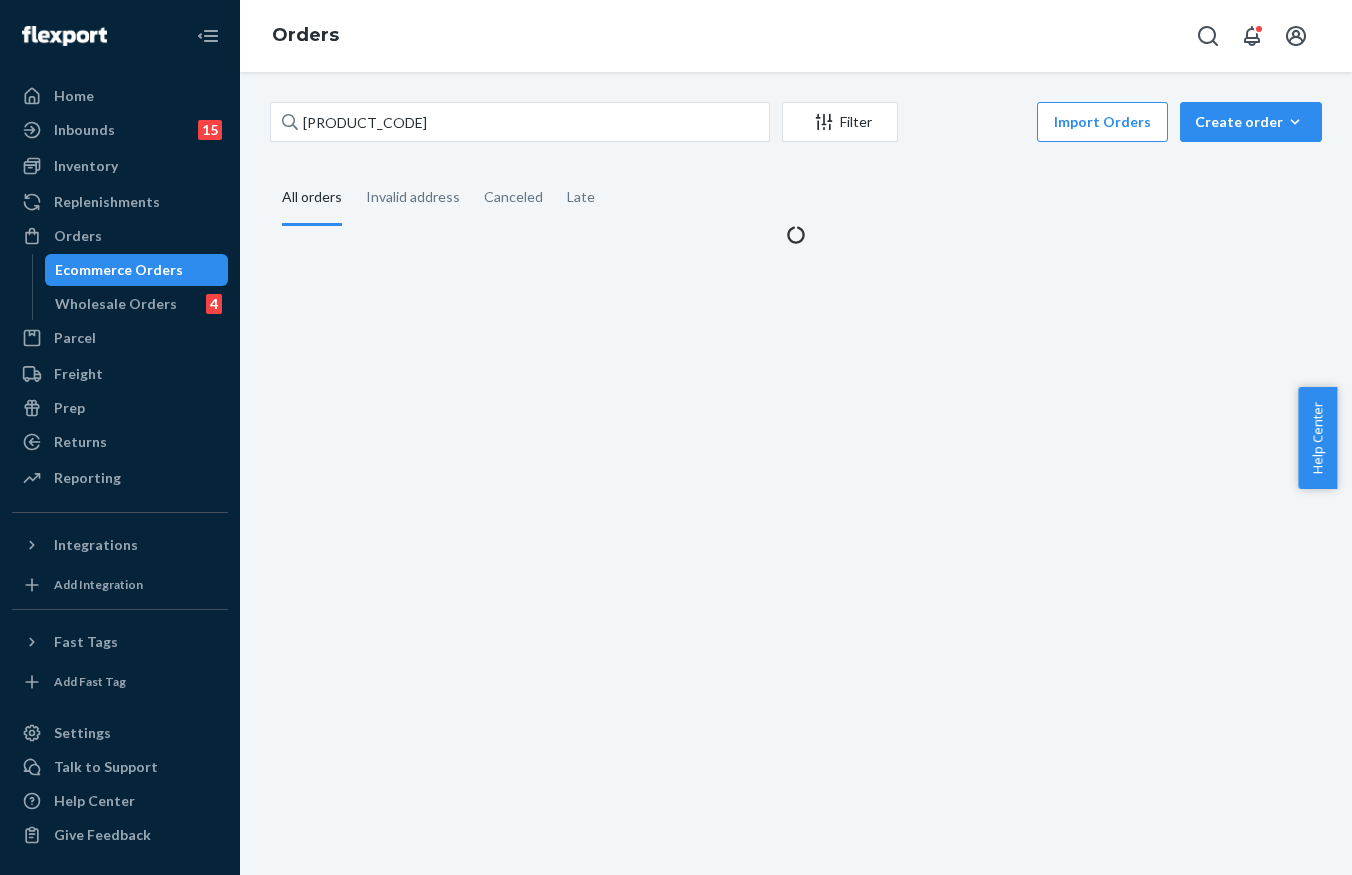 scroll, scrollTop: 0, scrollLeft: 0, axis: both 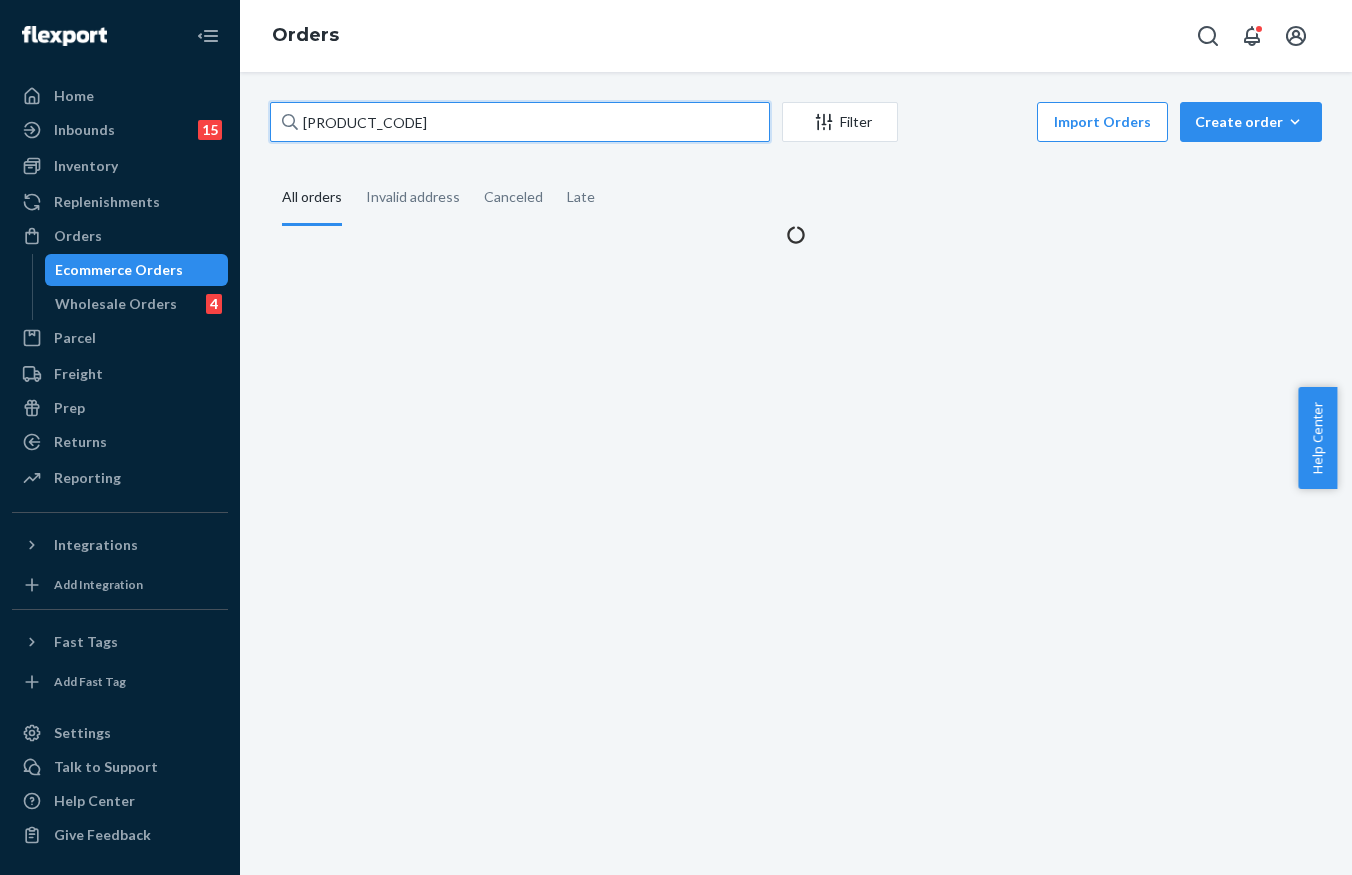 click on "[PRODUCT_CODE]" at bounding box center [520, 122] 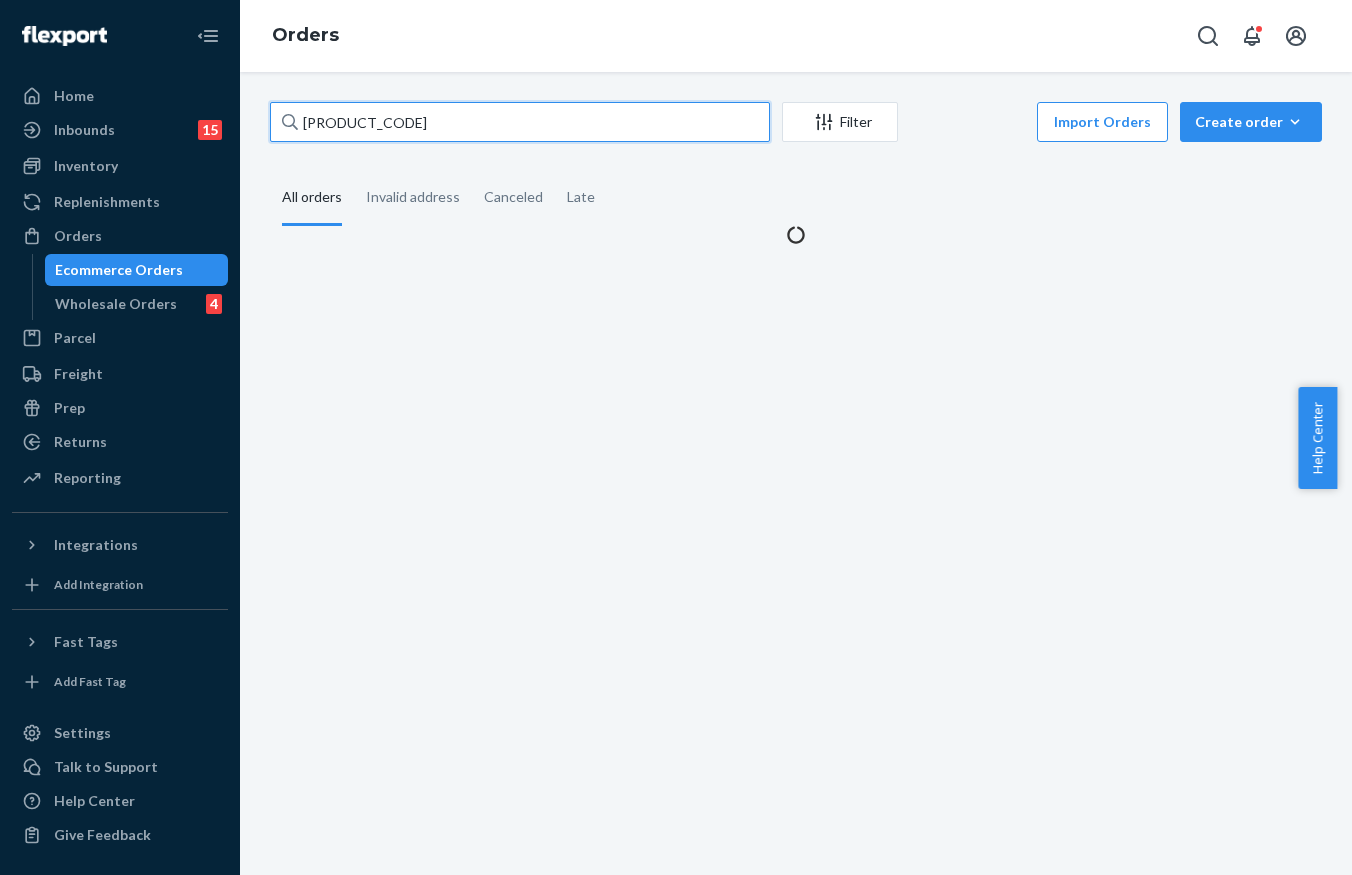 paste on "681" 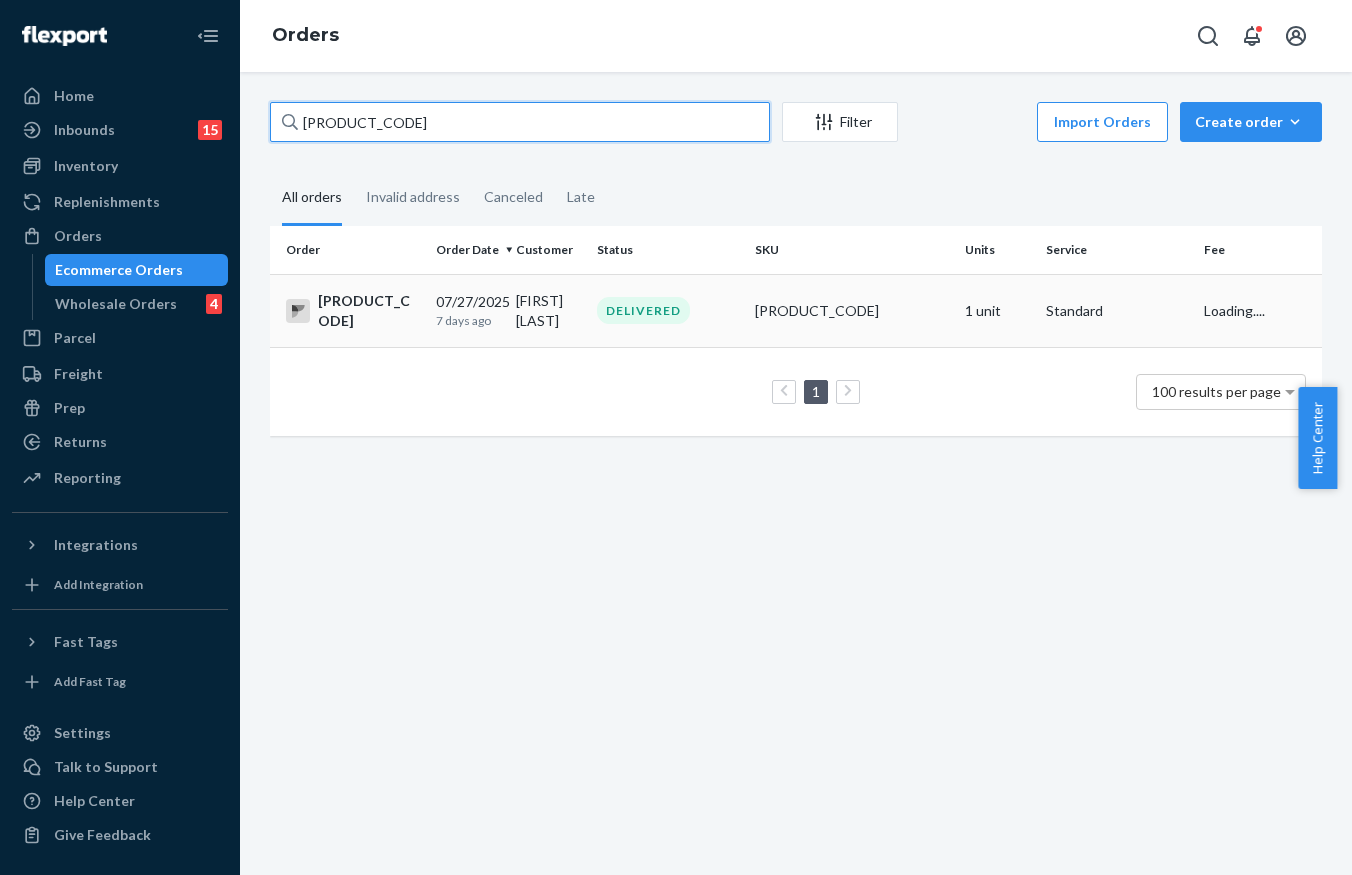 type on "[PRODUCT_CODE]" 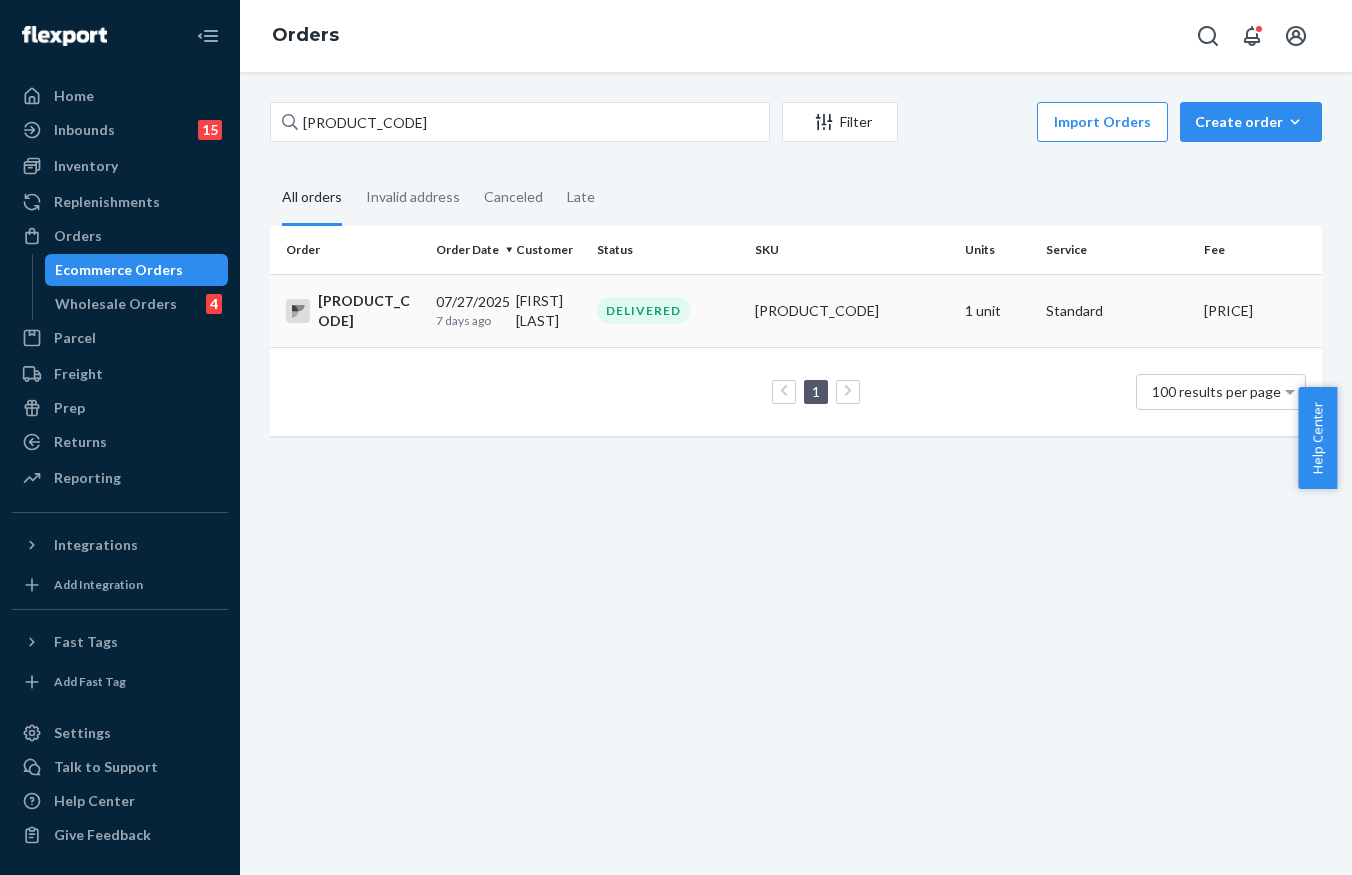 click on "DELIVERED" at bounding box center [643, 310] 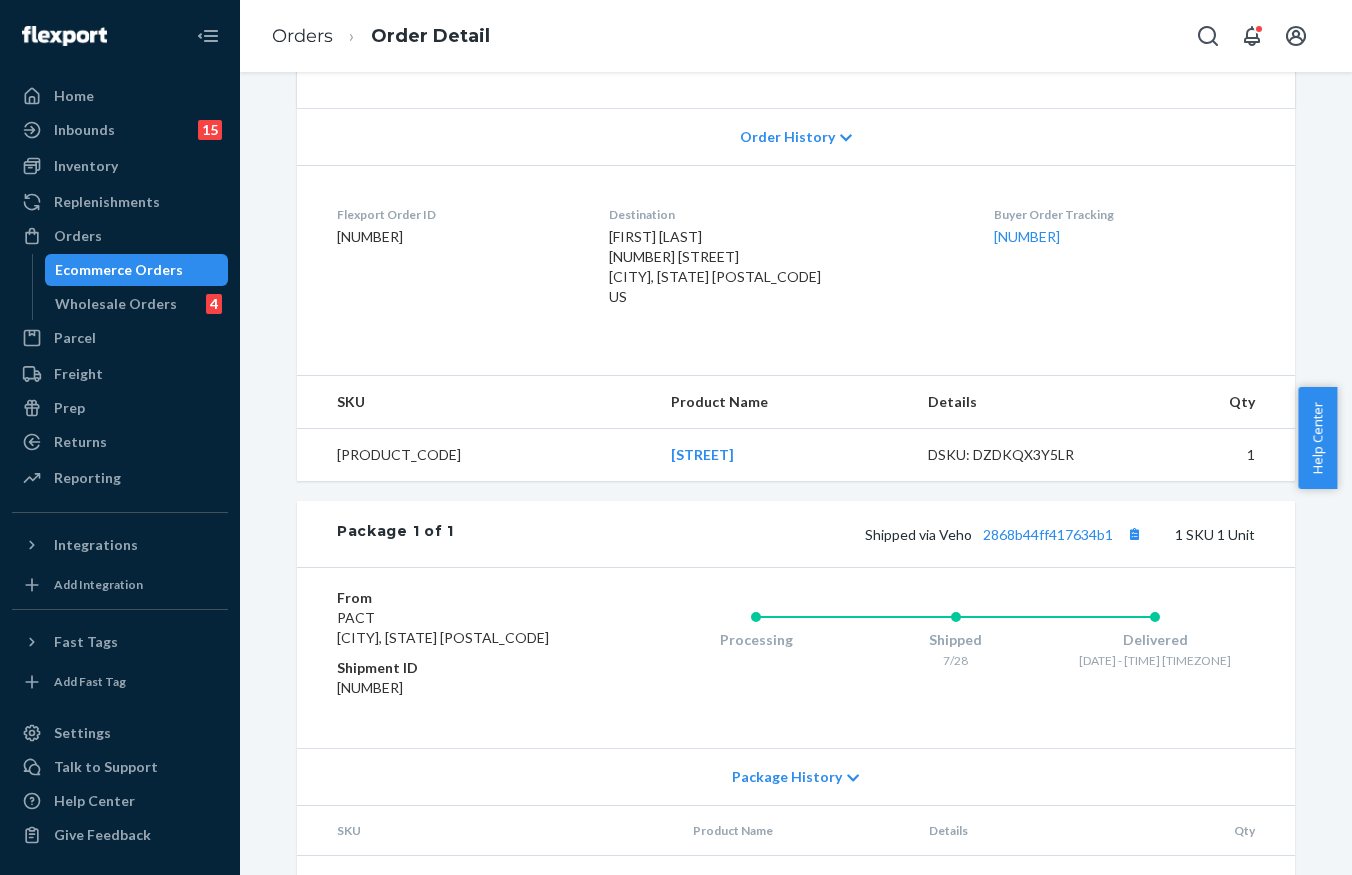 scroll, scrollTop: 451, scrollLeft: 0, axis: vertical 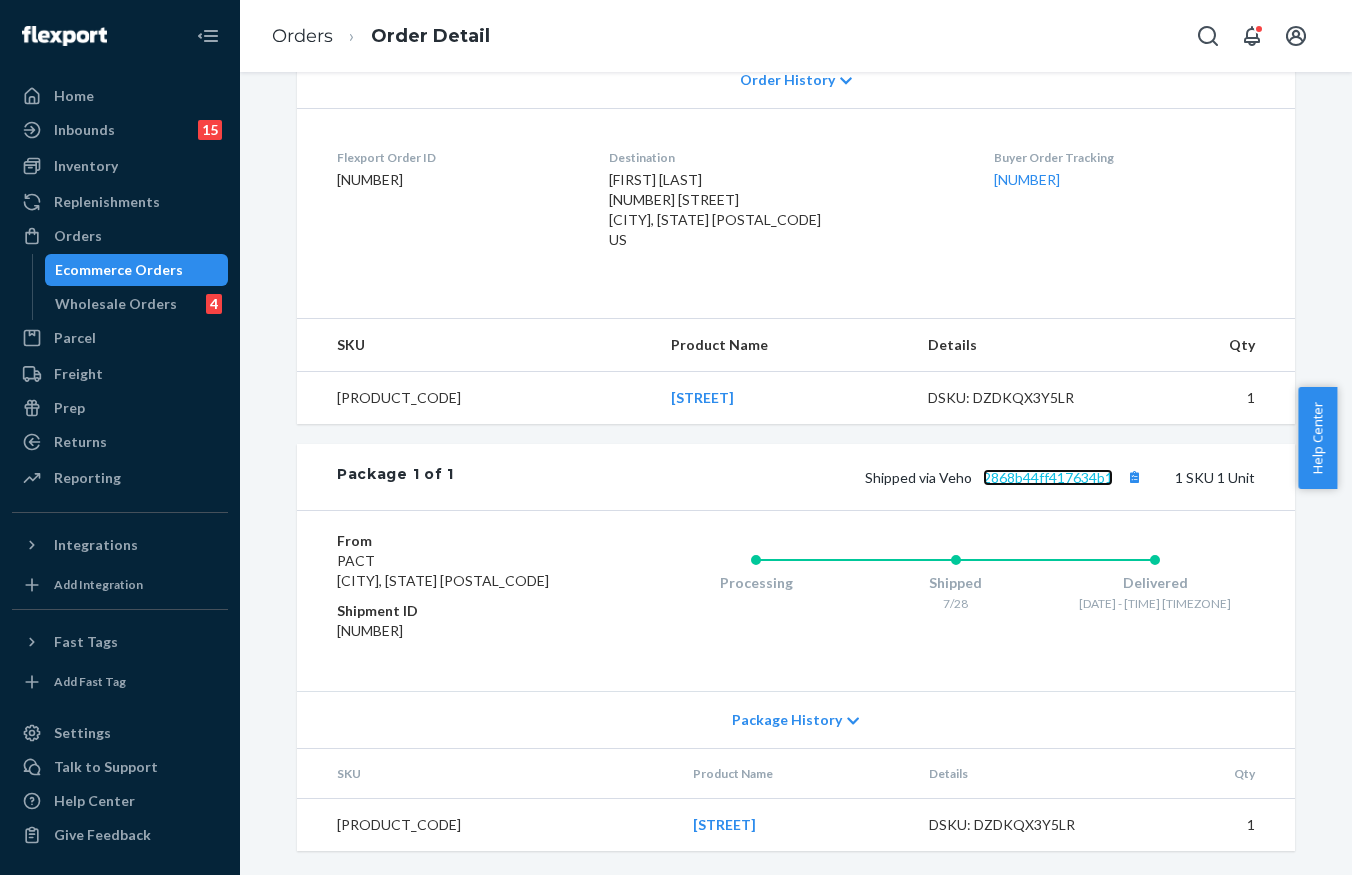 click on "2868b44ff417634b1" at bounding box center (1048, 477) 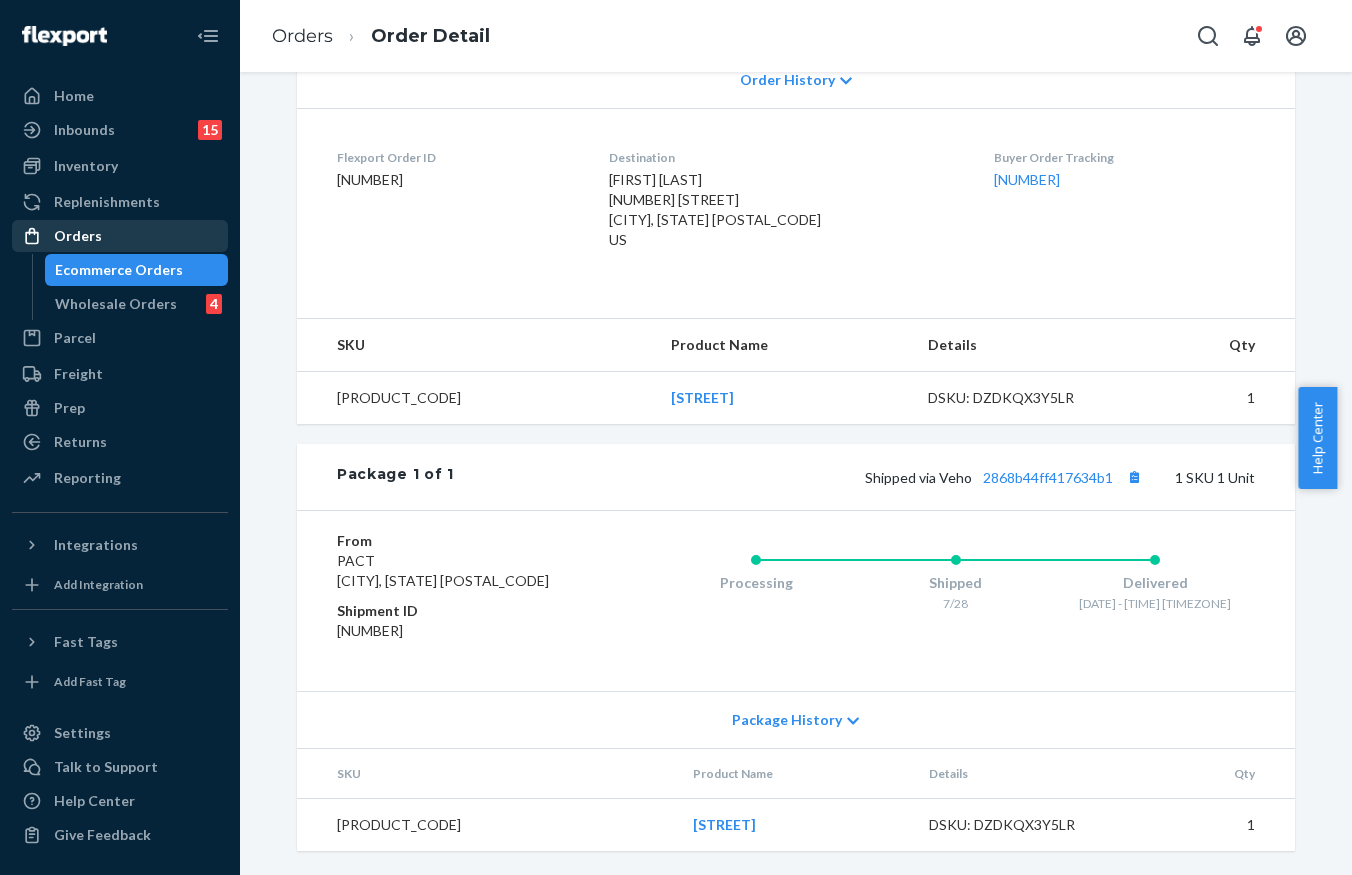 click on "Orders" at bounding box center [120, 236] 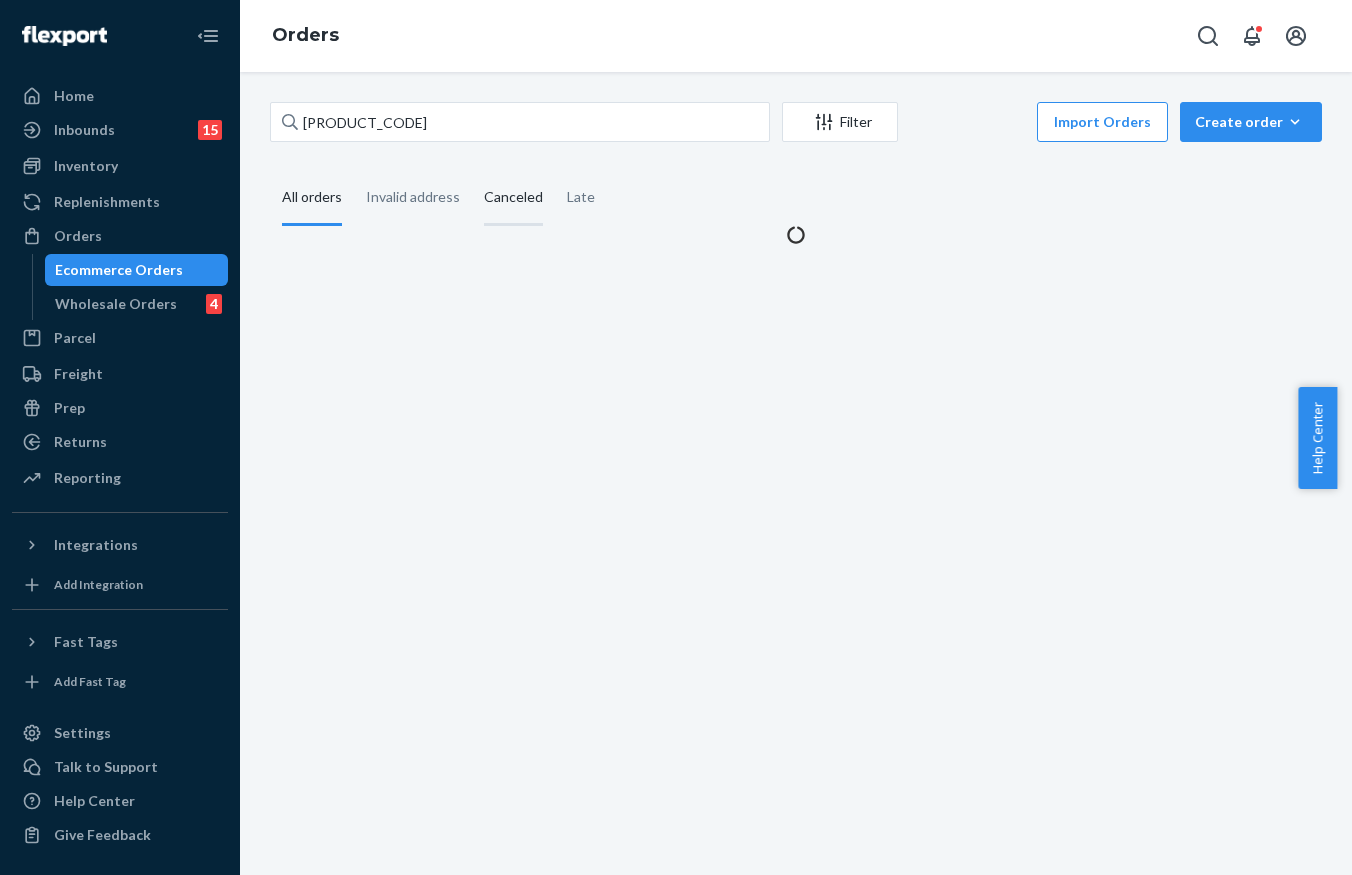 scroll, scrollTop: 0, scrollLeft: 0, axis: both 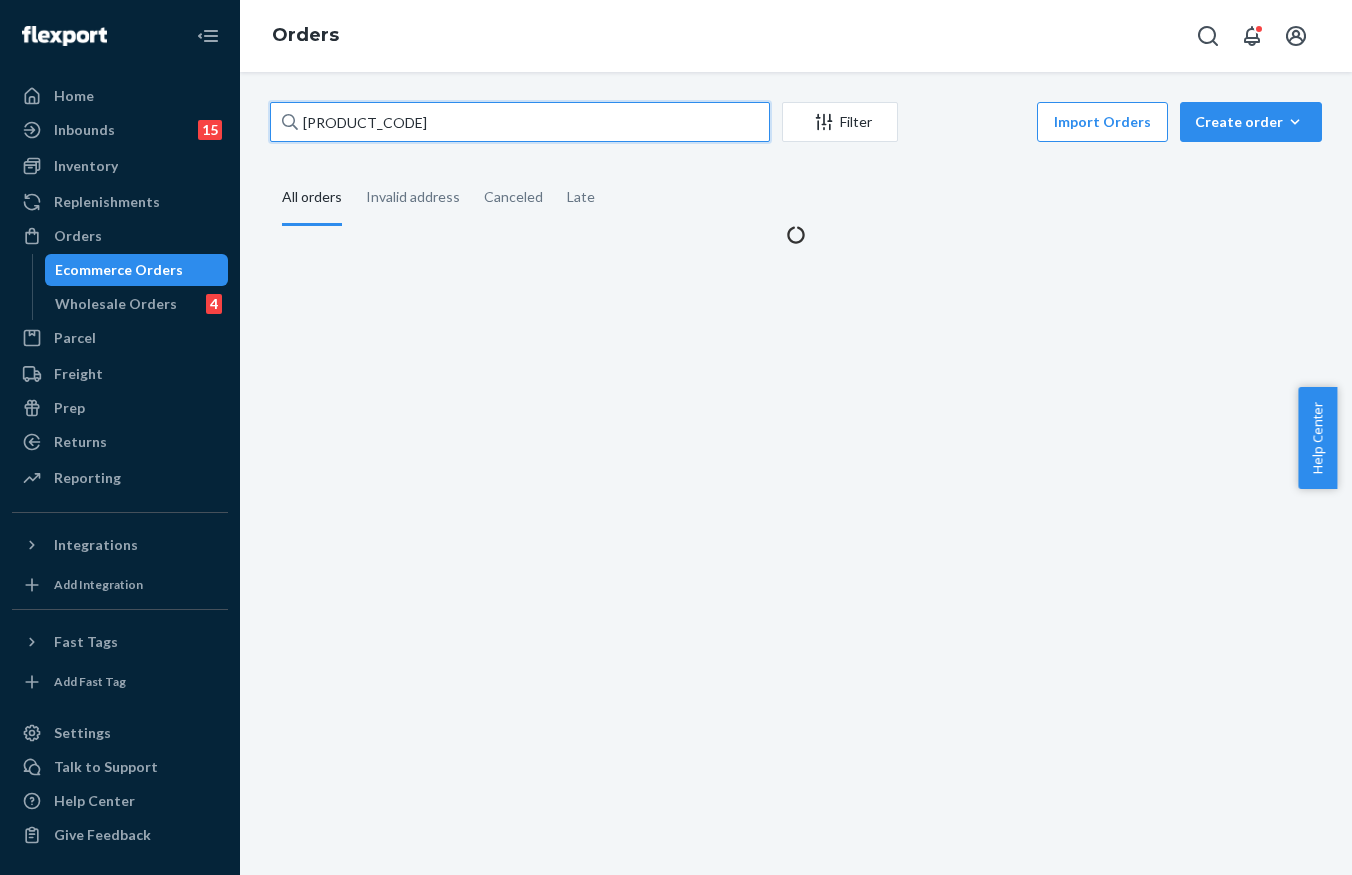 click on "[PRODUCT_CODE]" at bounding box center [520, 122] 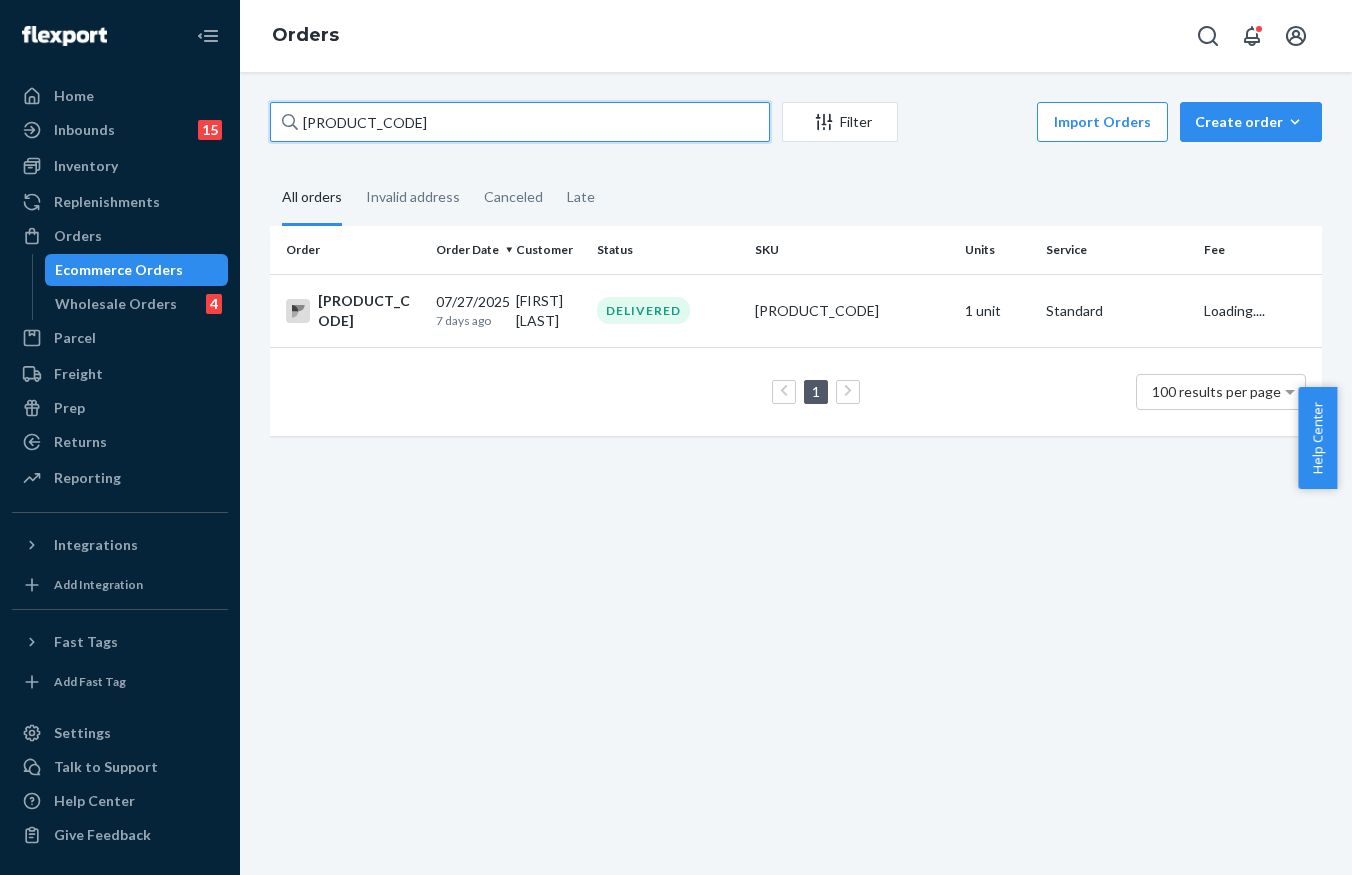 paste on "68716" 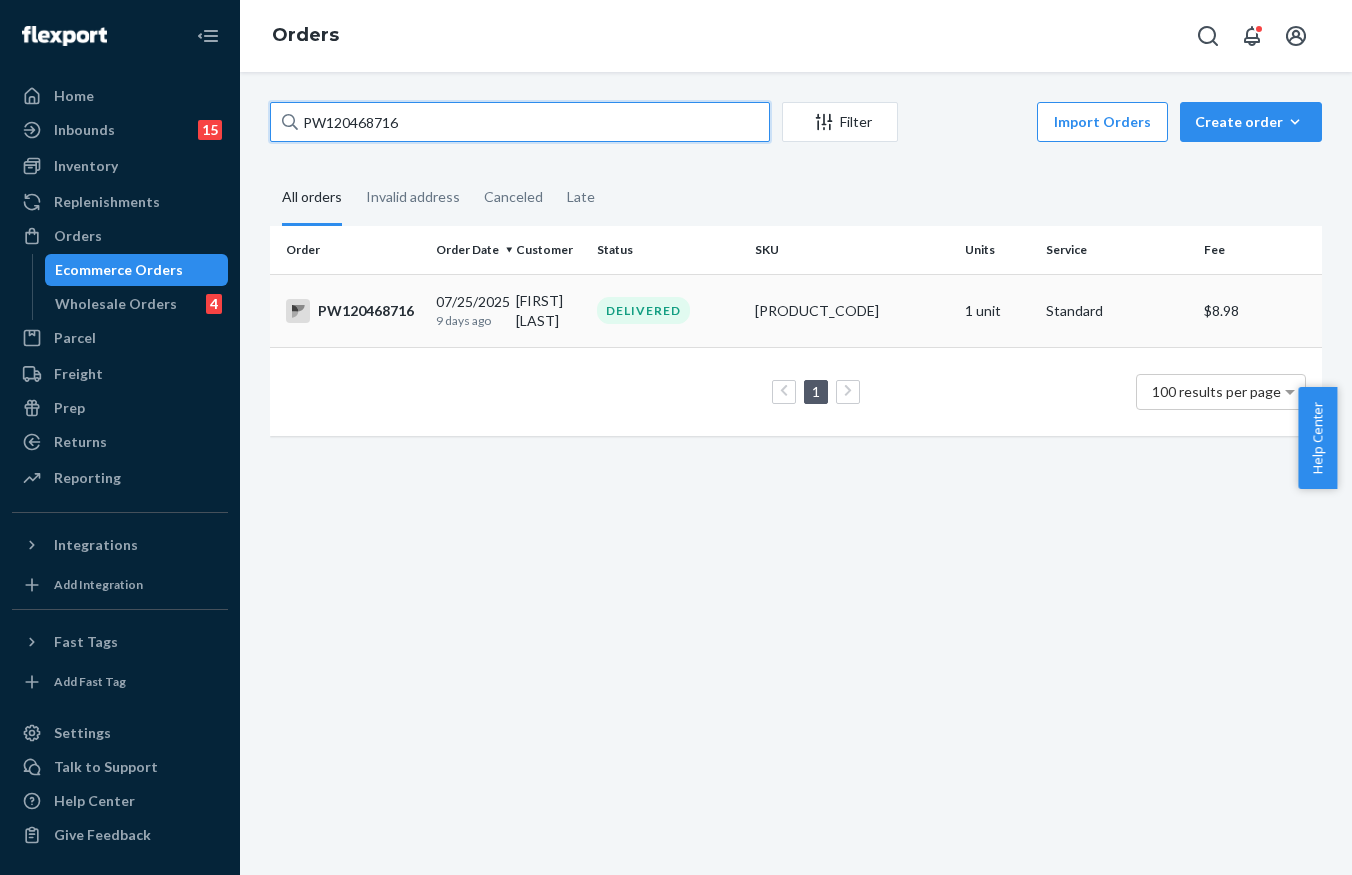 type on "PW120468716" 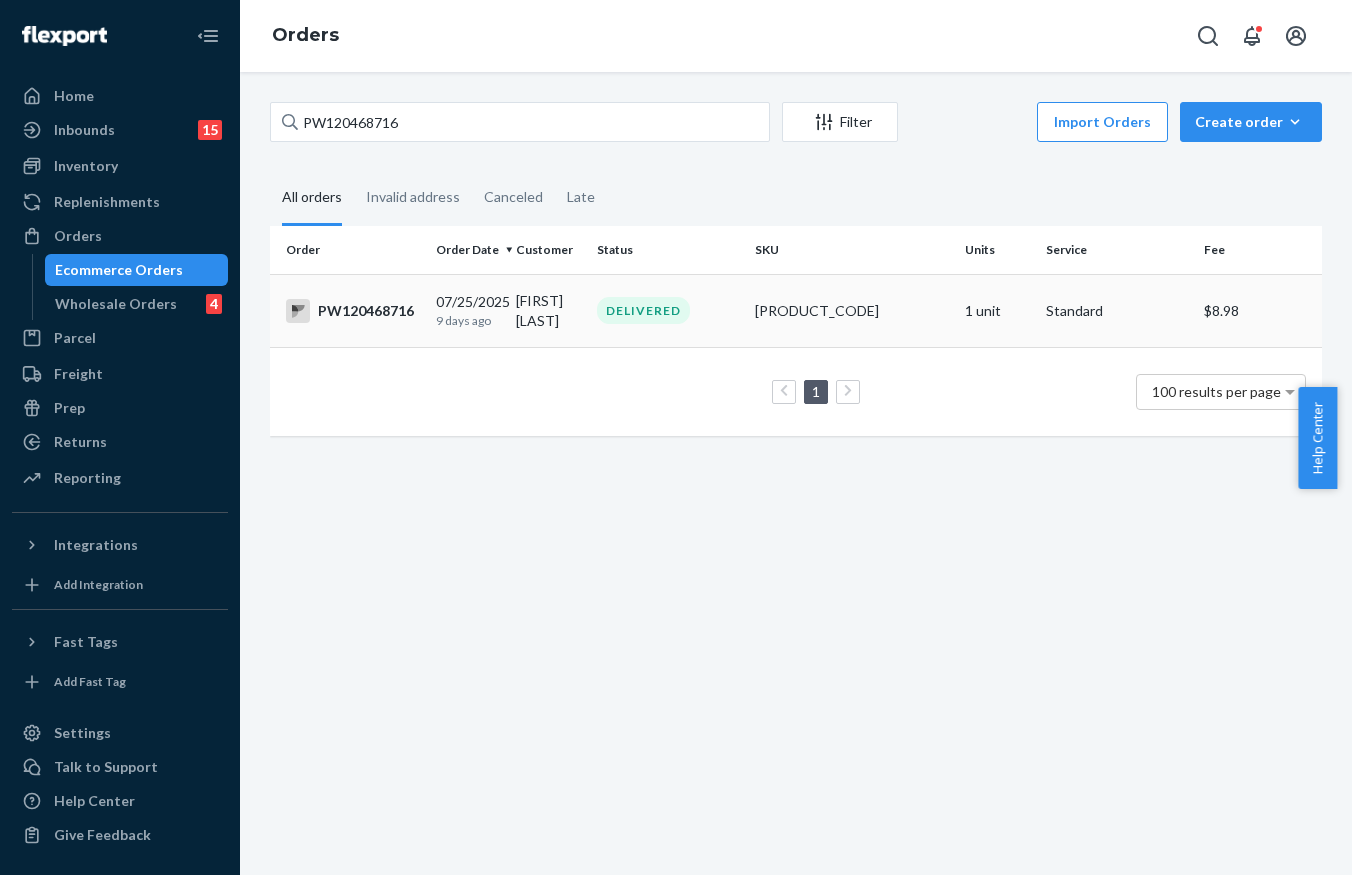 click on "[FIRST] [LAST]" at bounding box center (548, 310) 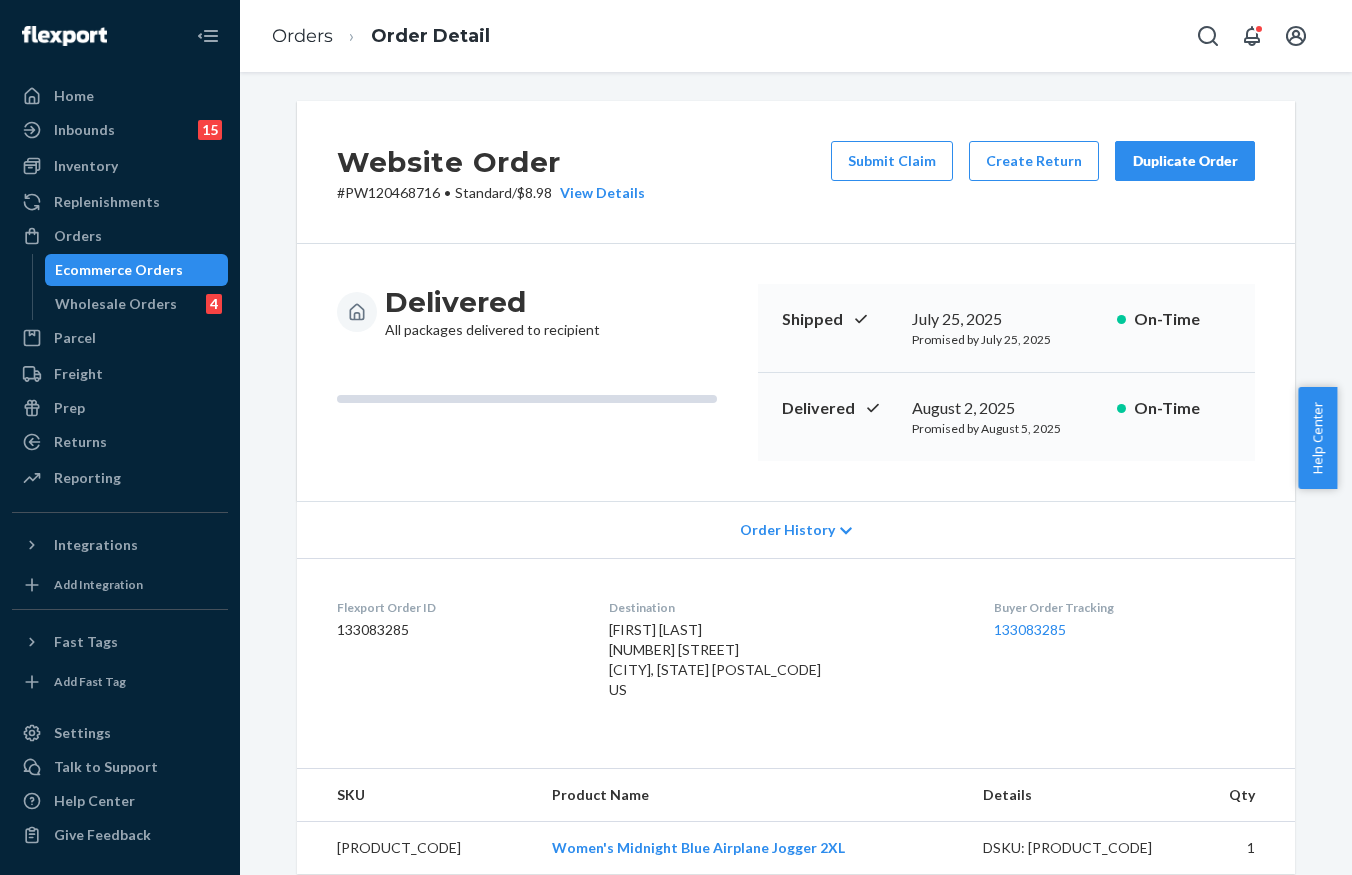 scroll, scrollTop: 0, scrollLeft: 0, axis: both 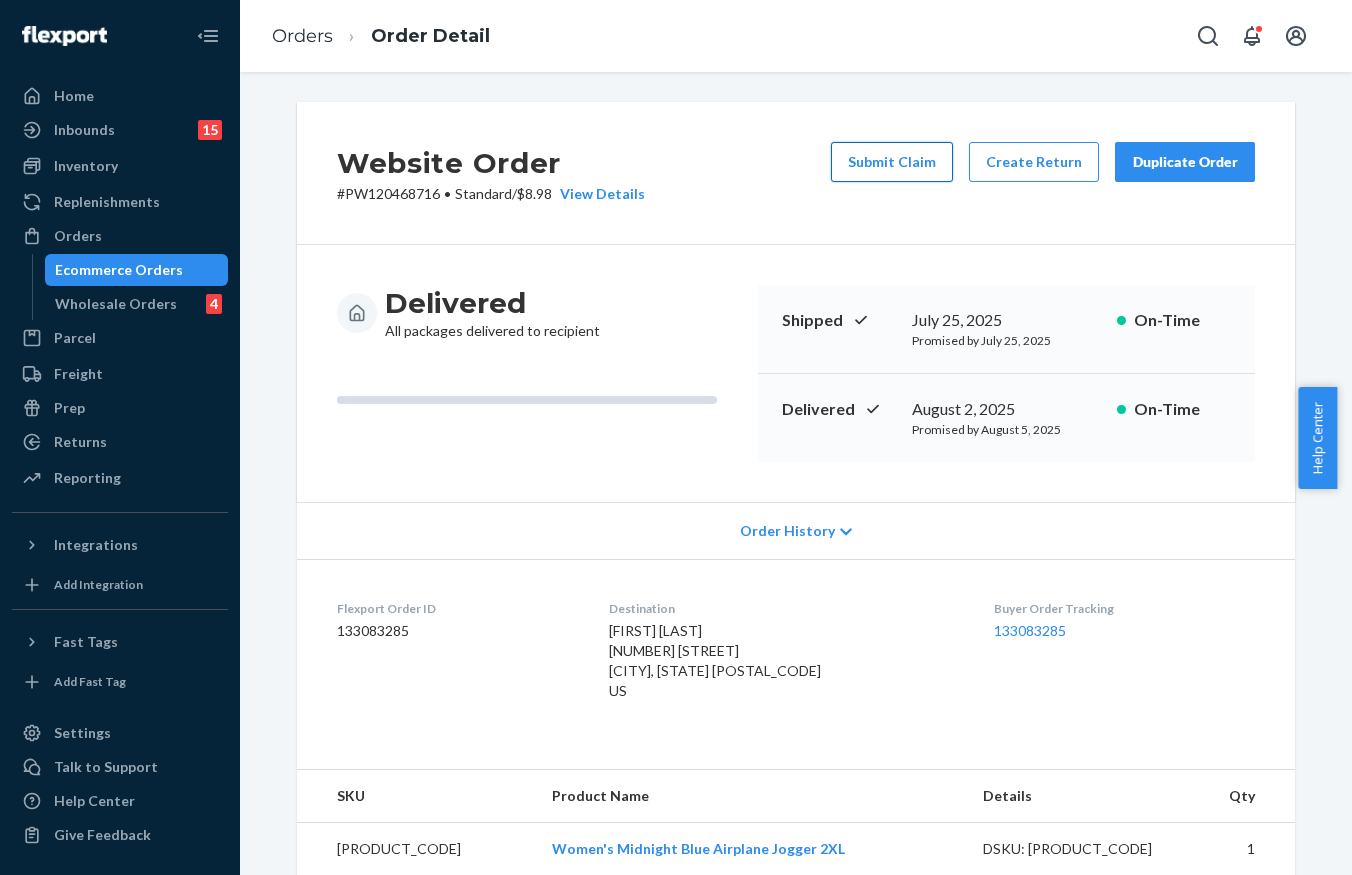 click on "Submit Claim" at bounding box center [892, 162] 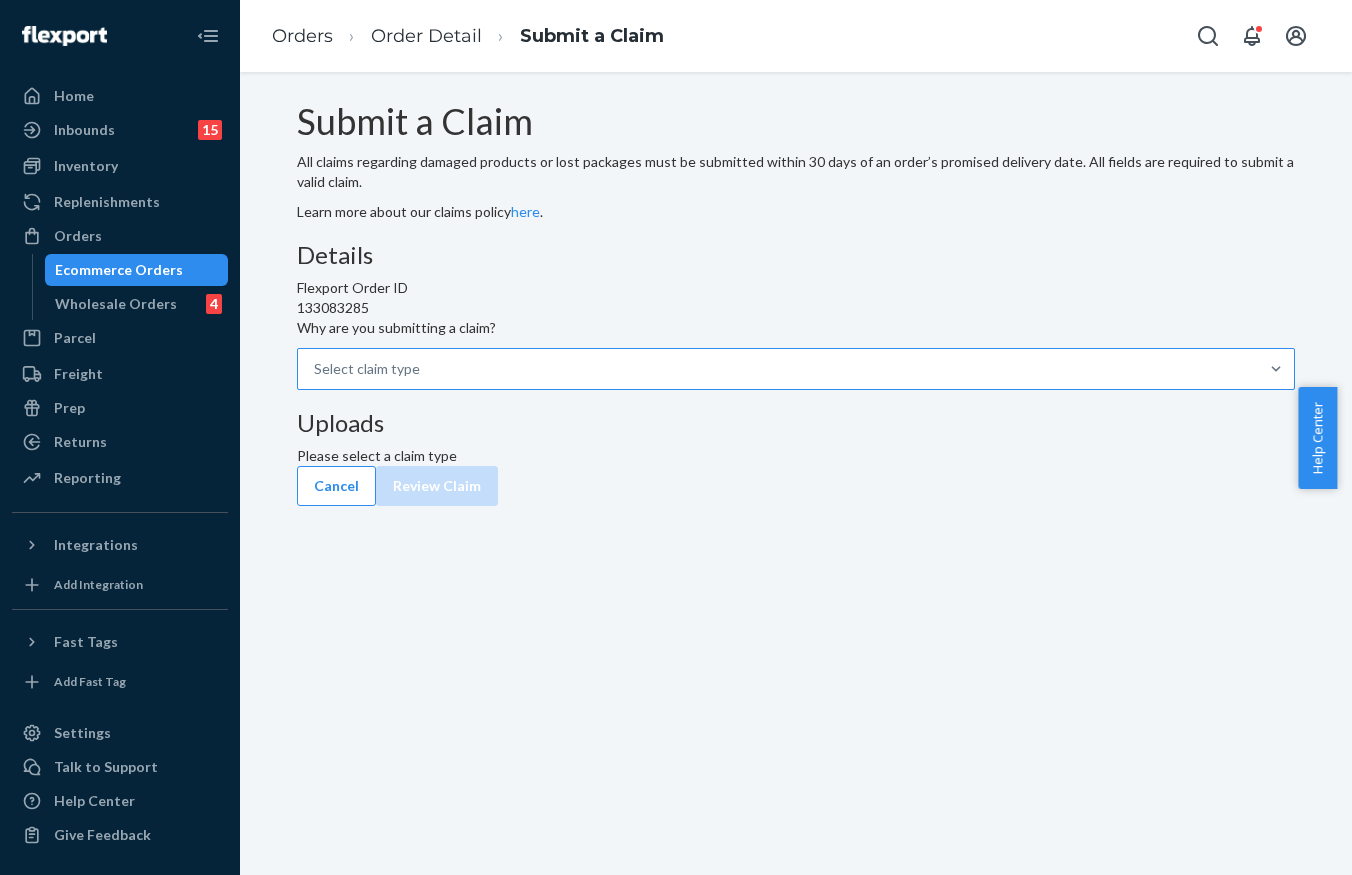 click on "Select claim type" at bounding box center (778, 369) 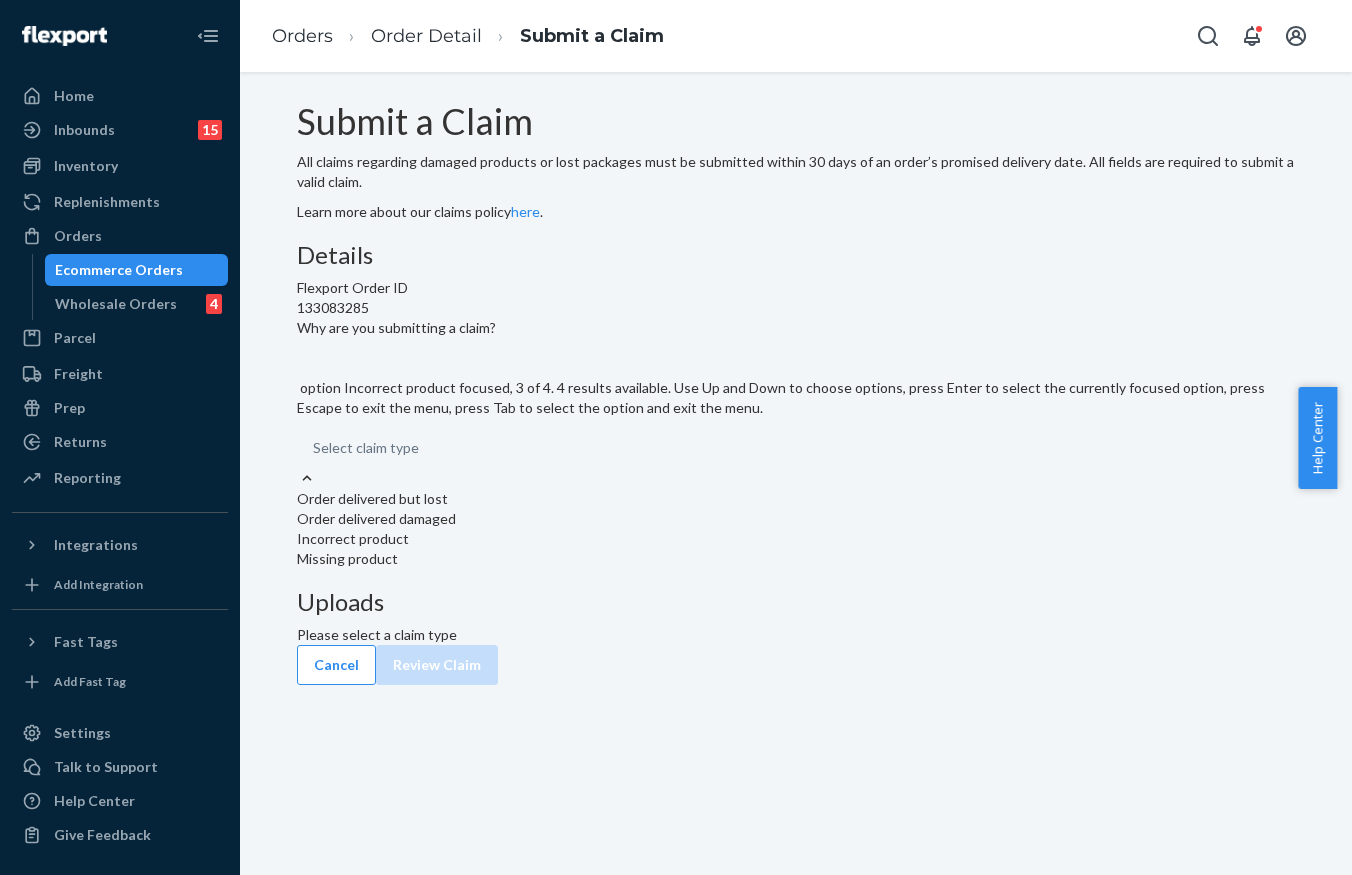 click on "Incorrect product" at bounding box center [796, 539] 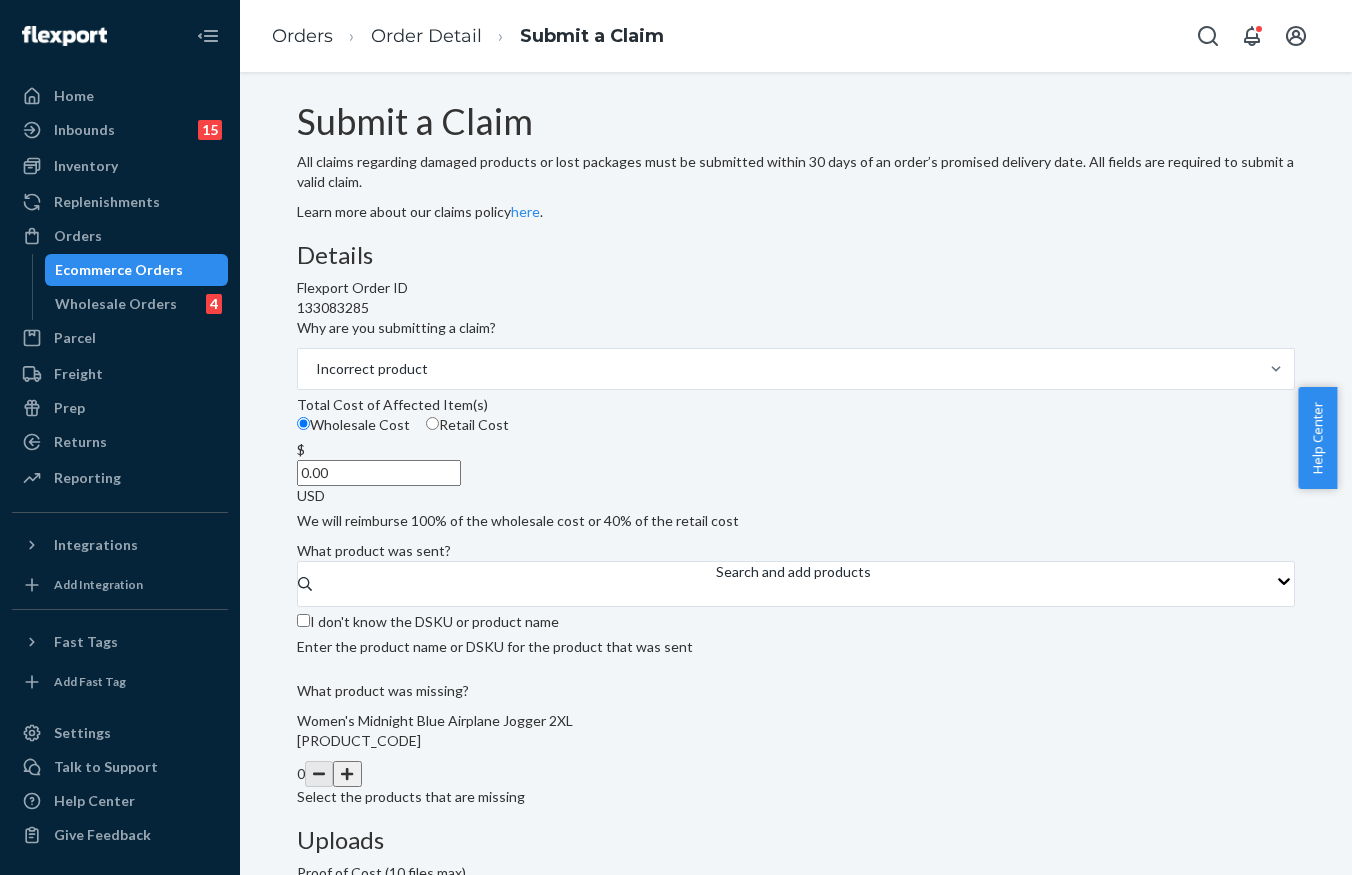click on "0.00" at bounding box center (379, 473) 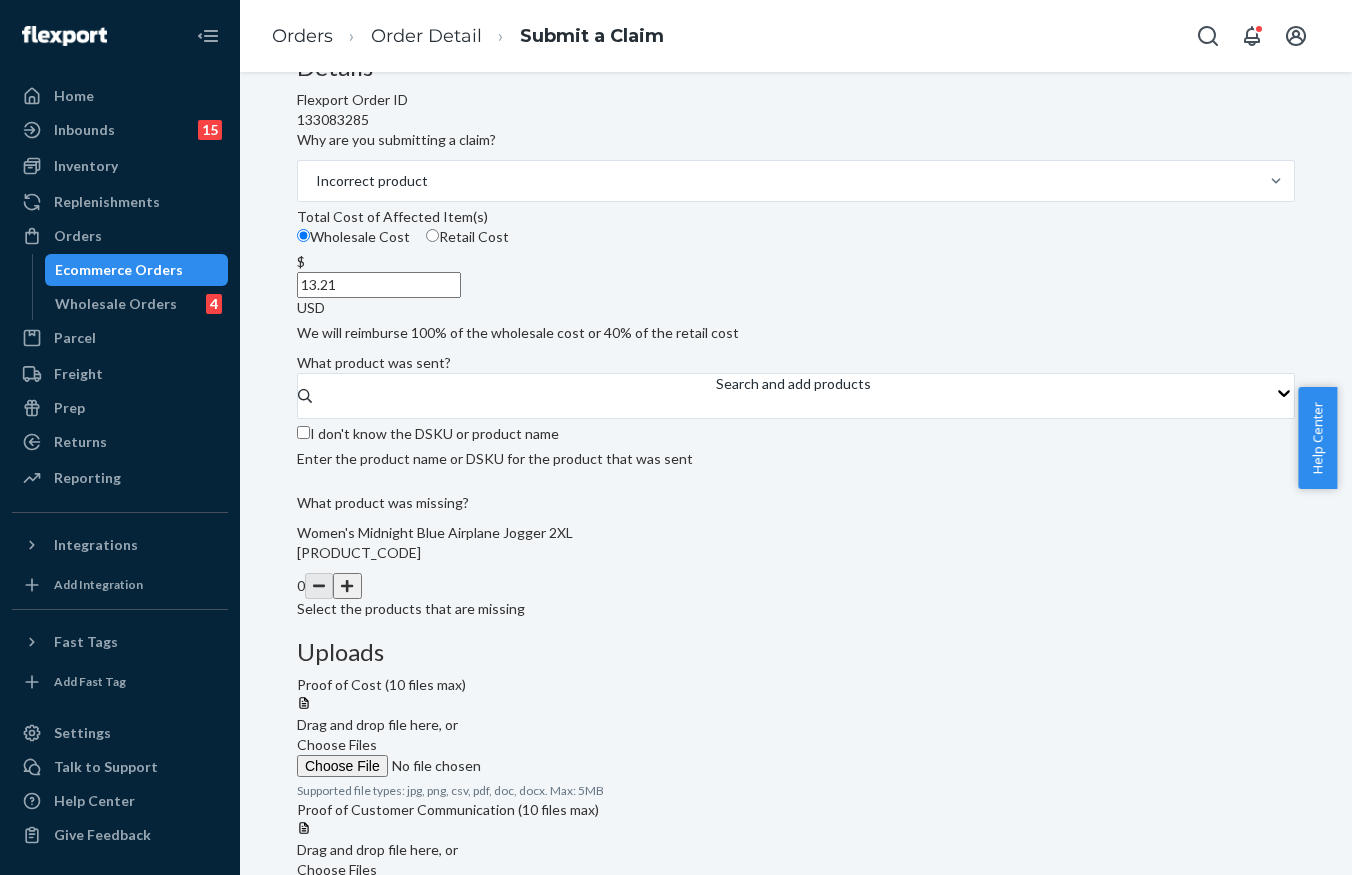 scroll, scrollTop: 200, scrollLeft: 0, axis: vertical 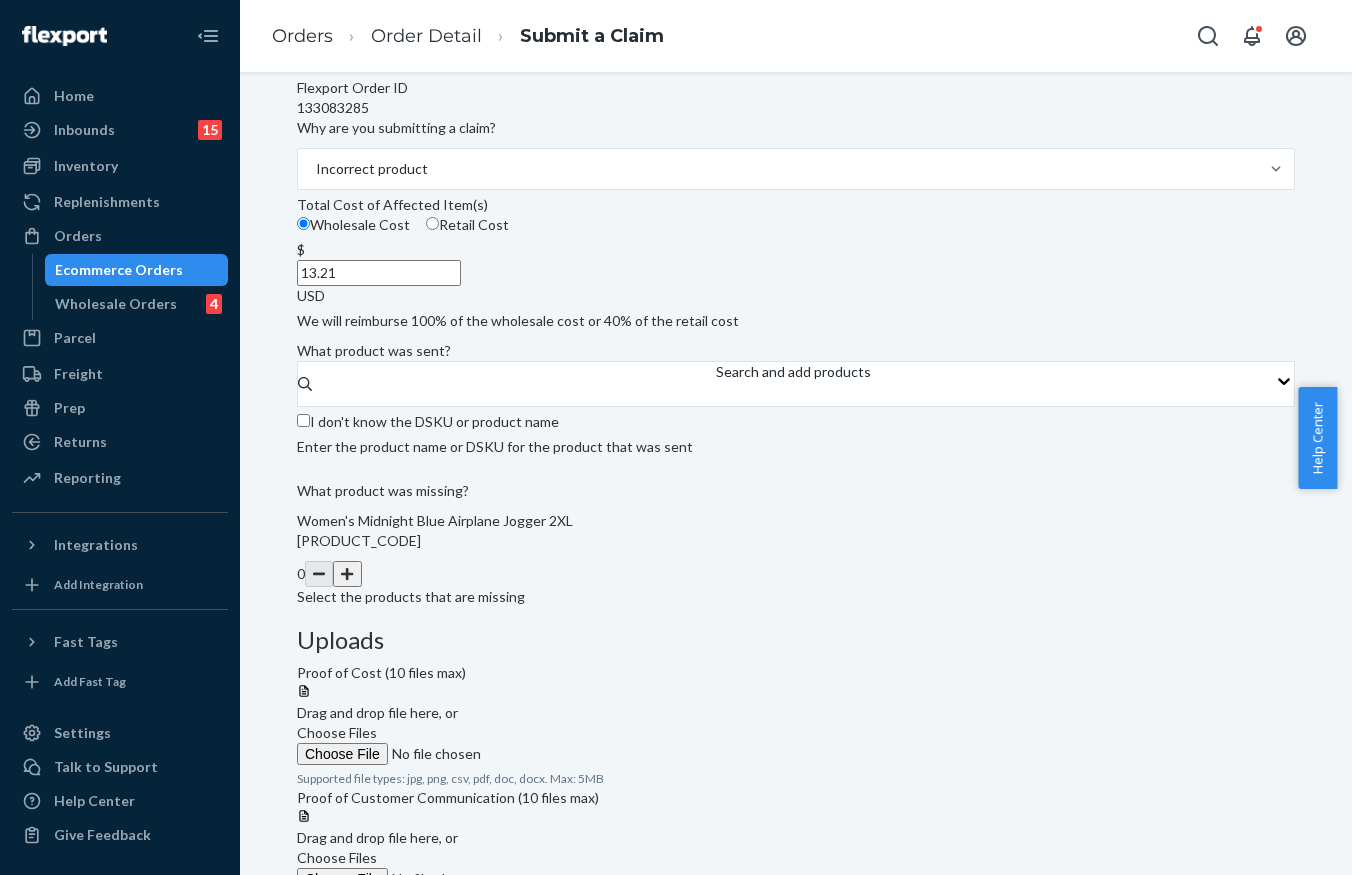 type on "13.21" 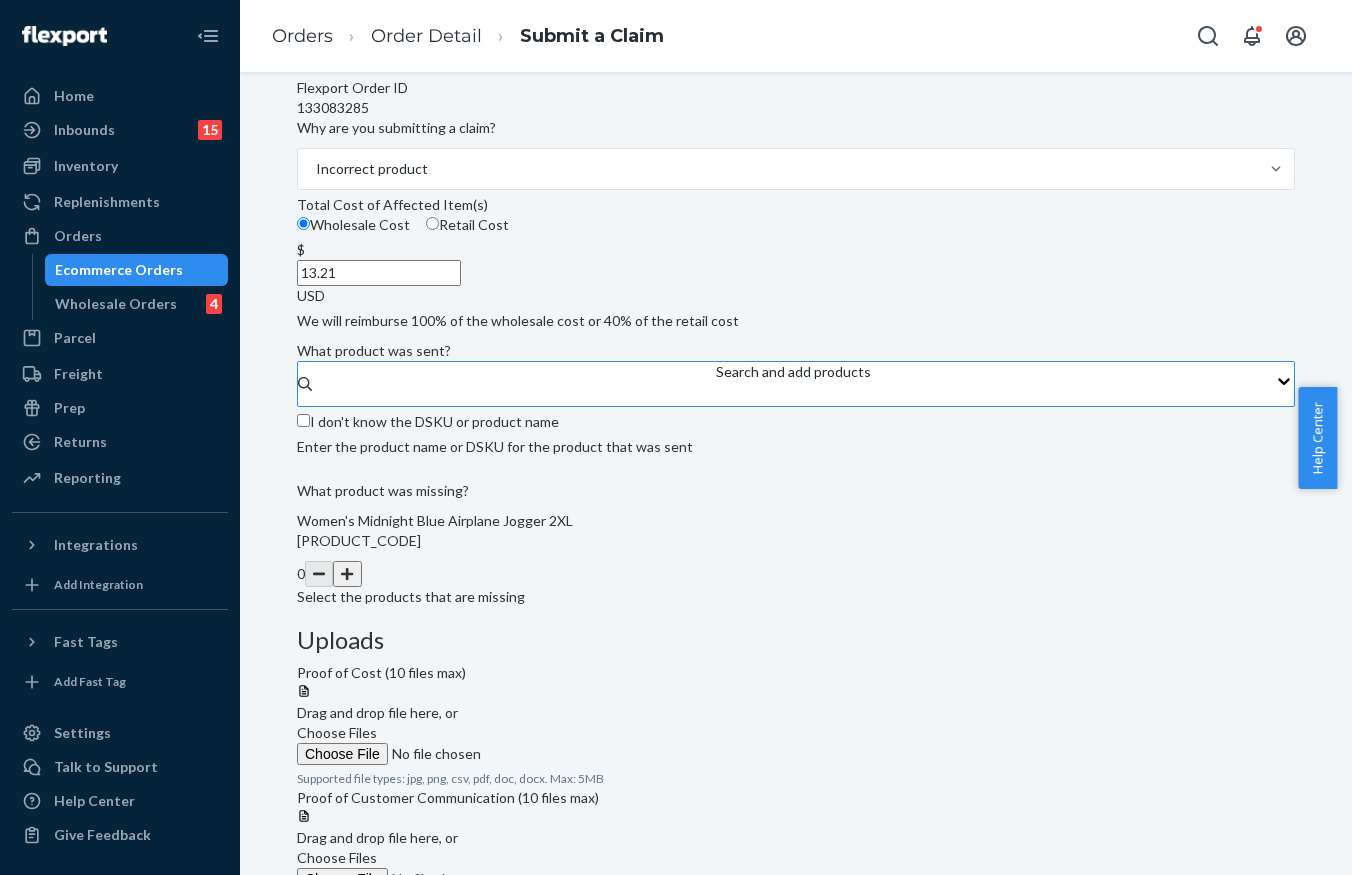 click on "Search and add products" at bounding box center (793, 372) 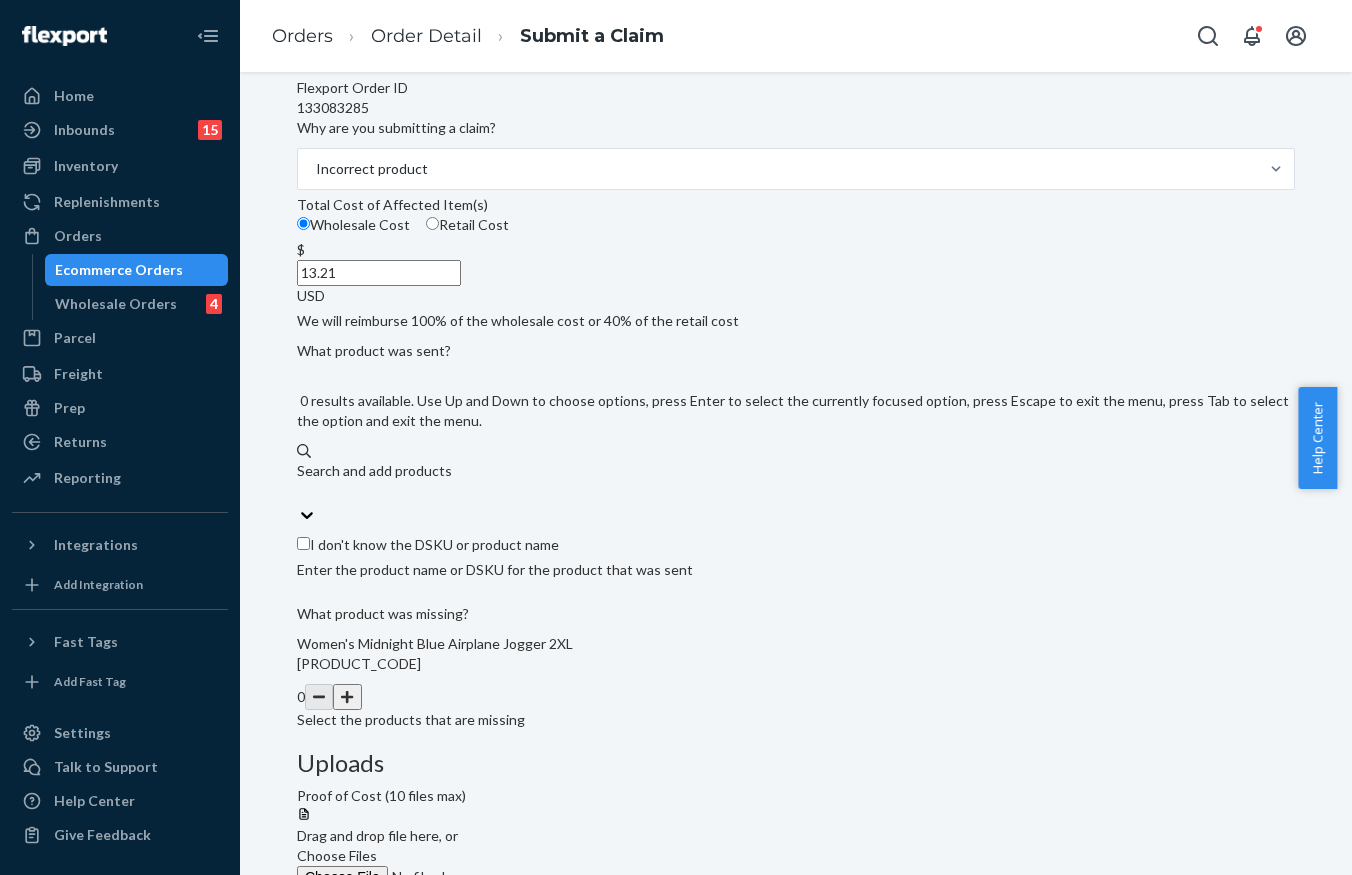 paste on "WA1-W8W-mnu" 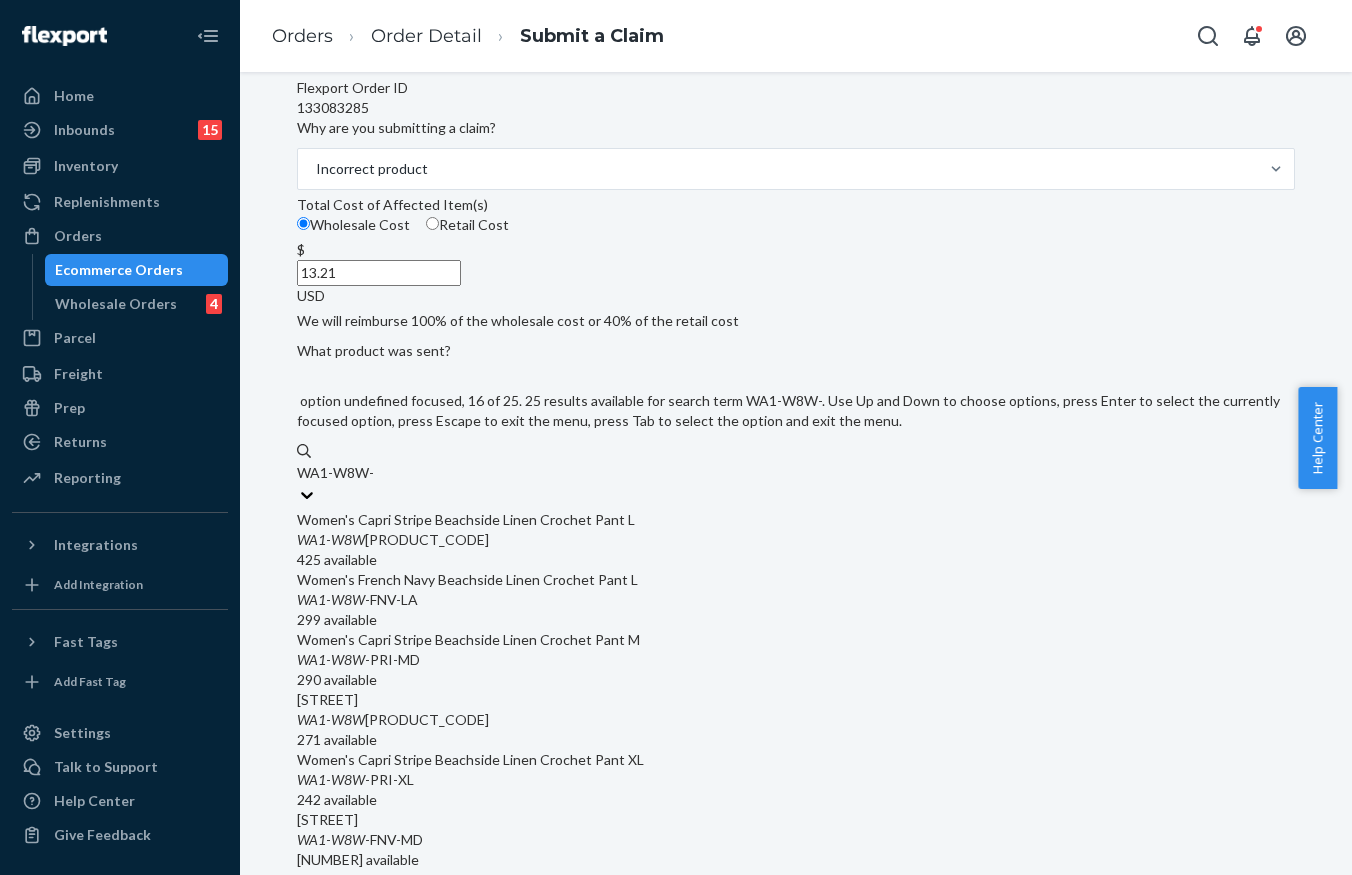 scroll, scrollTop: 1738, scrollLeft: 0, axis: vertical 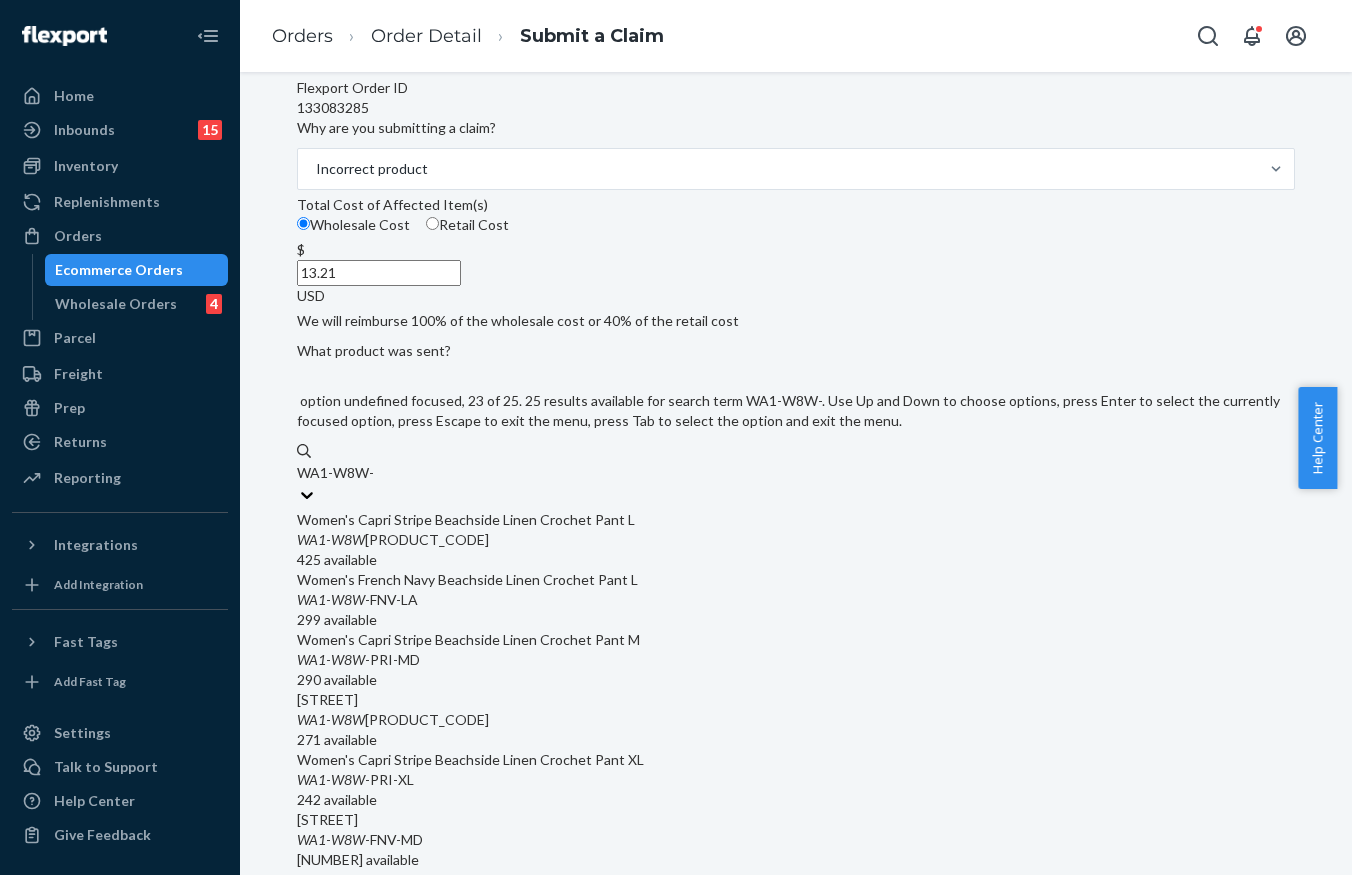 type on "WA1-W8W-" 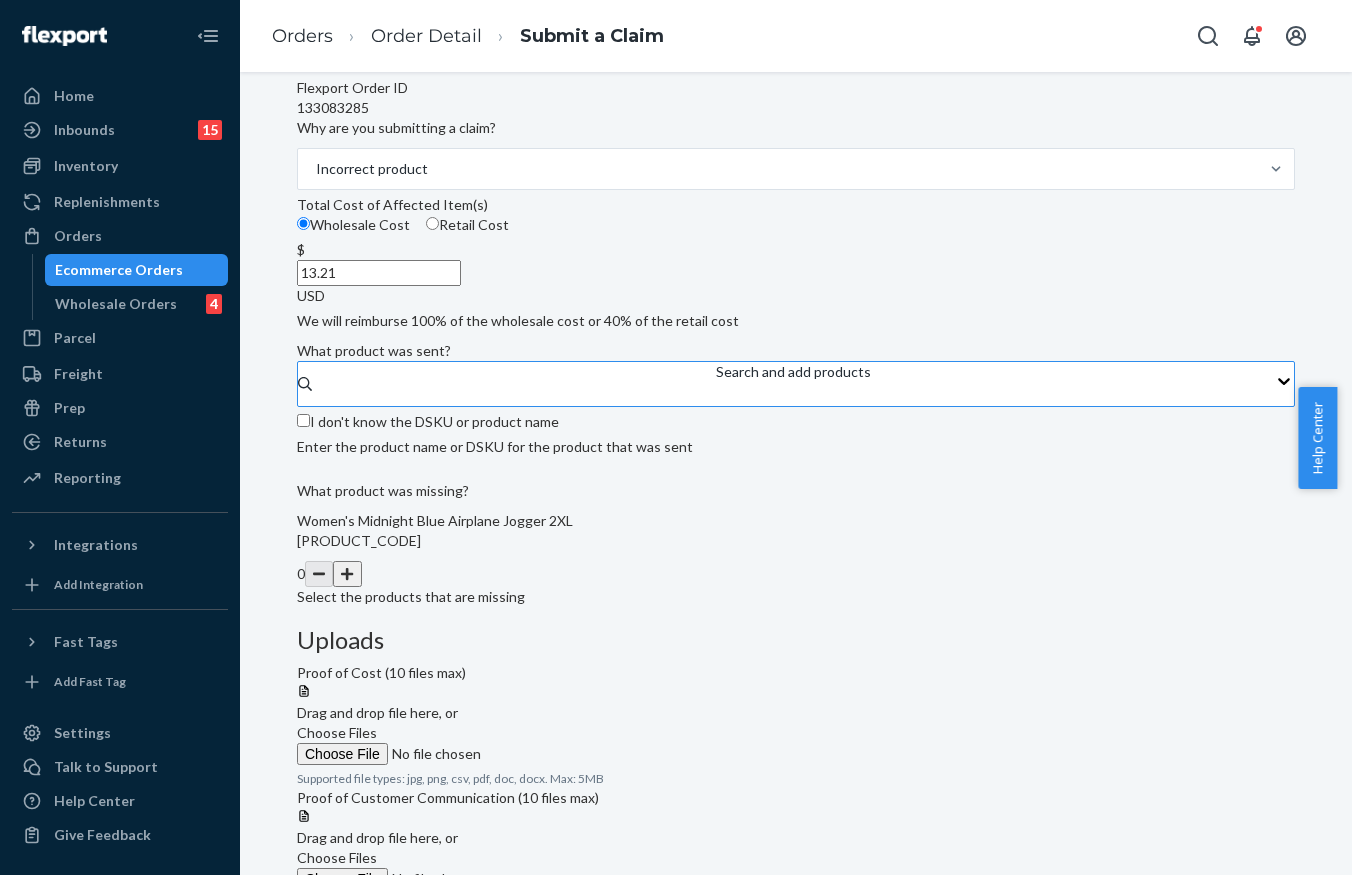 click on "Search and add products" at bounding box center (793, 384) 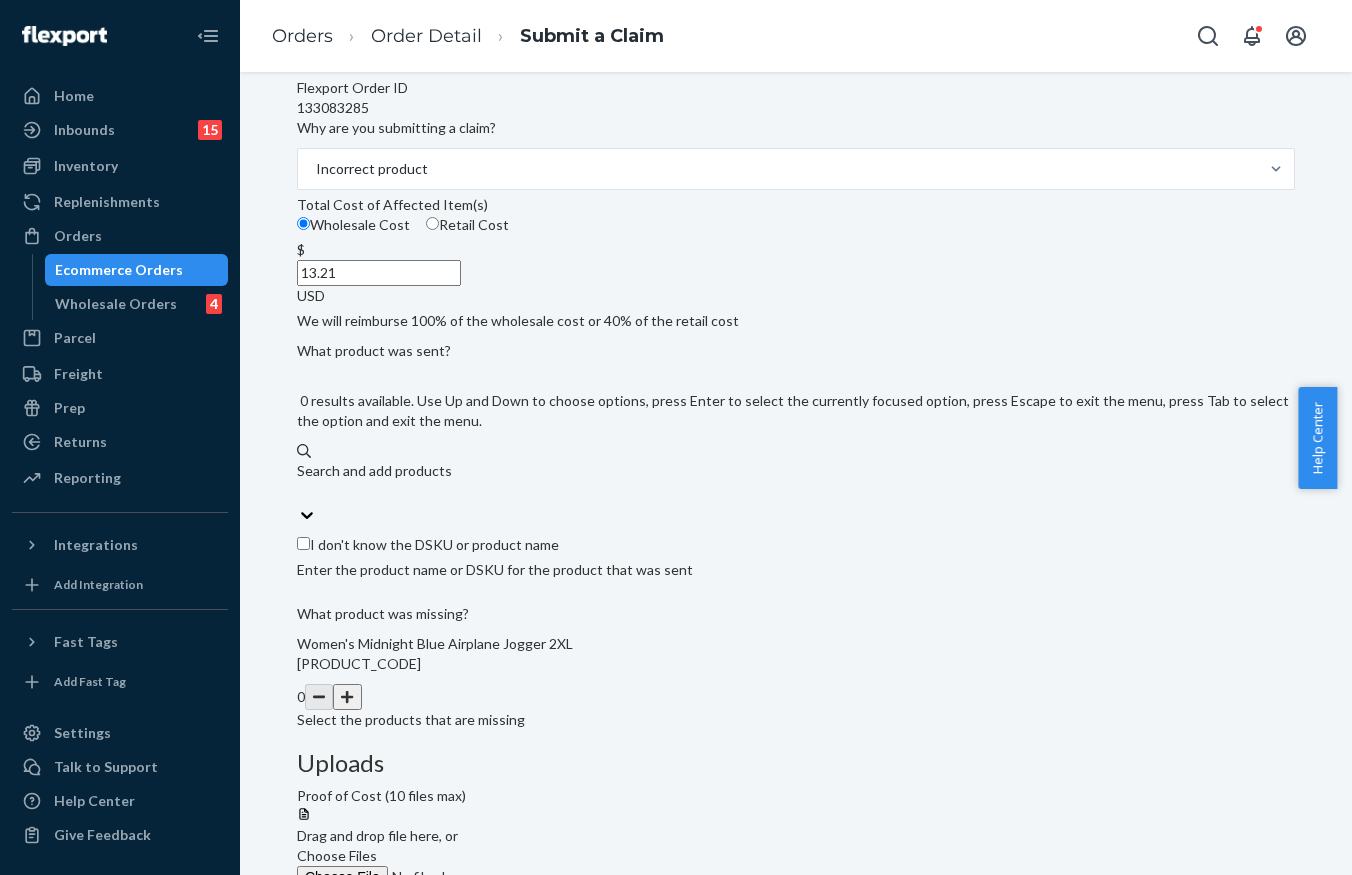 paste on "WA1-W8W-BRA" 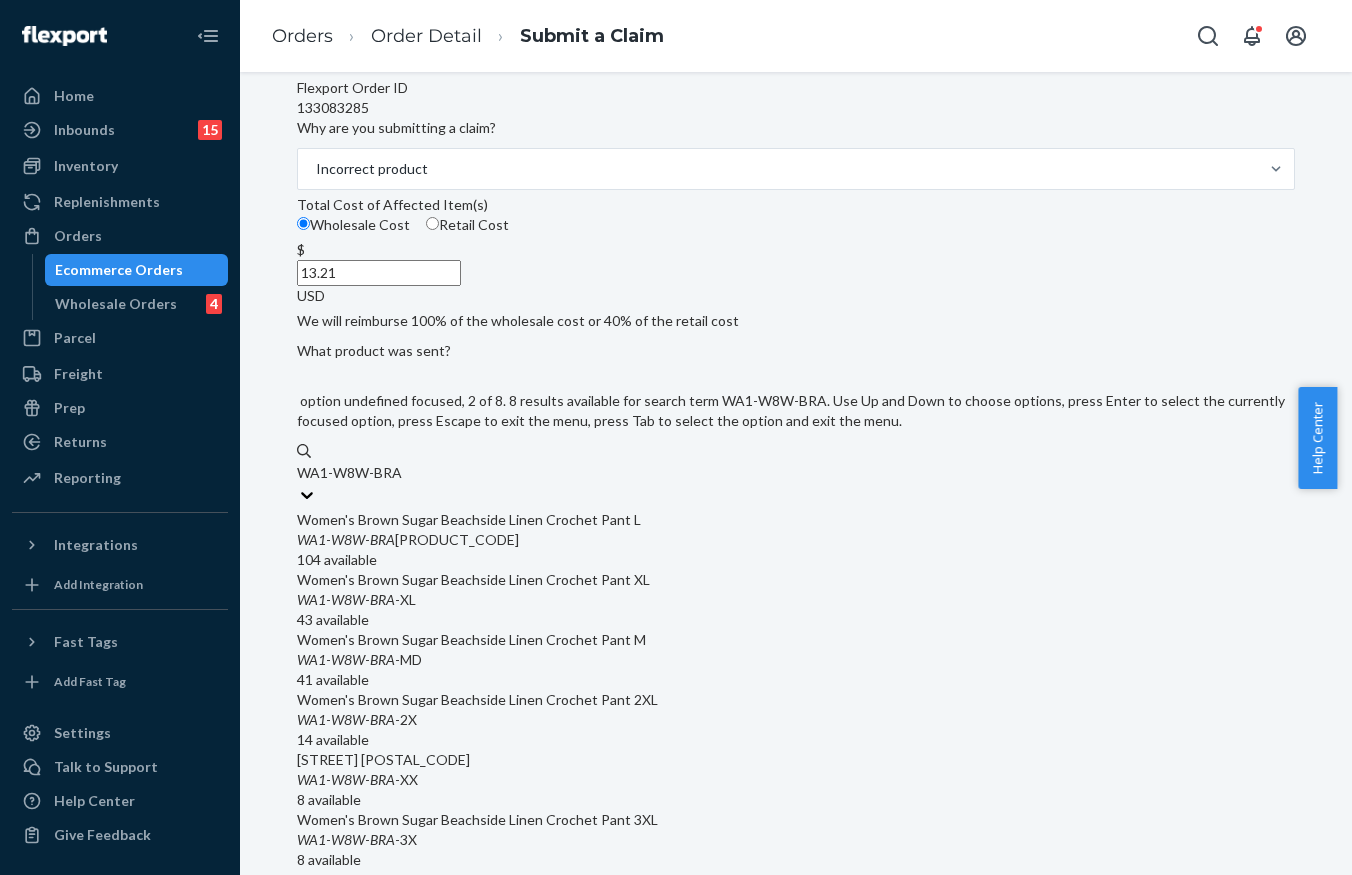scroll, scrollTop: 100, scrollLeft: 0, axis: vertical 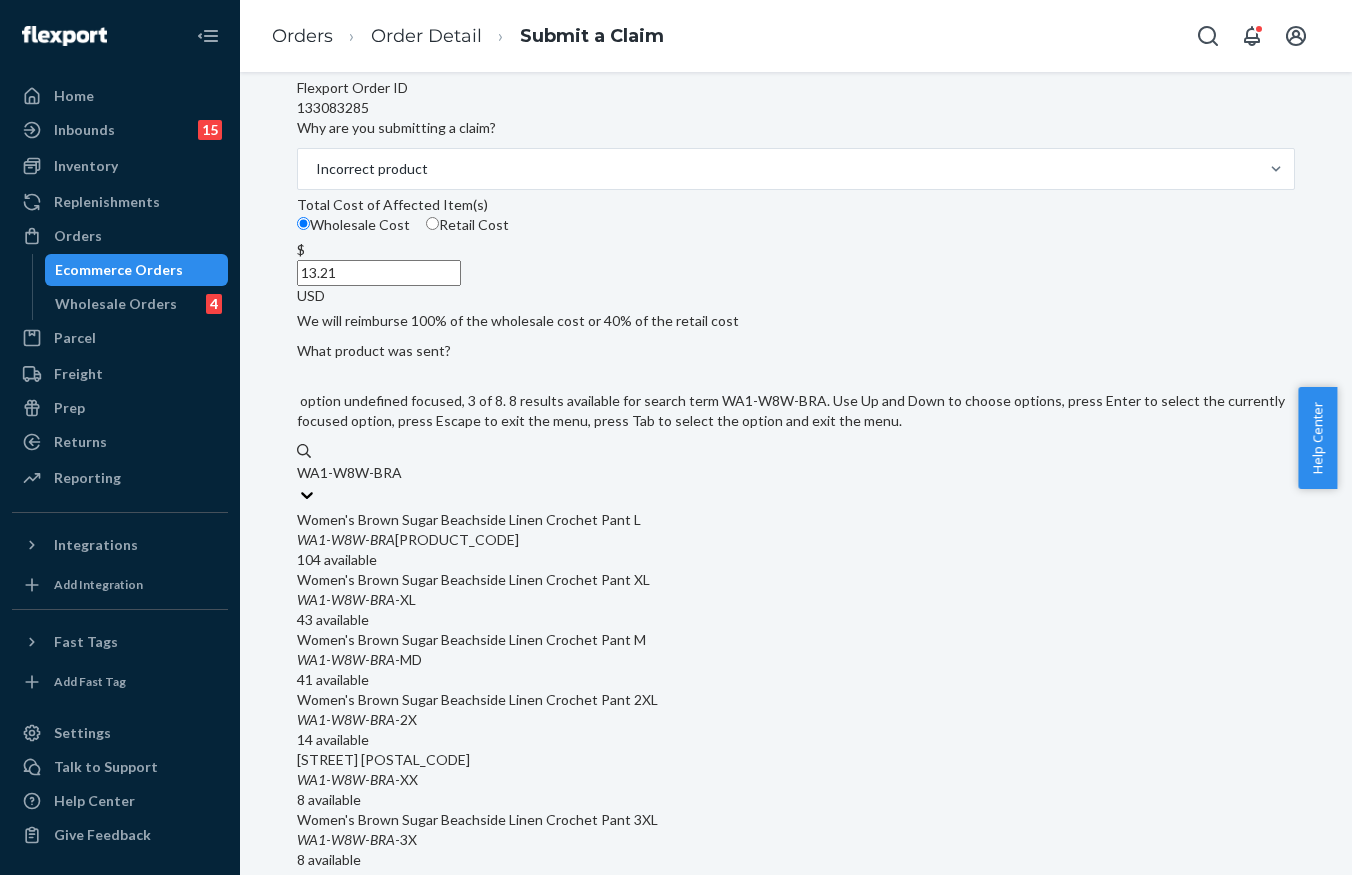 click on "Women's Brown Sugar Beachside Linen Crochet Pant M" at bounding box center [796, 640] 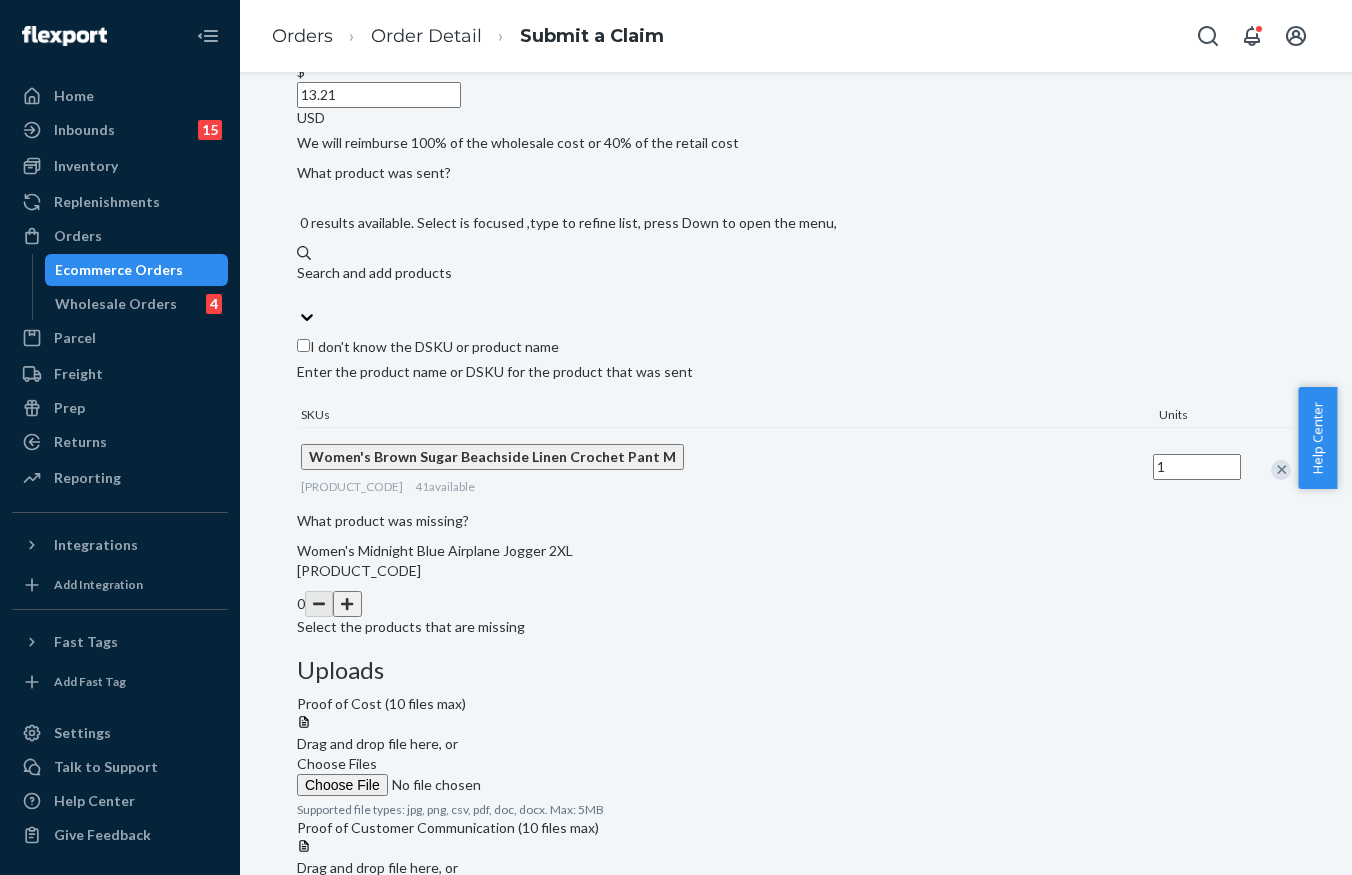 scroll, scrollTop: 386, scrollLeft: 0, axis: vertical 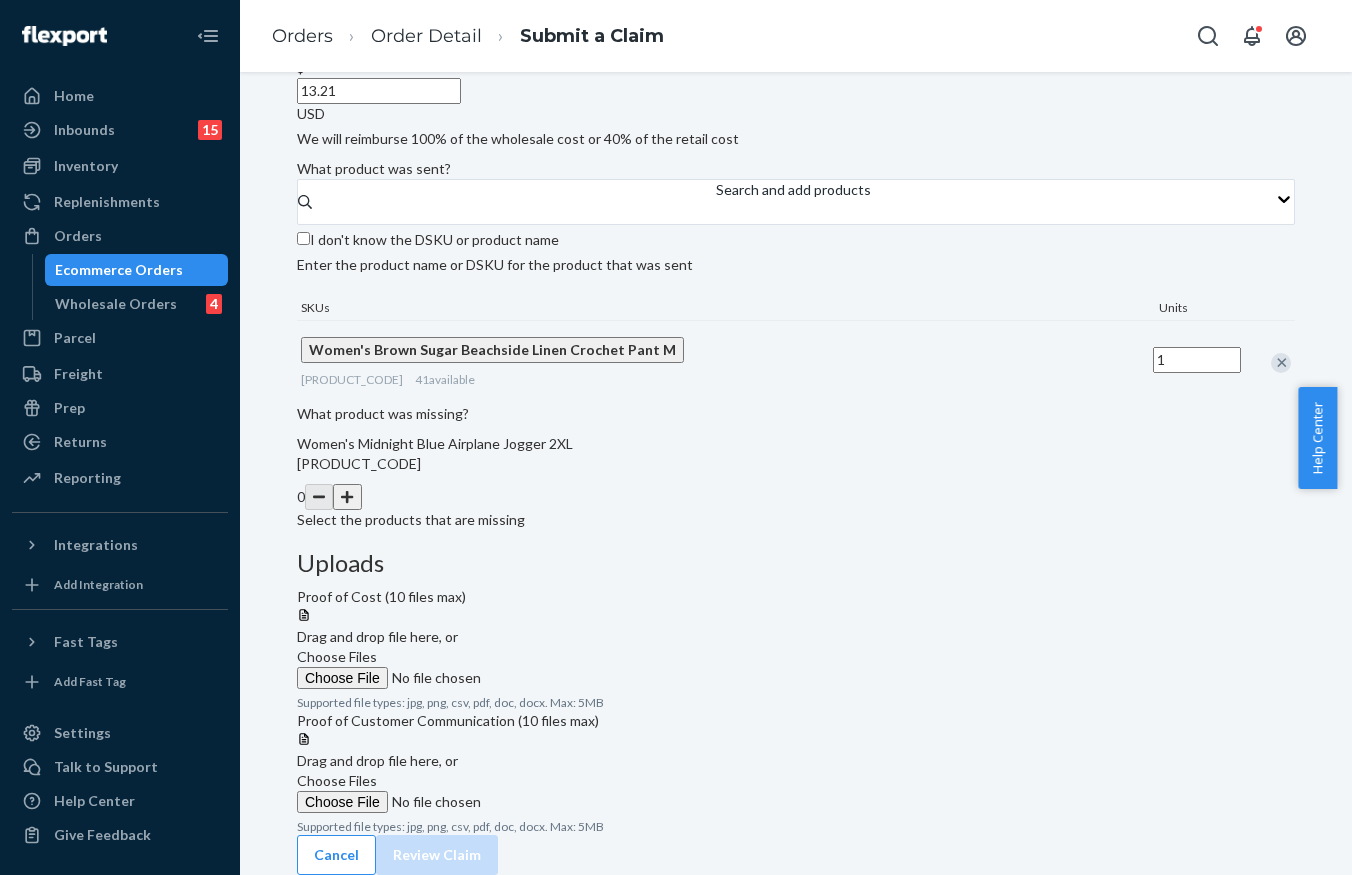 click at bounding box center [347, 497] 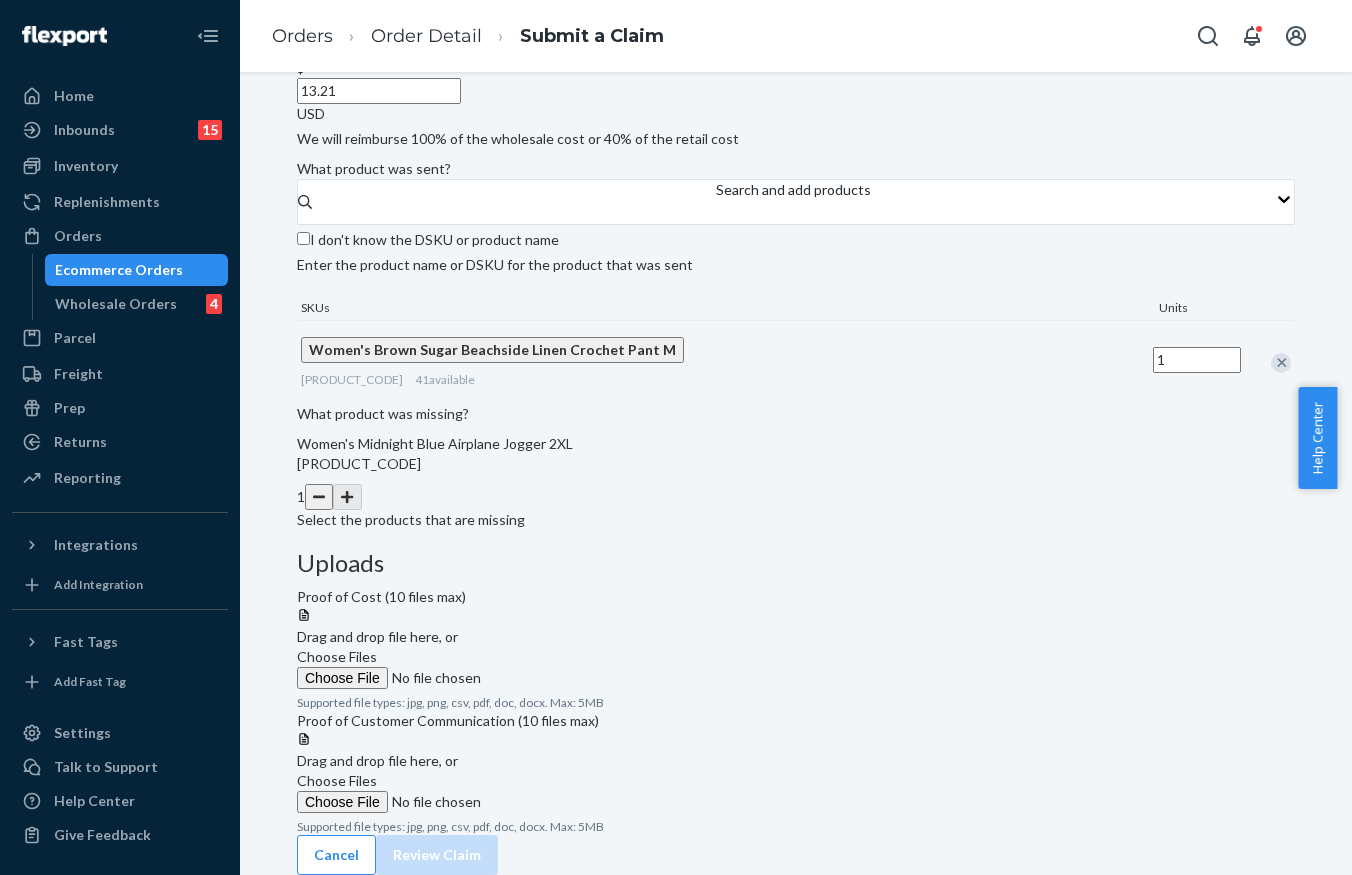 scroll, scrollTop: 0, scrollLeft: 0, axis: both 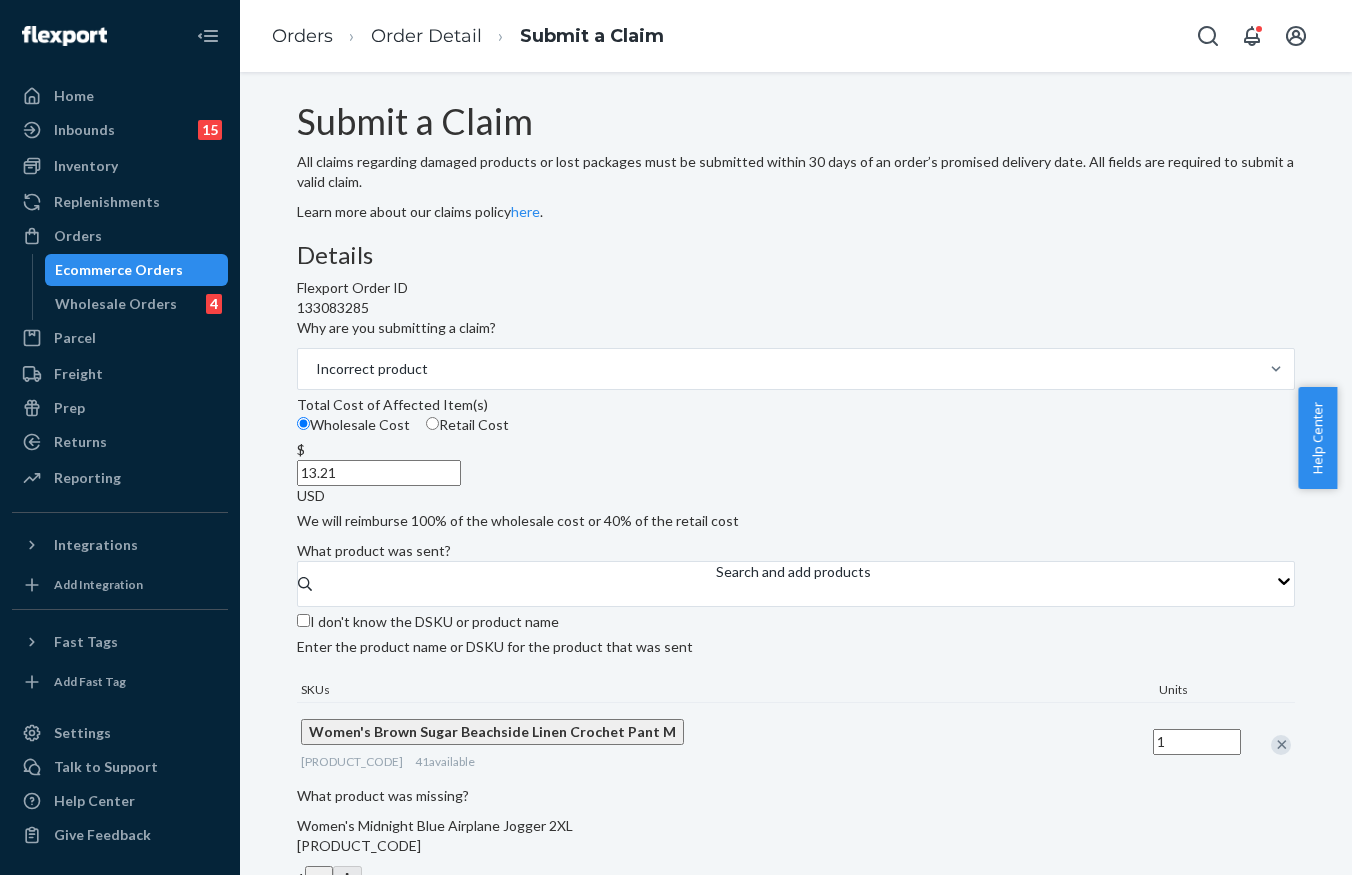 click on "Details" at bounding box center (796, 255) 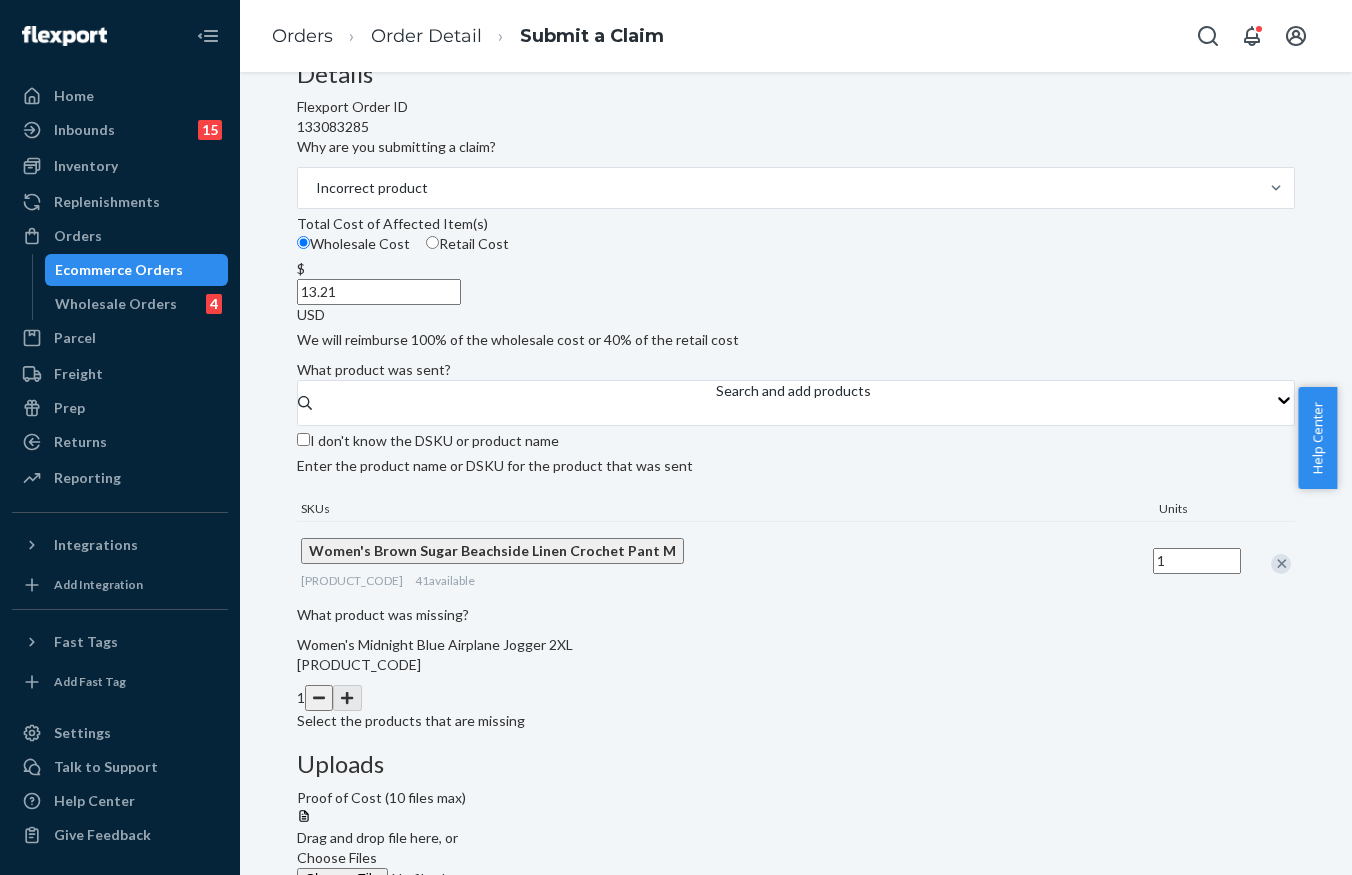scroll, scrollTop: 200, scrollLeft: 0, axis: vertical 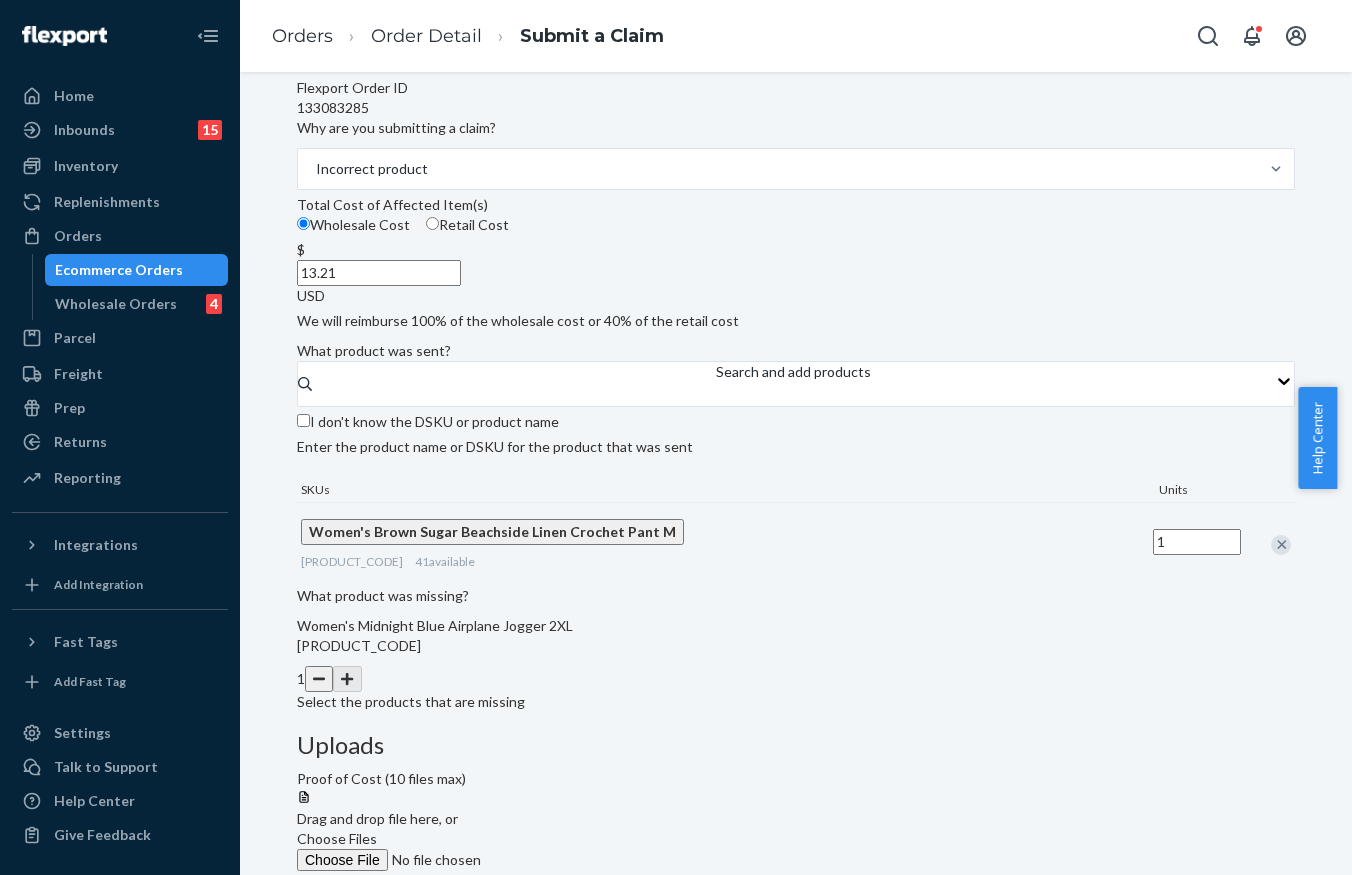click on "Choose Files" at bounding box center [337, 838] 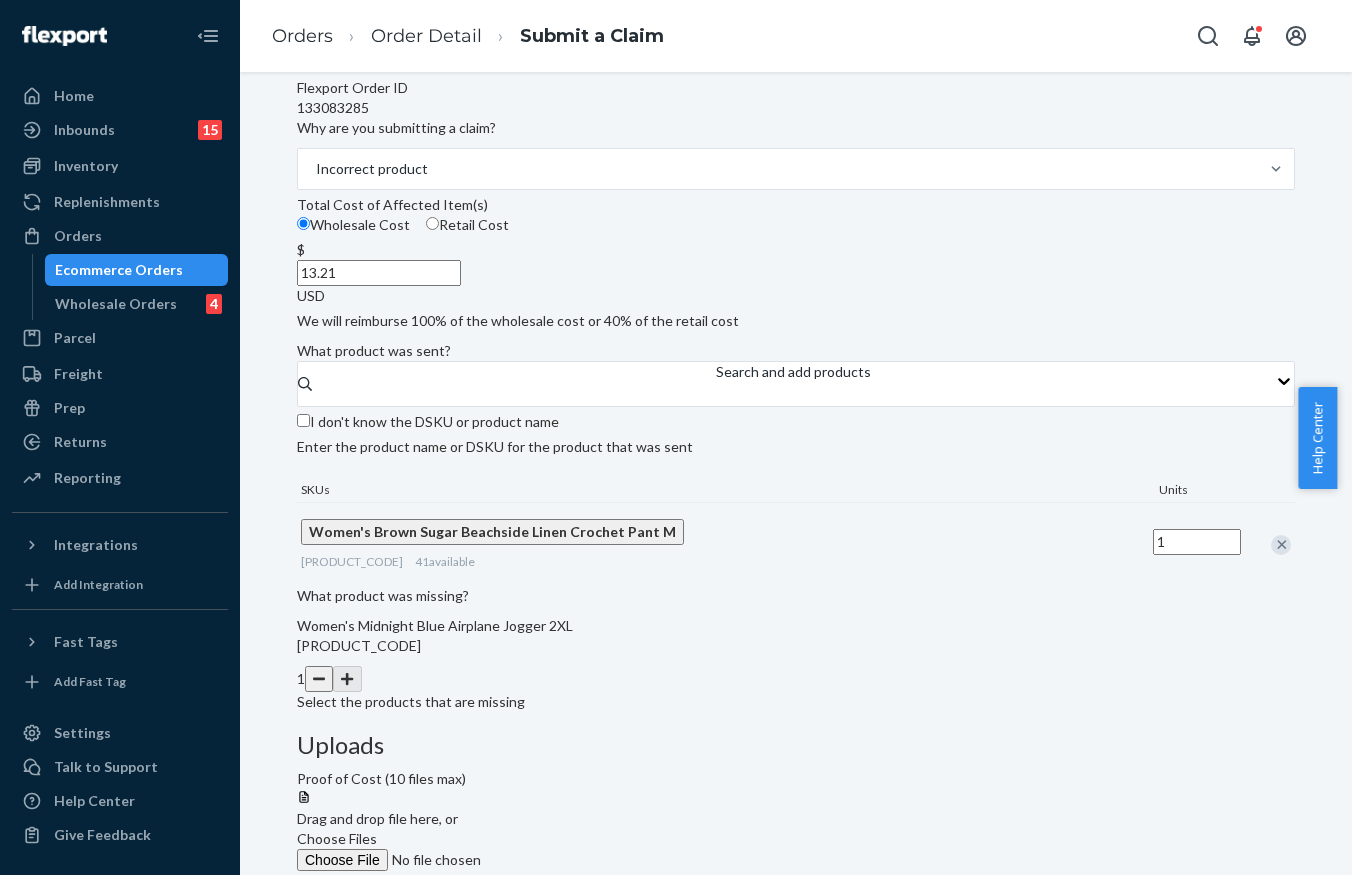 click on "Choose Files" at bounding box center [433, 994] 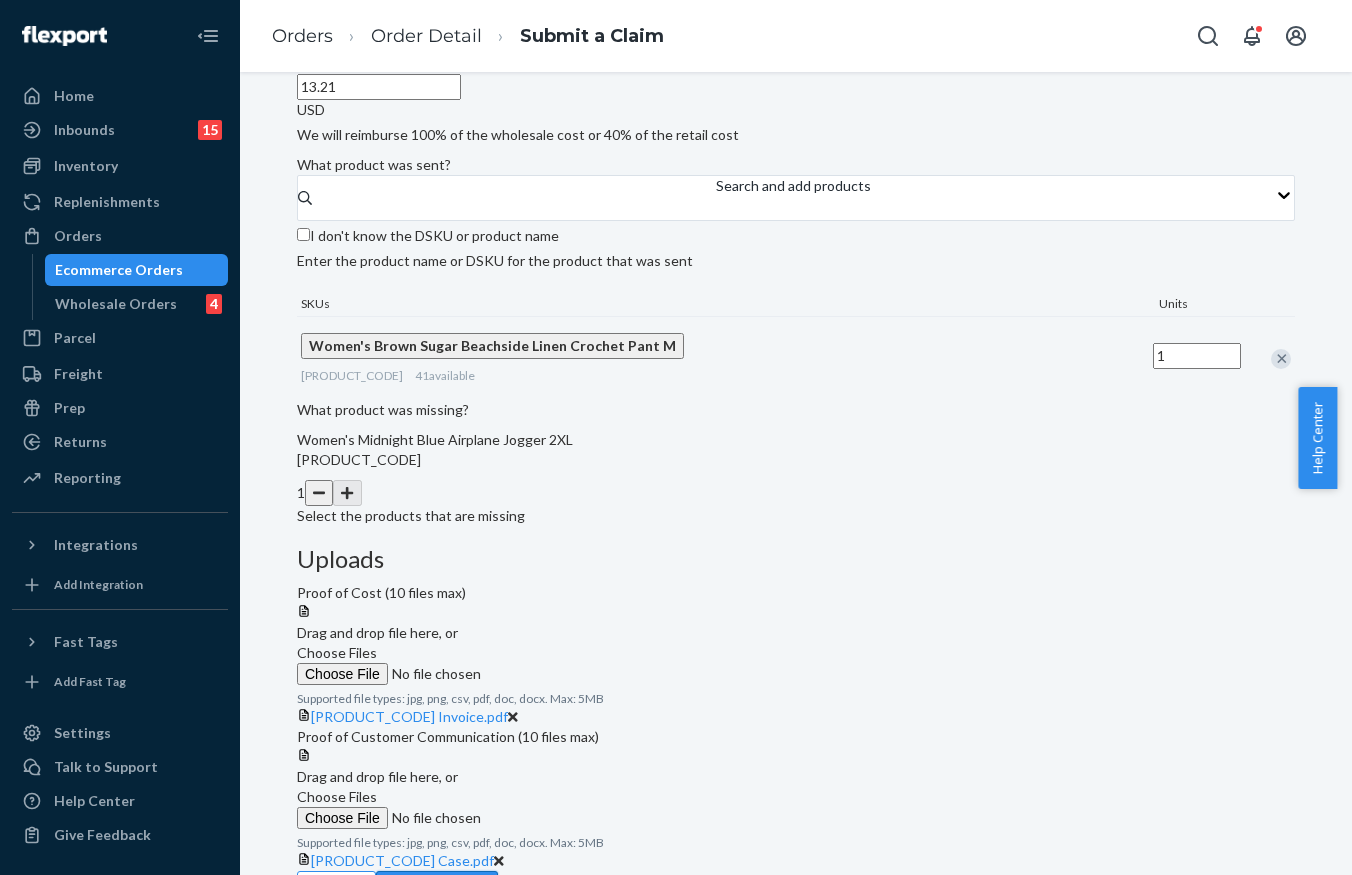 click on "Review Claim" at bounding box center [437, 891] 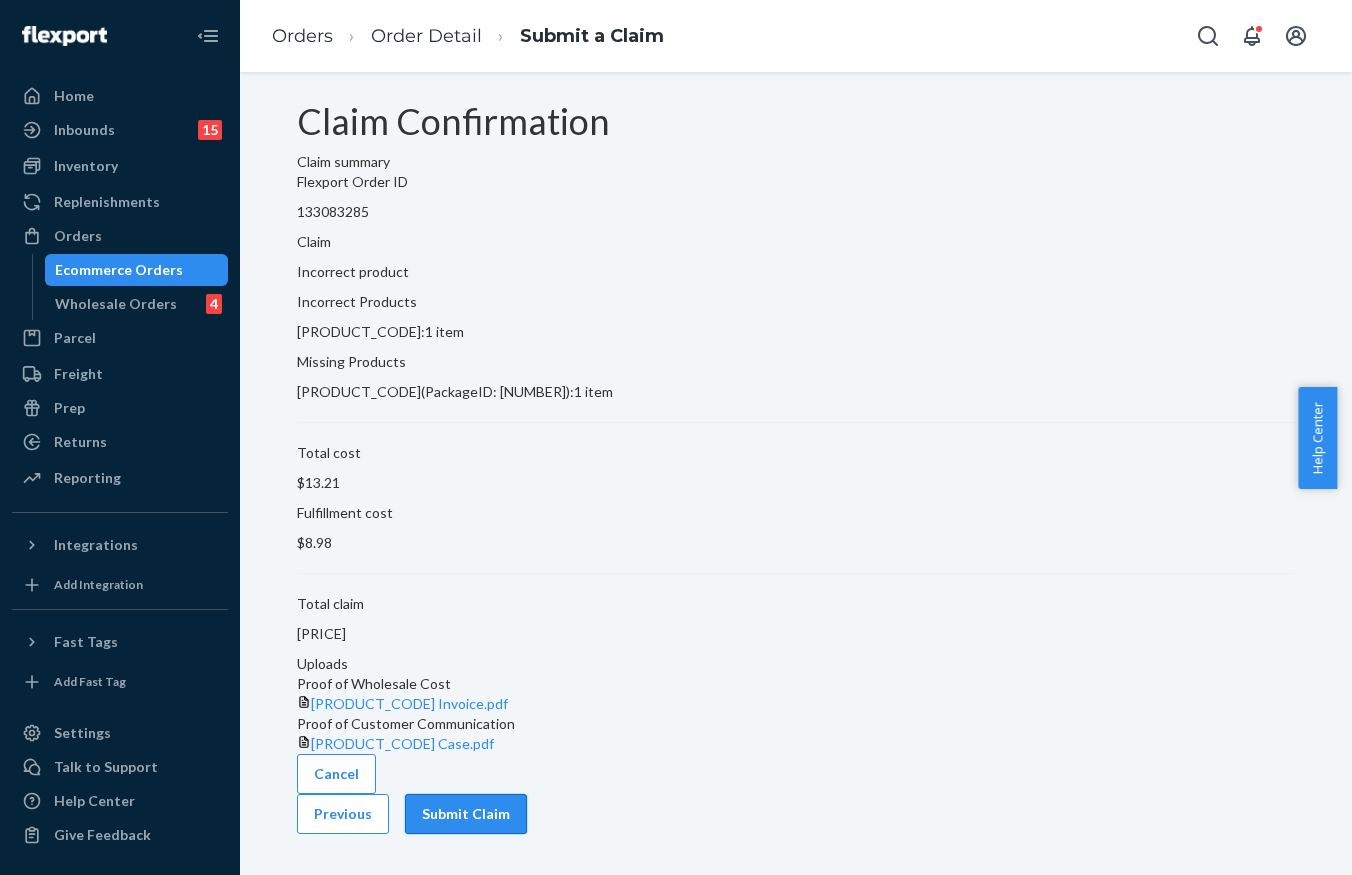 click on "Submit Claim" at bounding box center [466, 814] 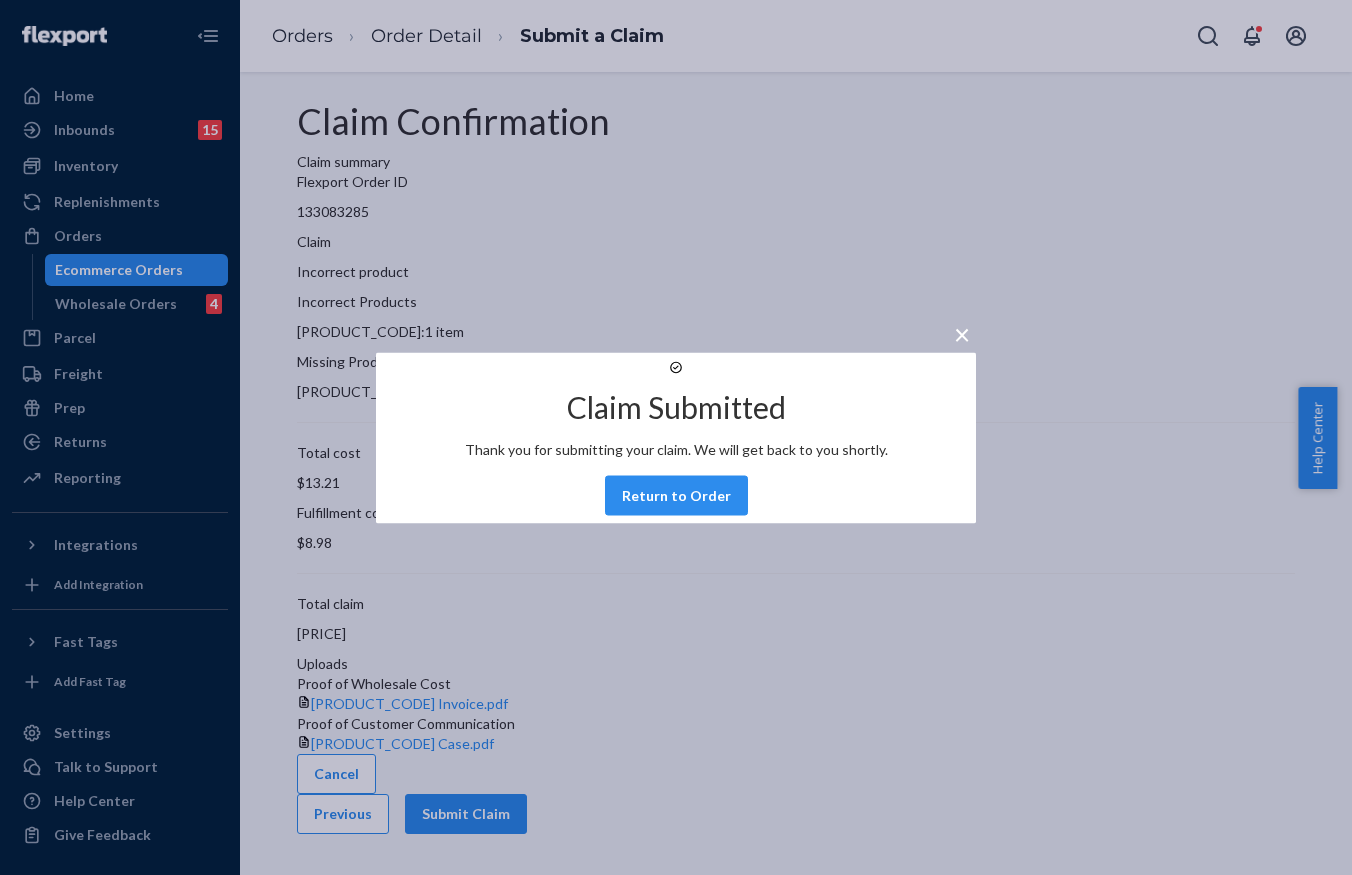 click on "× Claim Submitted Thank you for submitting your claim. We will get back to you shortly. Return to Order" at bounding box center (676, 437) 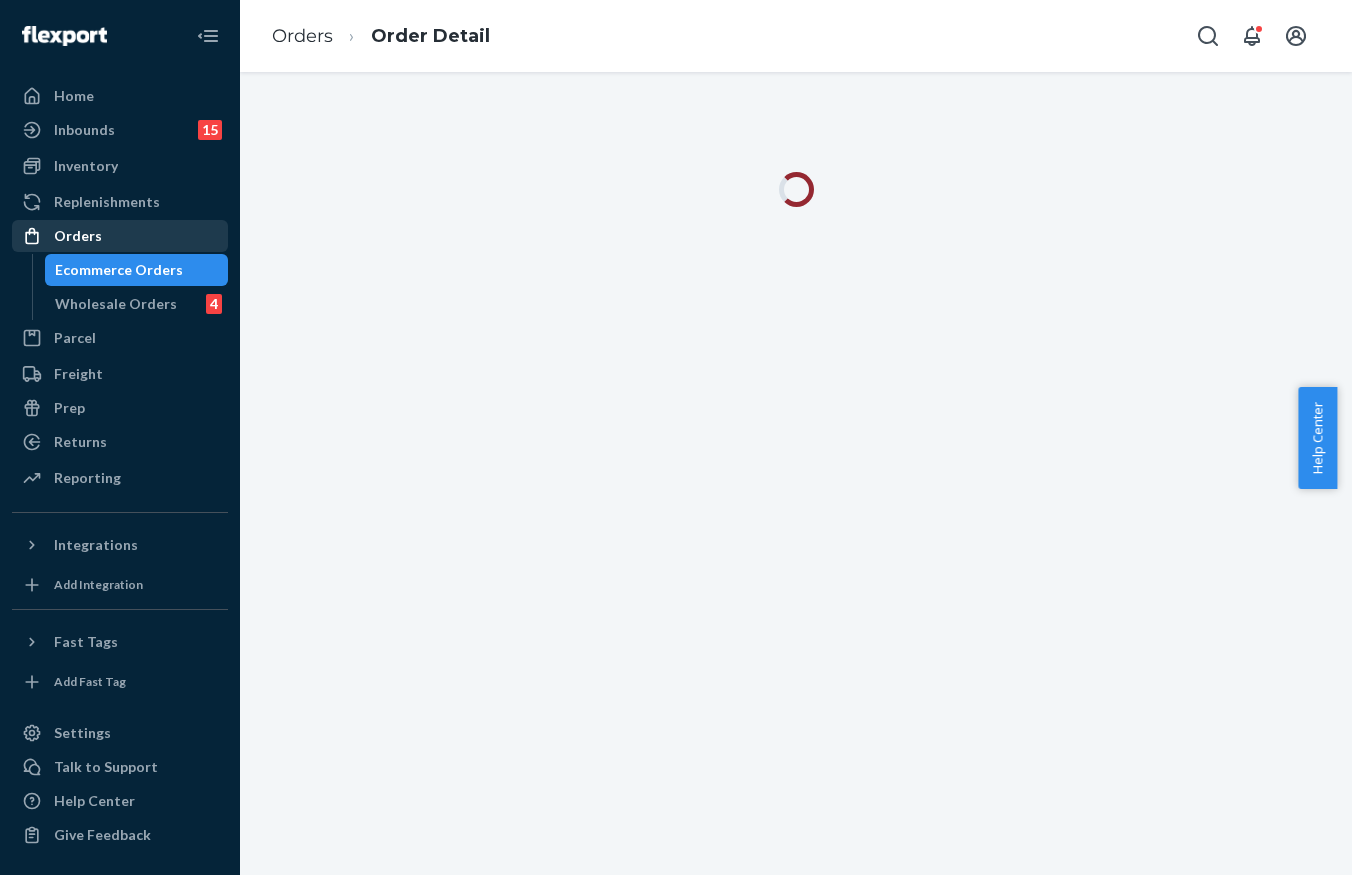 scroll, scrollTop: 0, scrollLeft: 0, axis: both 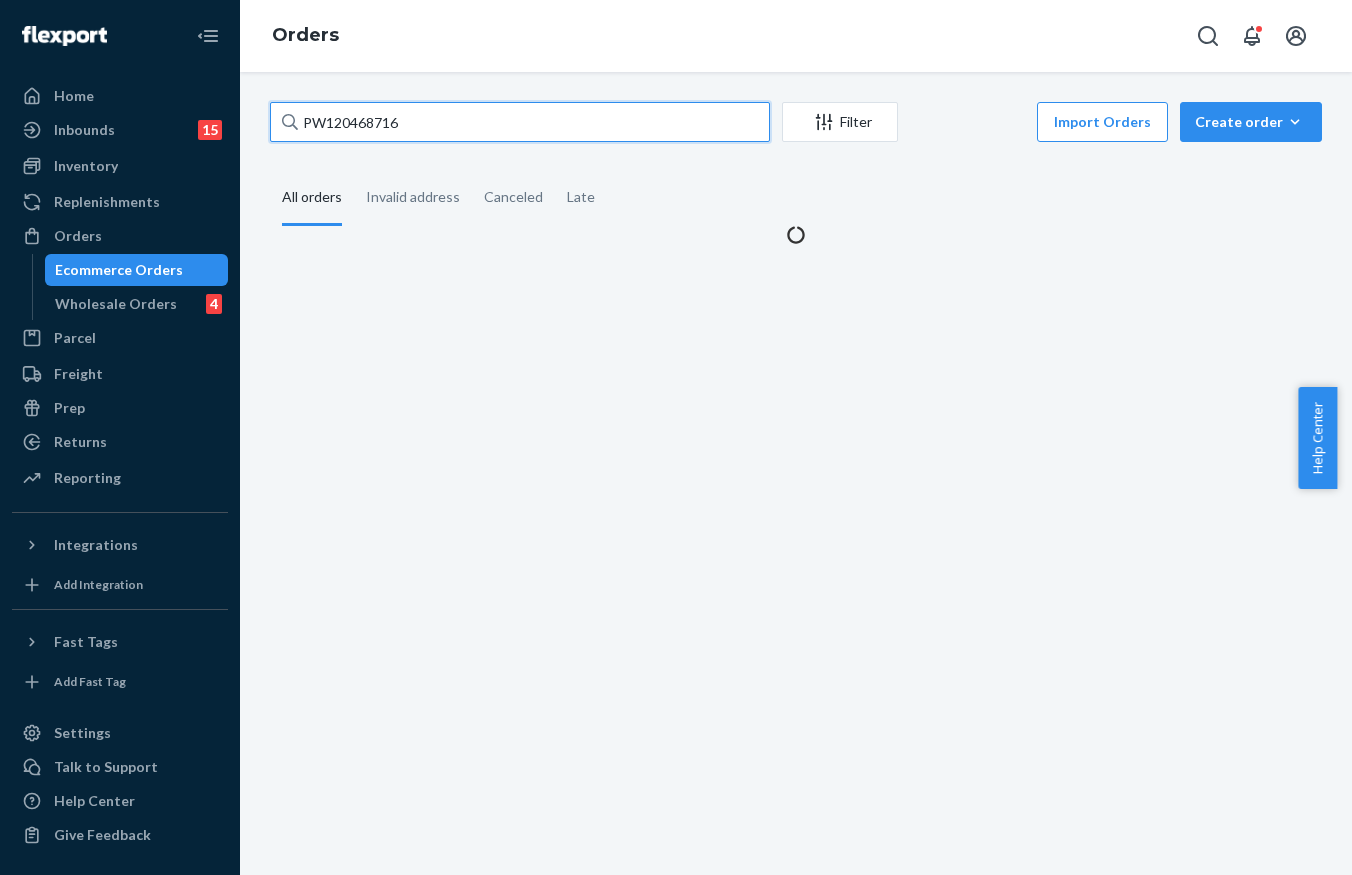 click on "PW120468716" at bounding box center [520, 122] 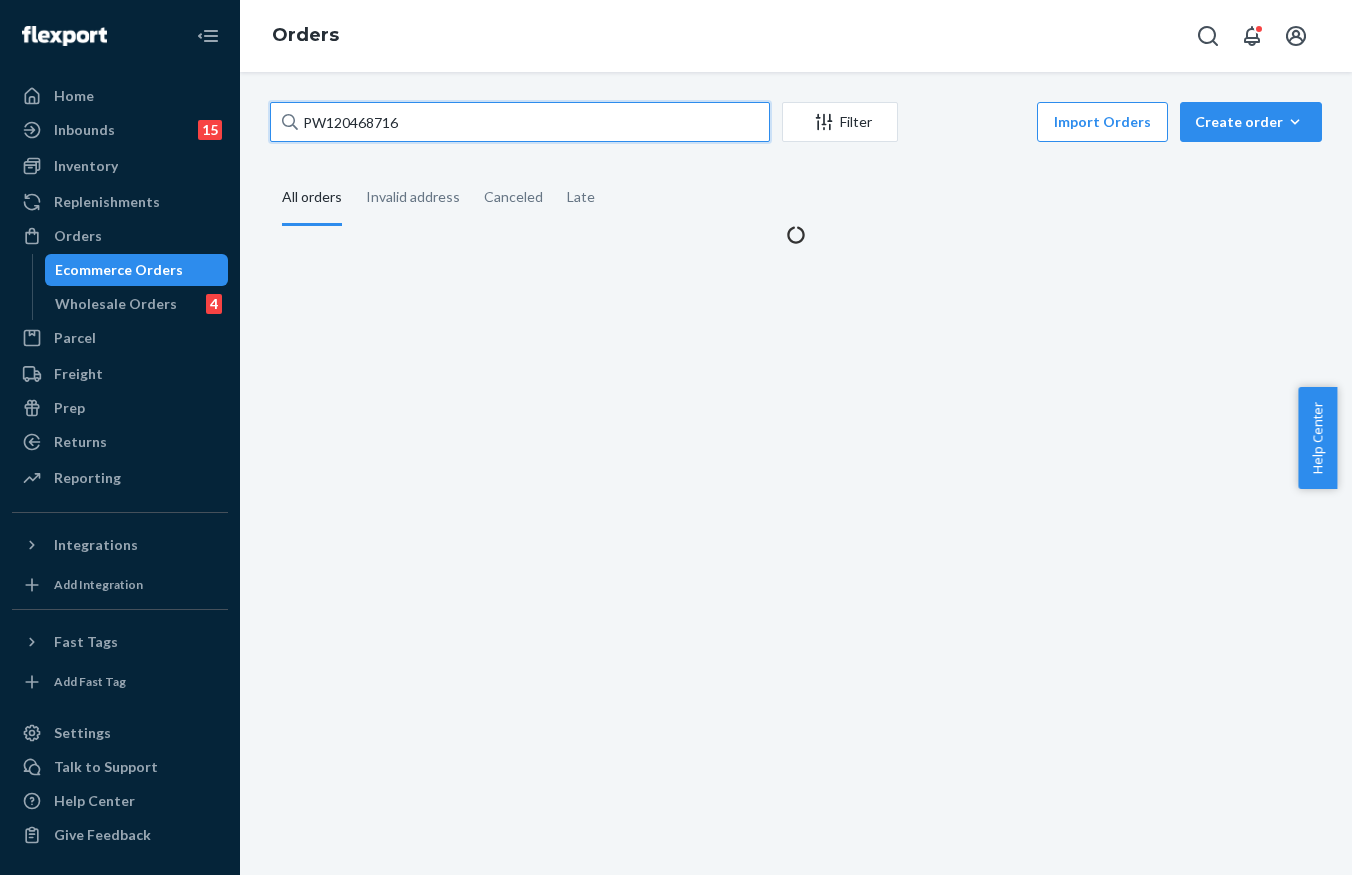 click on "PW120468716" at bounding box center [520, 122] 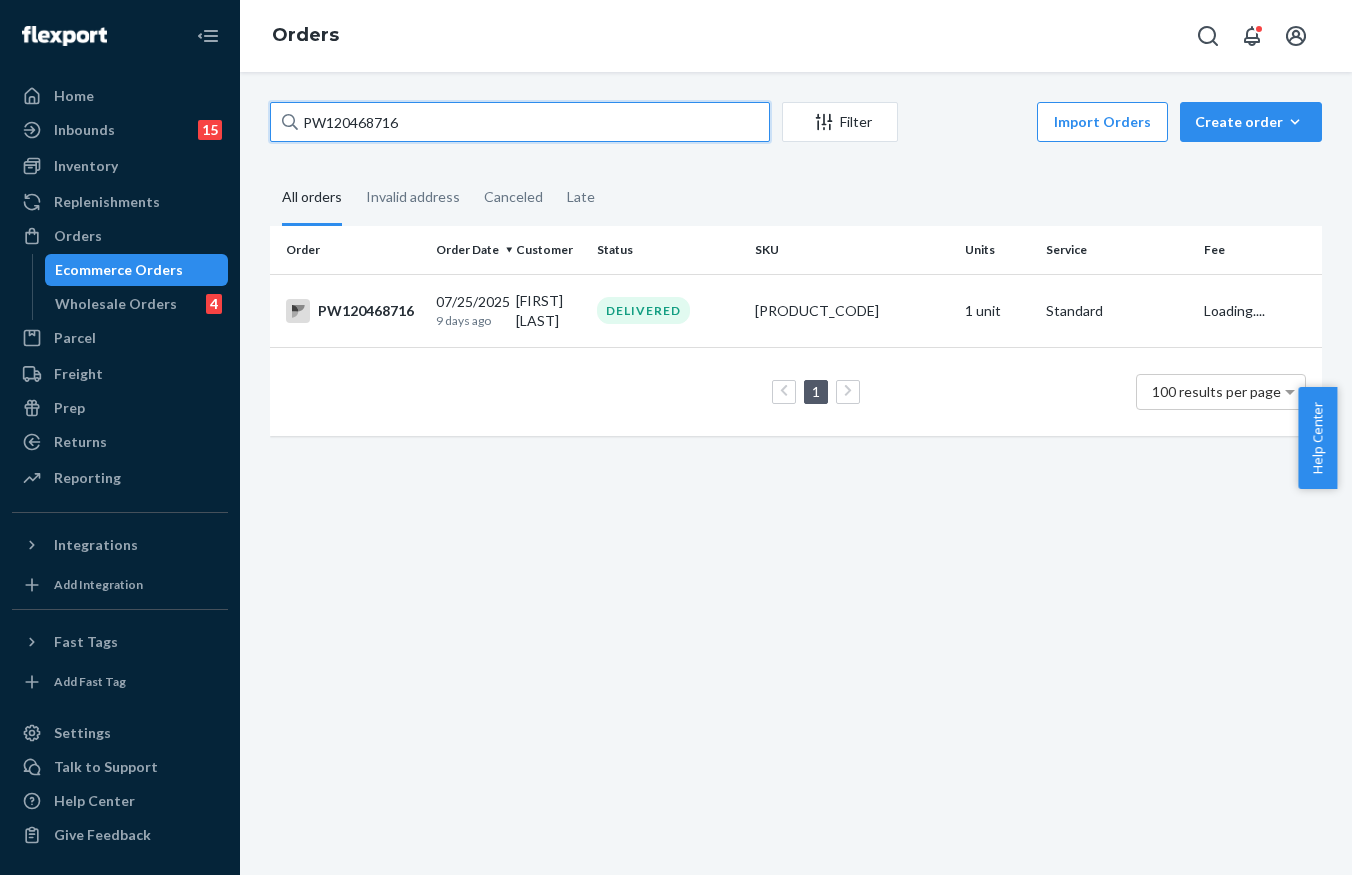 paste on "[POSTAL_CODE]" 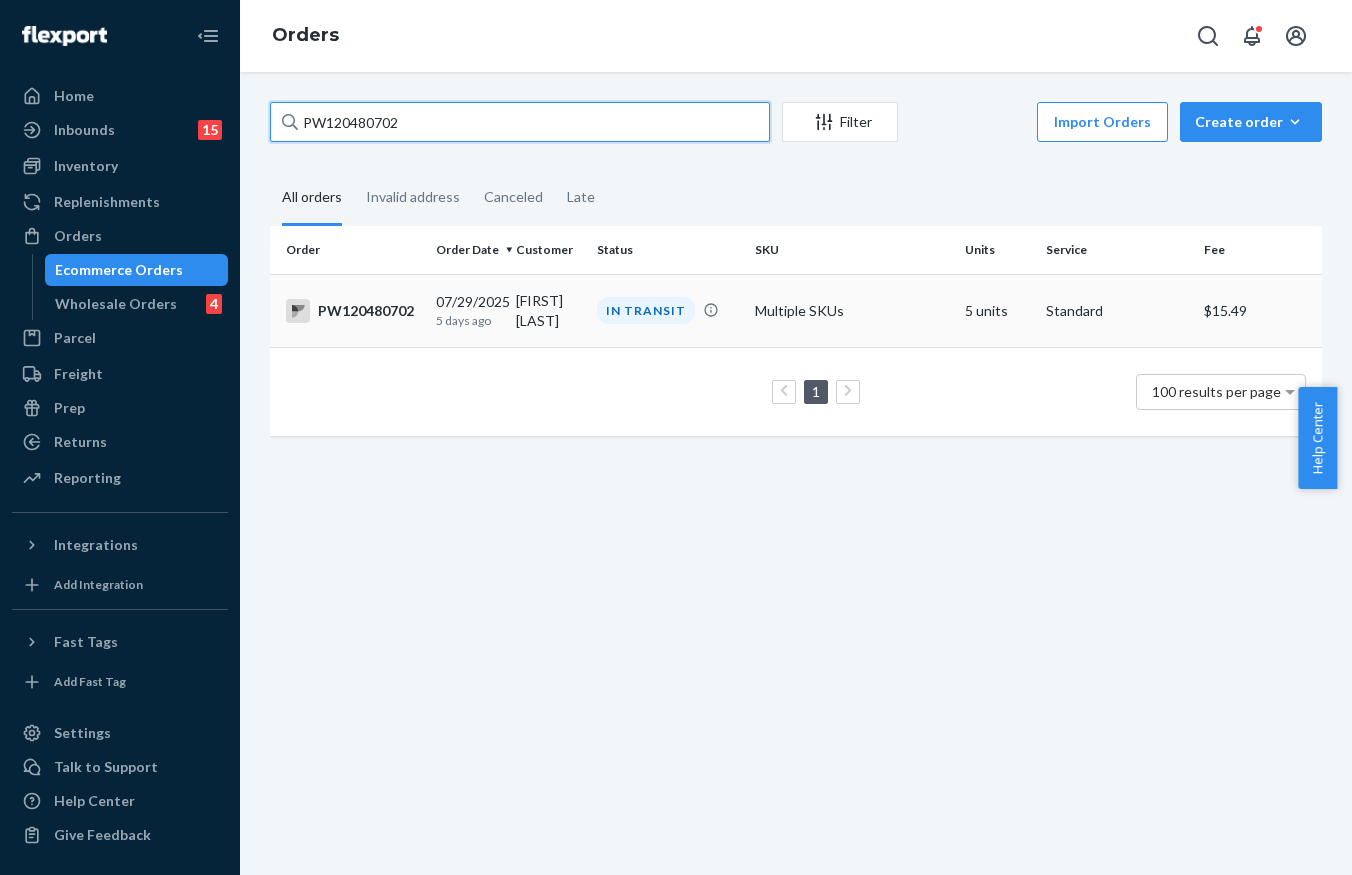 type on "PW120480702" 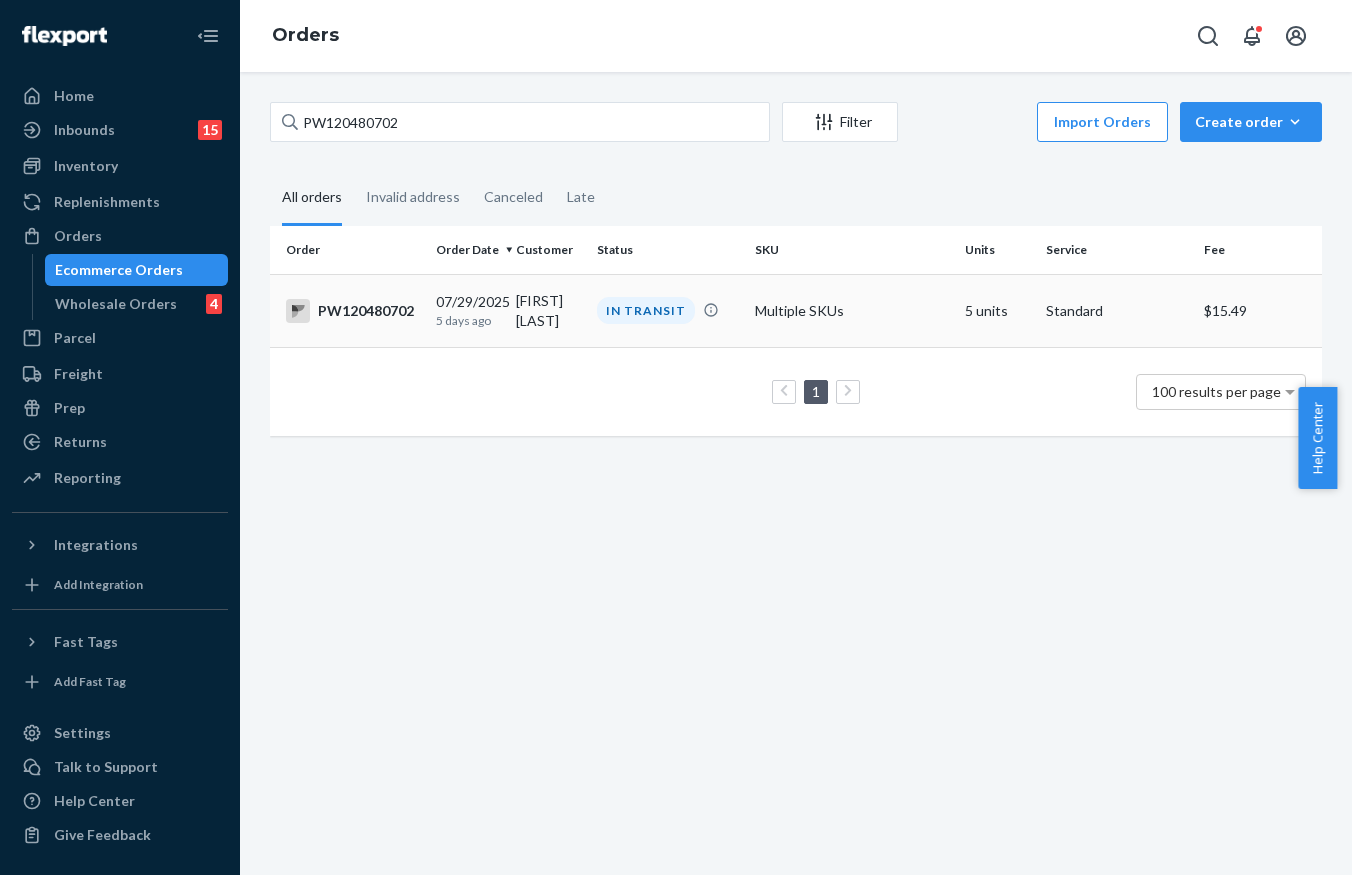 click on "IN TRANSIT" at bounding box center (646, 310) 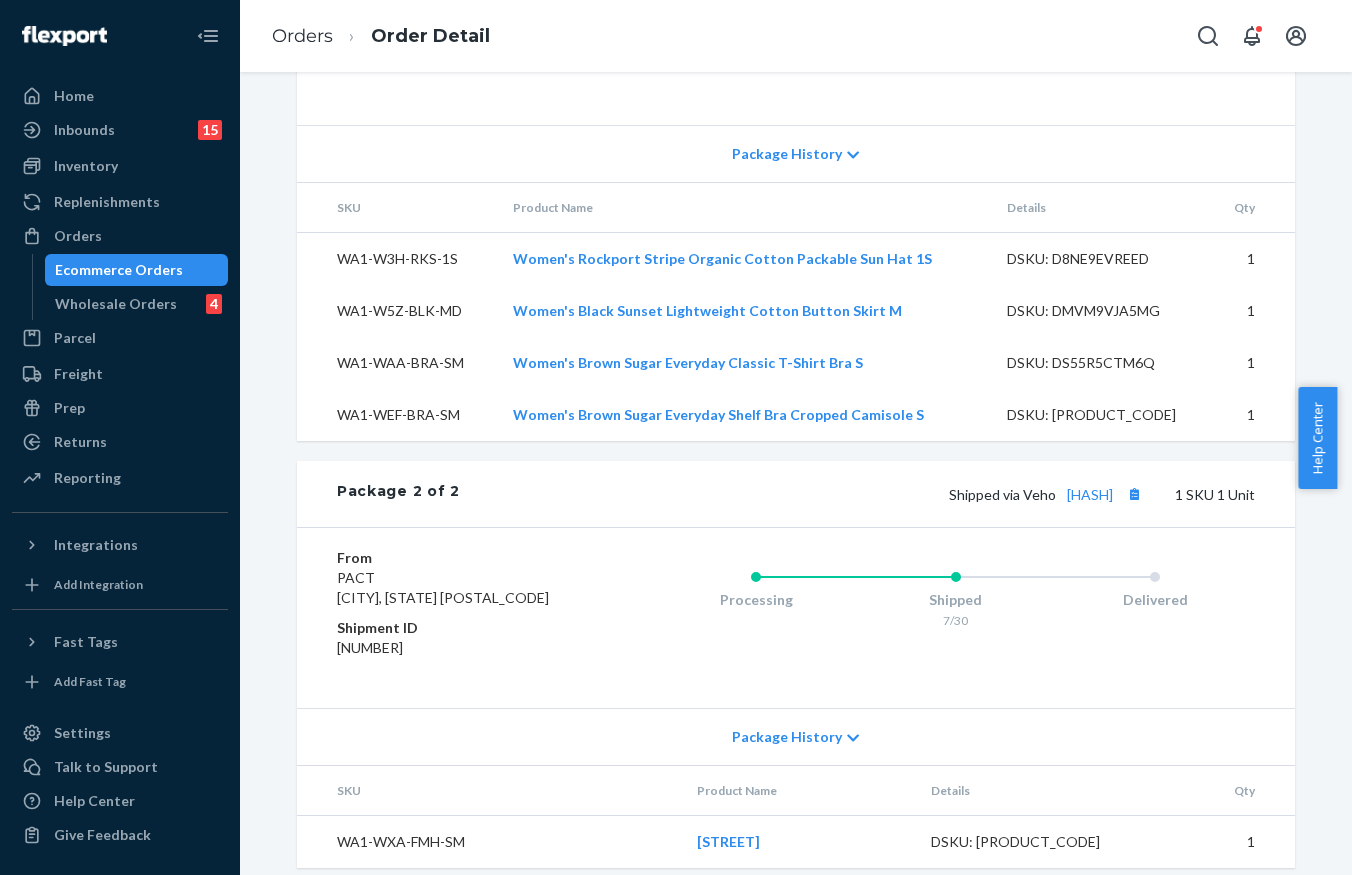 scroll, scrollTop: 1242, scrollLeft: 0, axis: vertical 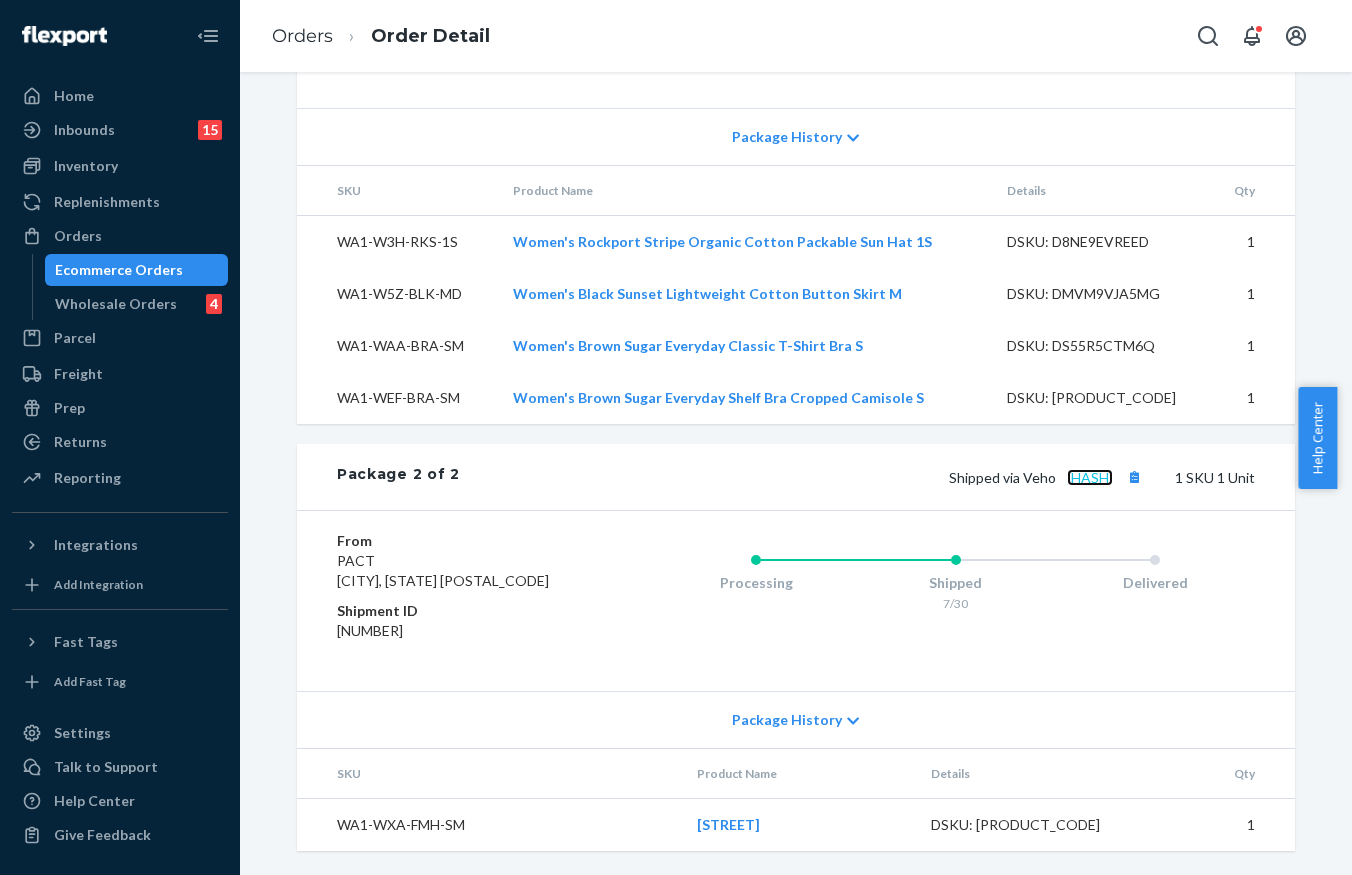 click on "[HASH]" at bounding box center (1090, 477) 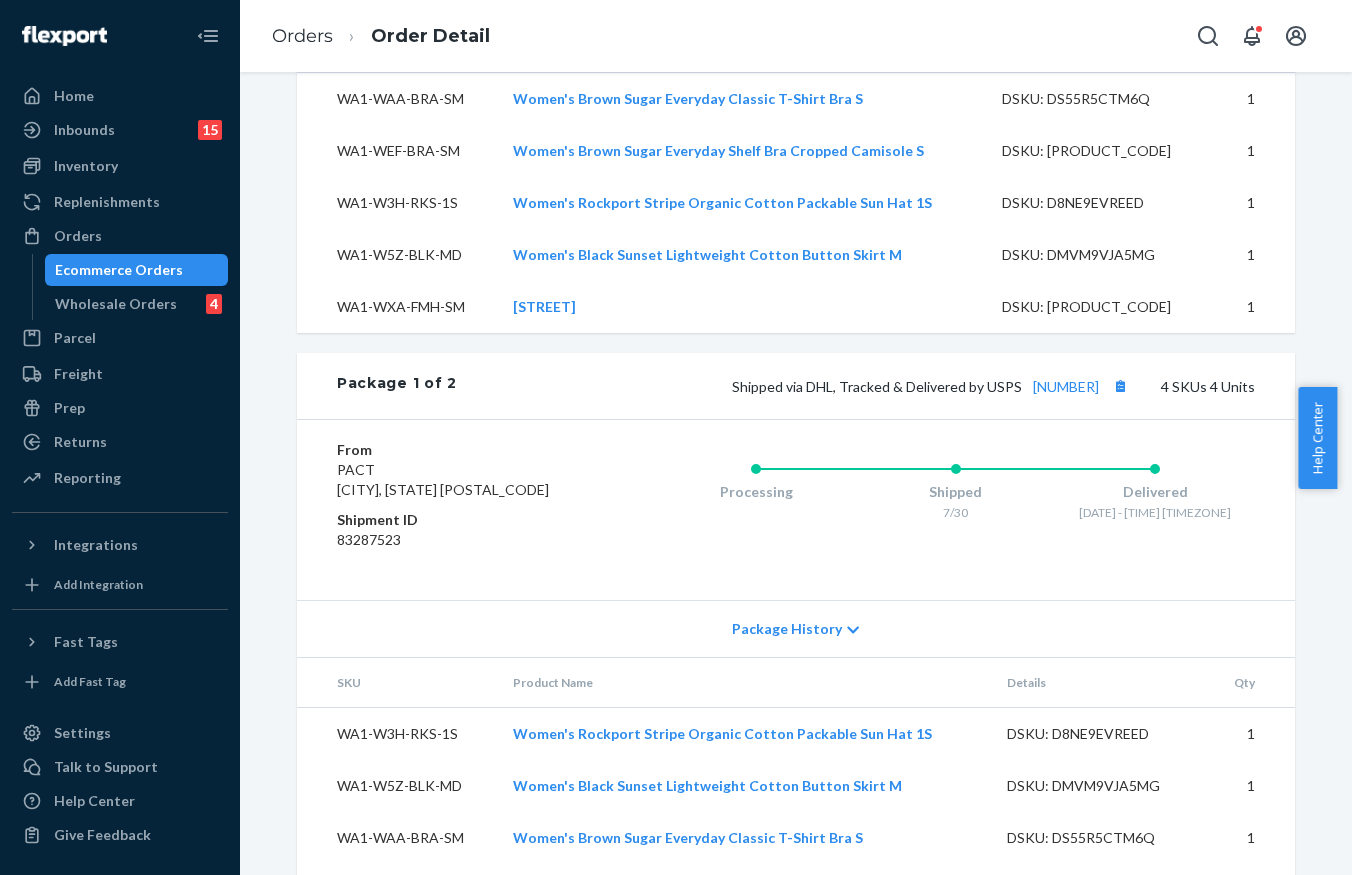 scroll, scrollTop: 742, scrollLeft: 0, axis: vertical 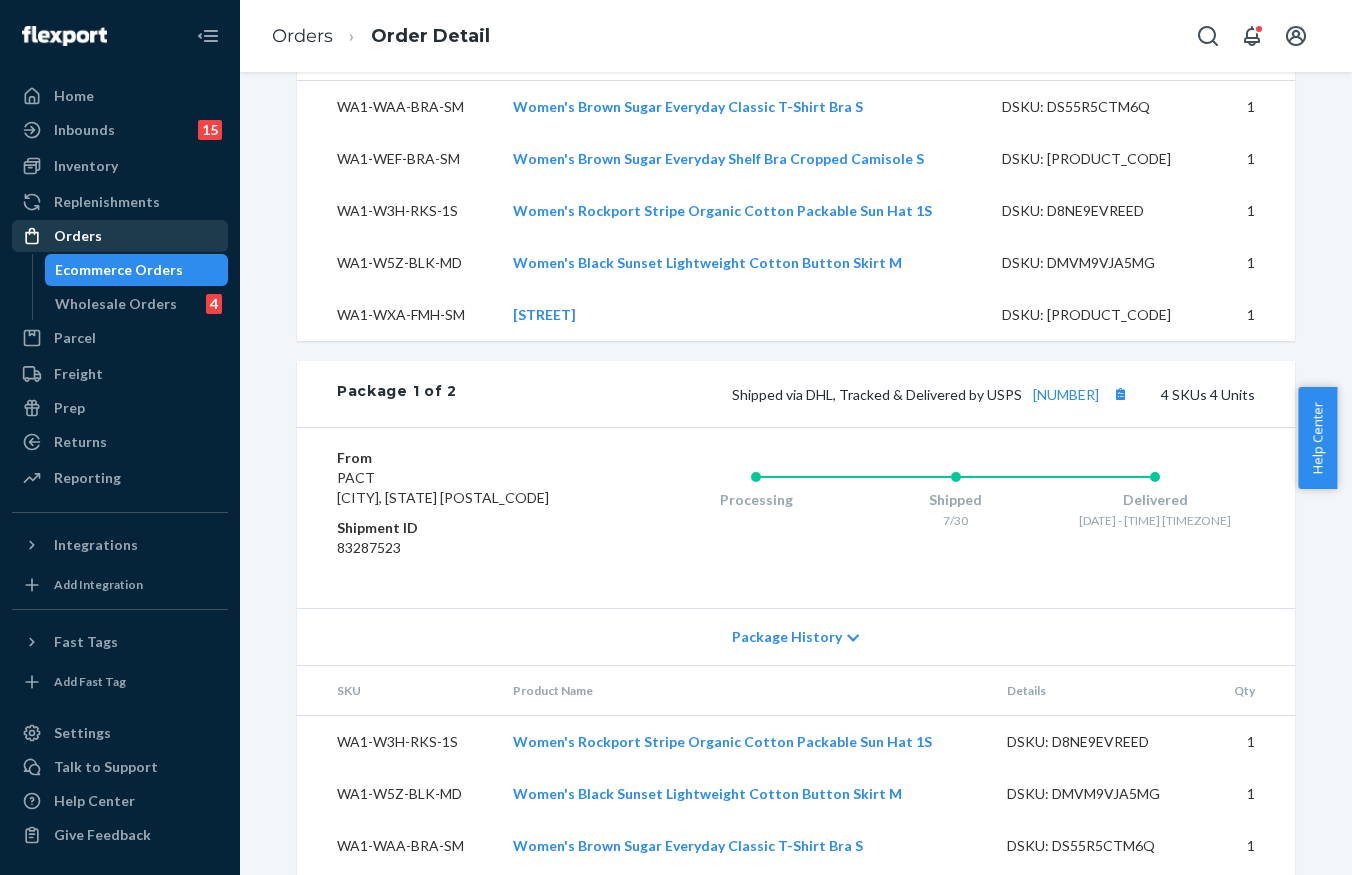 click on "Orders" at bounding box center [120, 236] 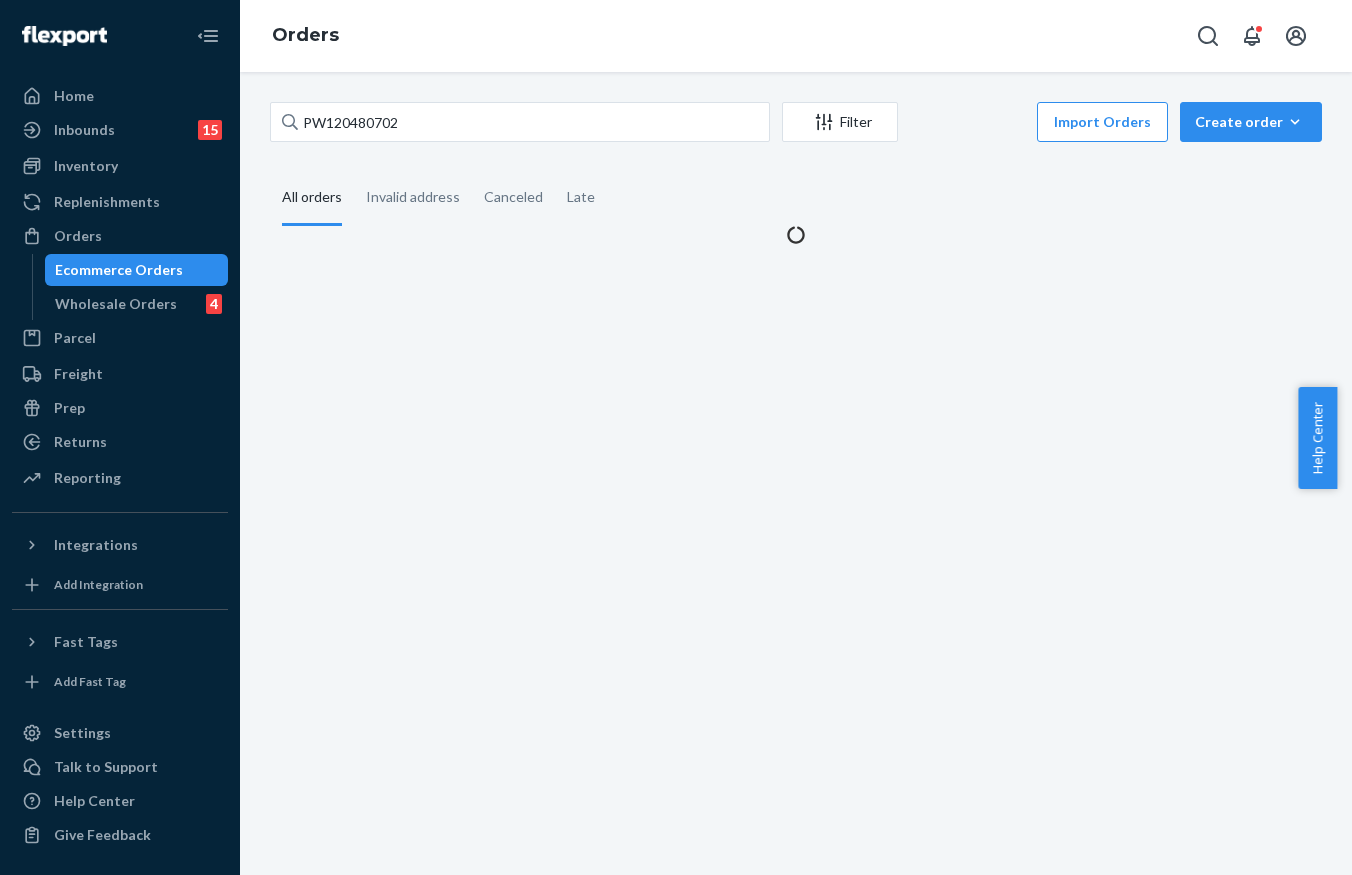 scroll, scrollTop: 0, scrollLeft: 0, axis: both 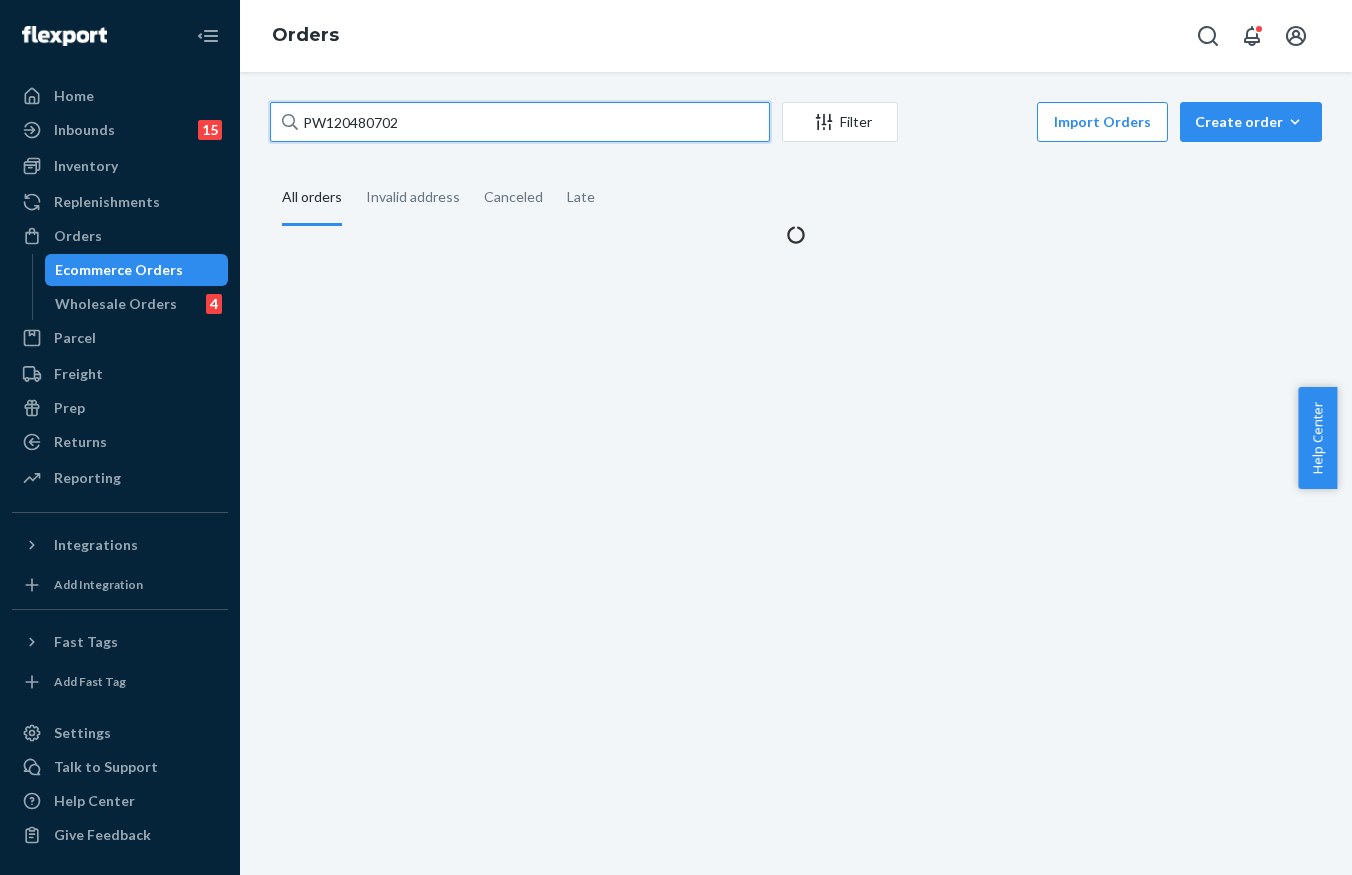 click on "PW120480702" at bounding box center [520, 122] 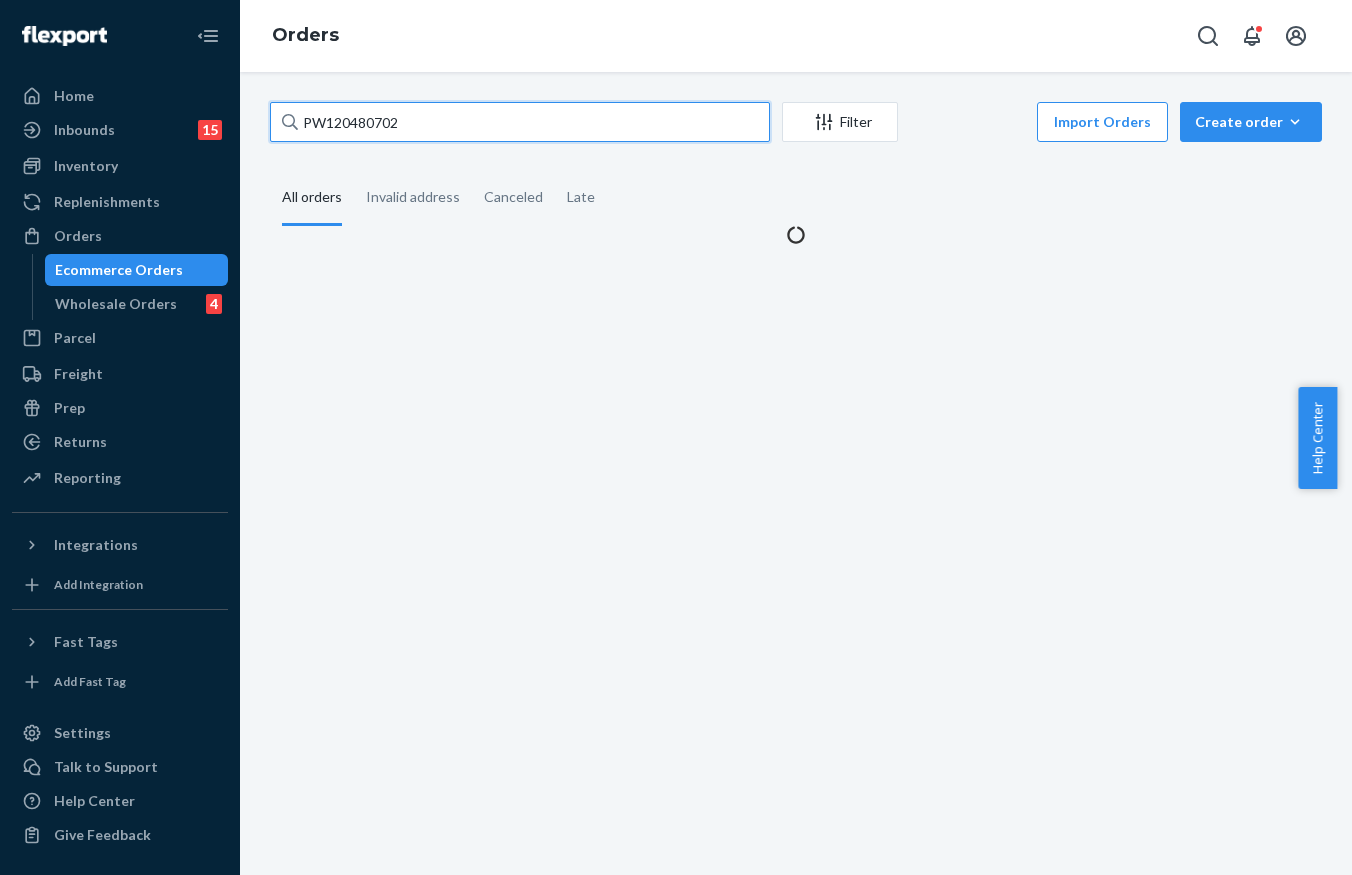 click on "PW120480702" at bounding box center (520, 122) 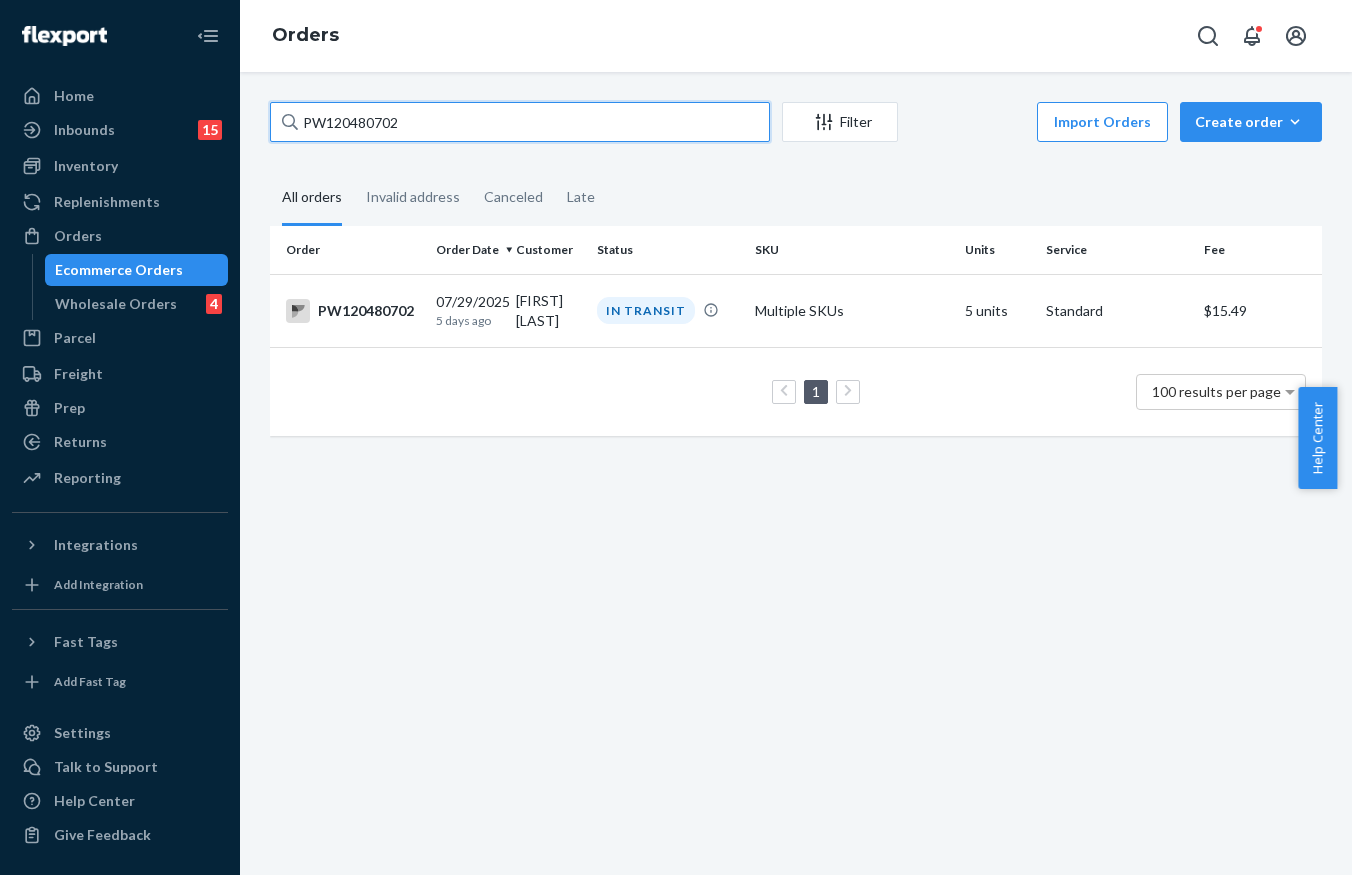 click on "PW120480702" at bounding box center (520, 122) 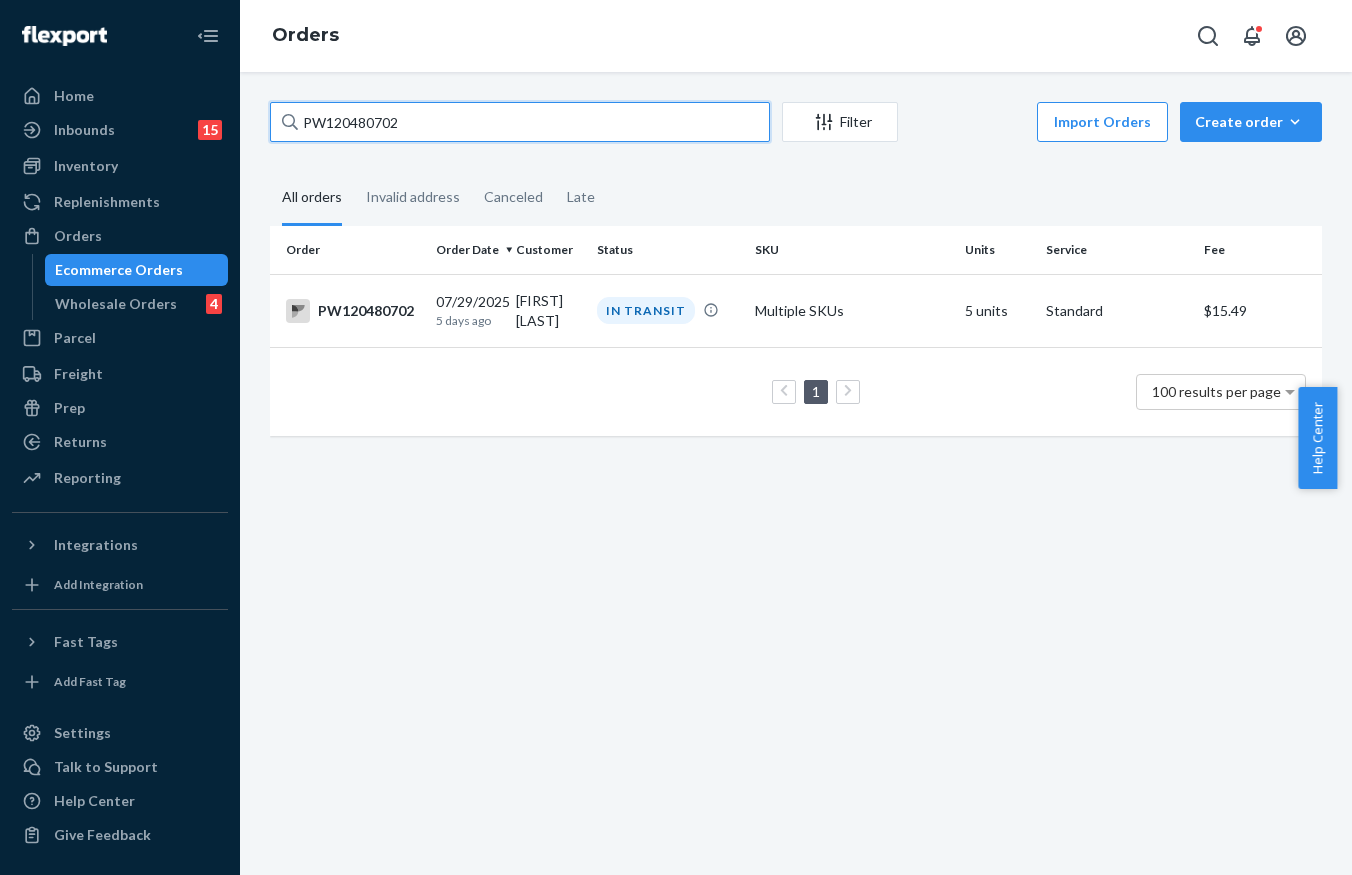 paste on "[POSTAL_CODE]" 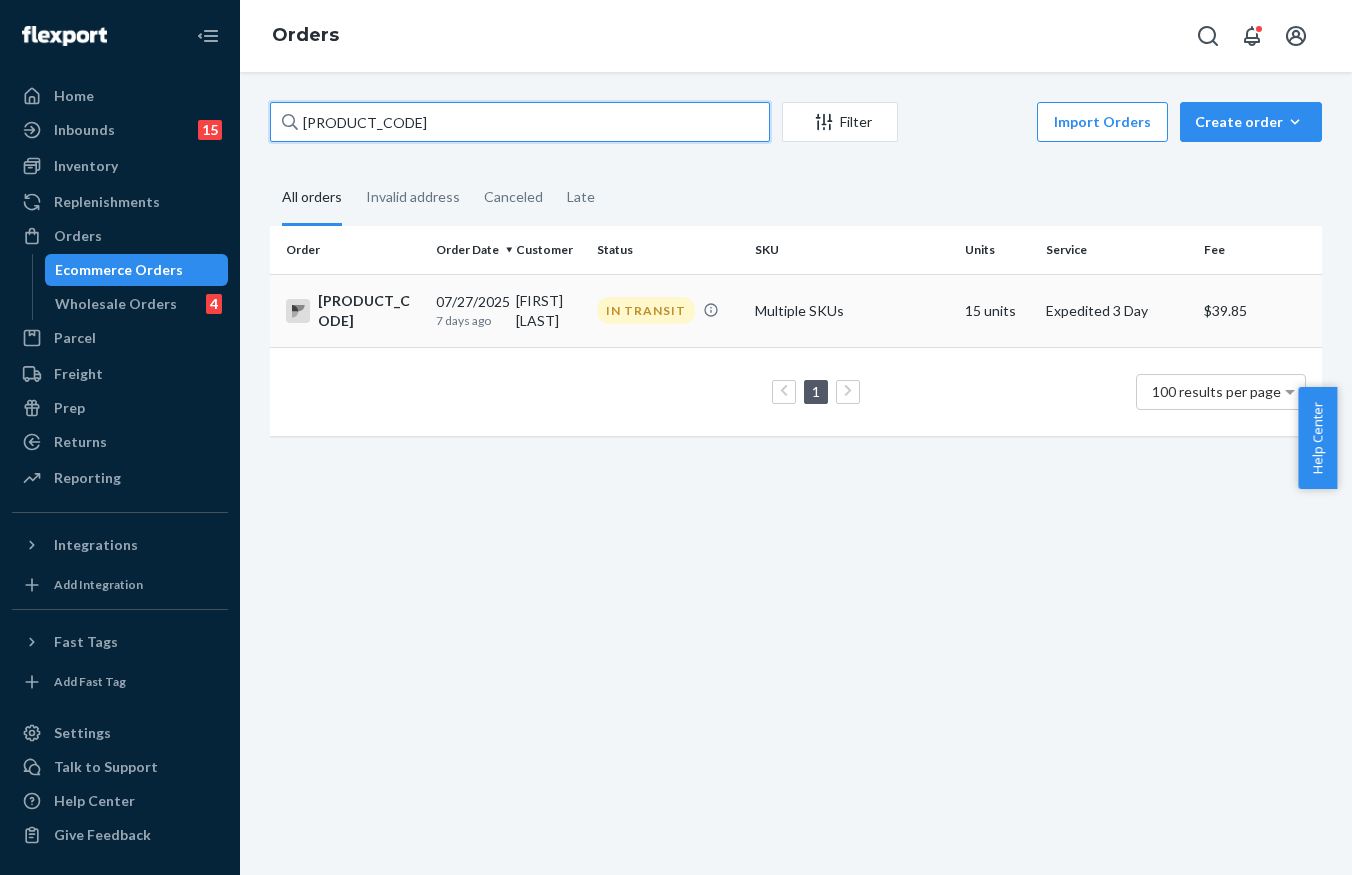 type on "[PRODUCT_CODE]" 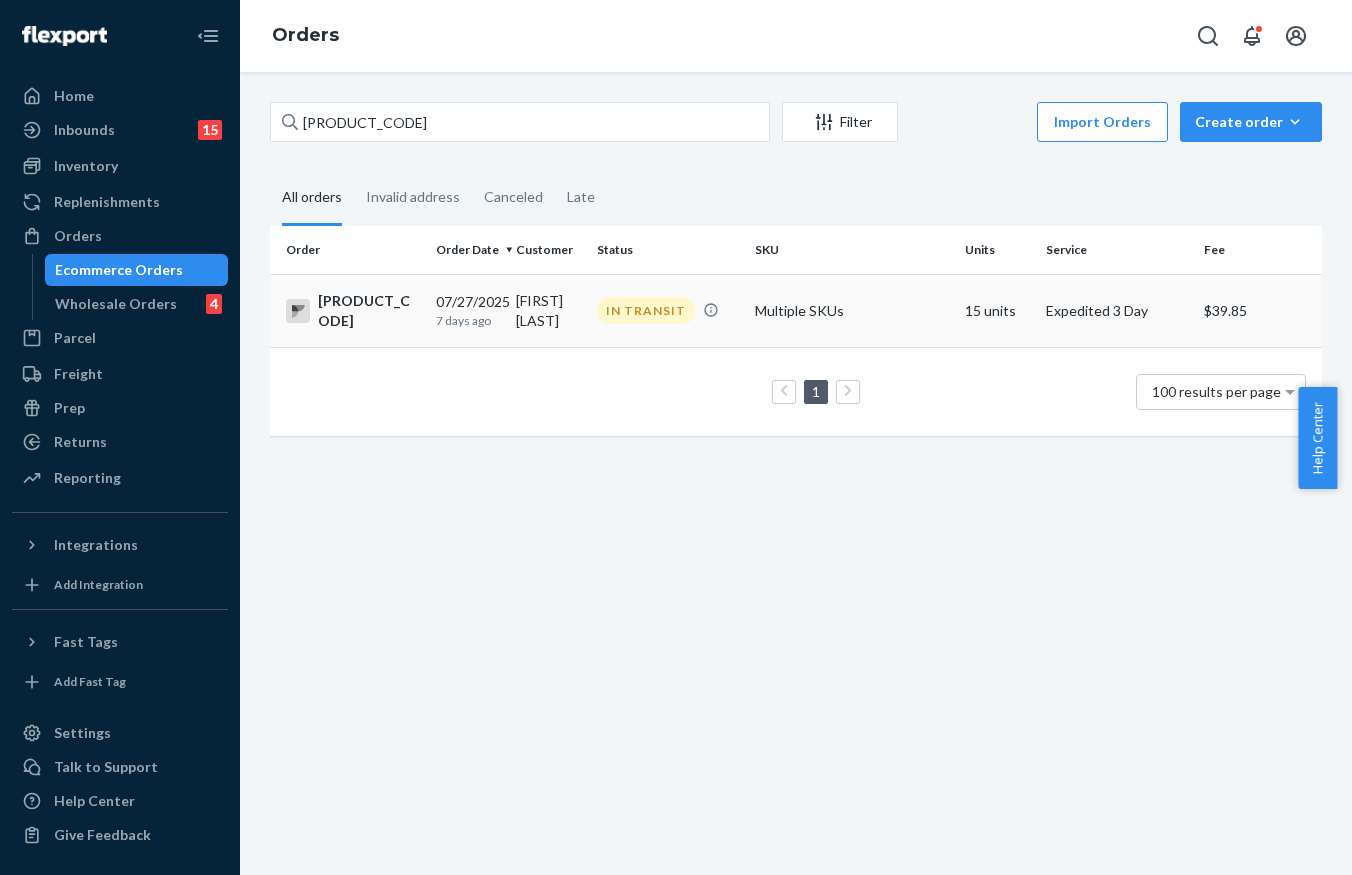 click on "[FIRST] [LAST]" at bounding box center (548, 310) 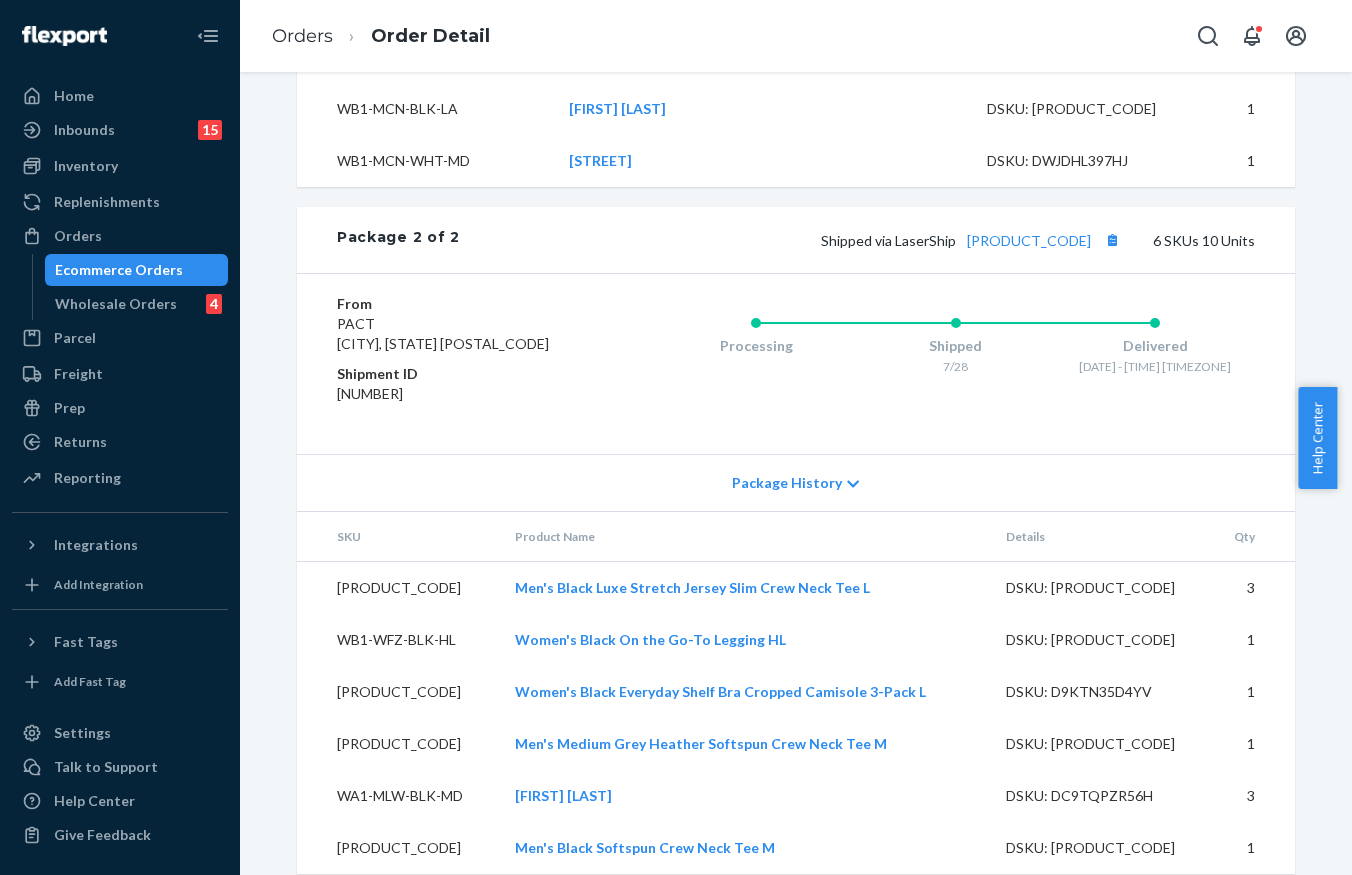 scroll, scrollTop: 1866, scrollLeft: 0, axis: vertical 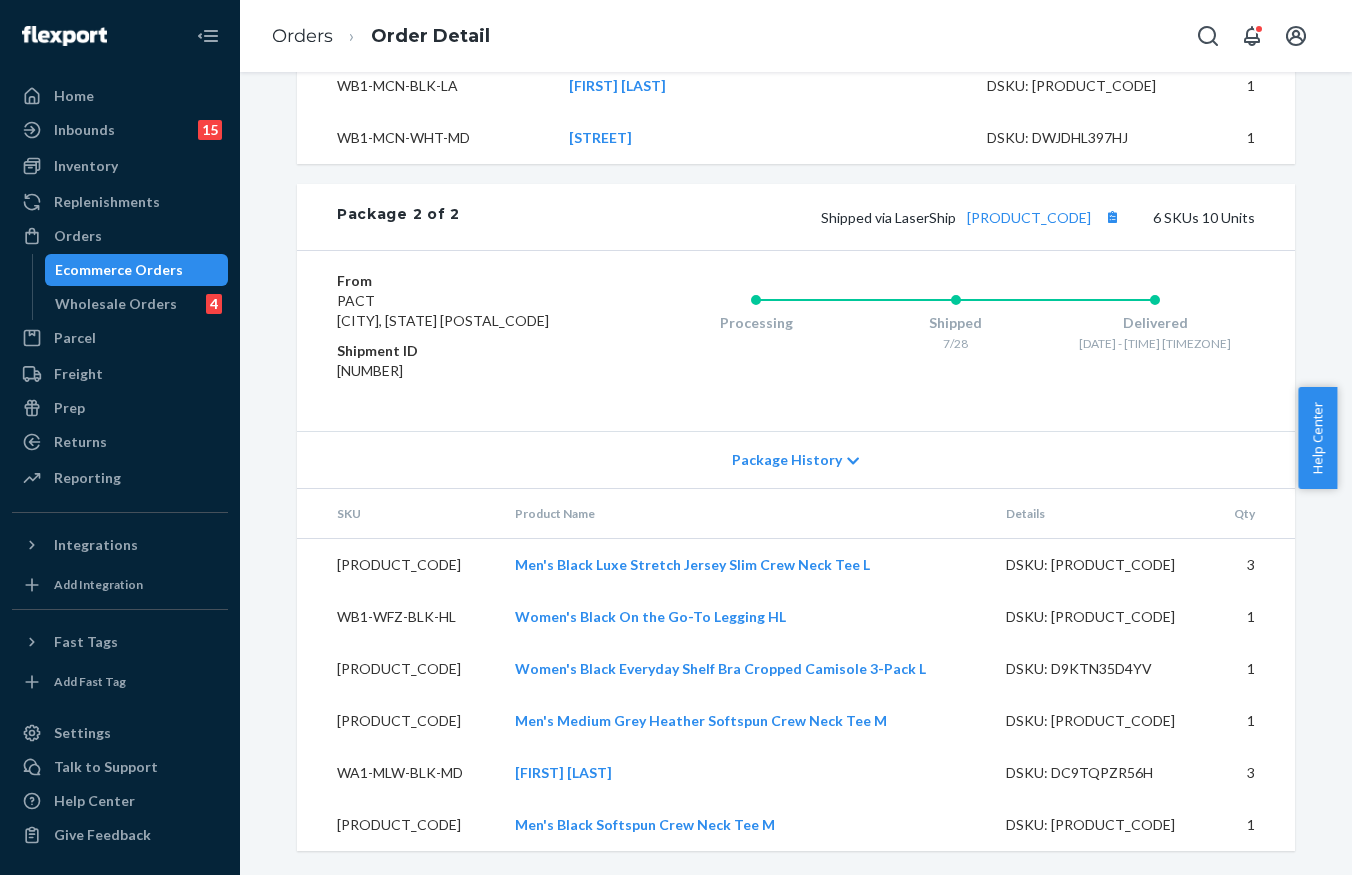 click on "Processing Shipped [DATE] Delivered [DATE] - 4pm [TIMEZONE]" at bounding box center (915, 341) 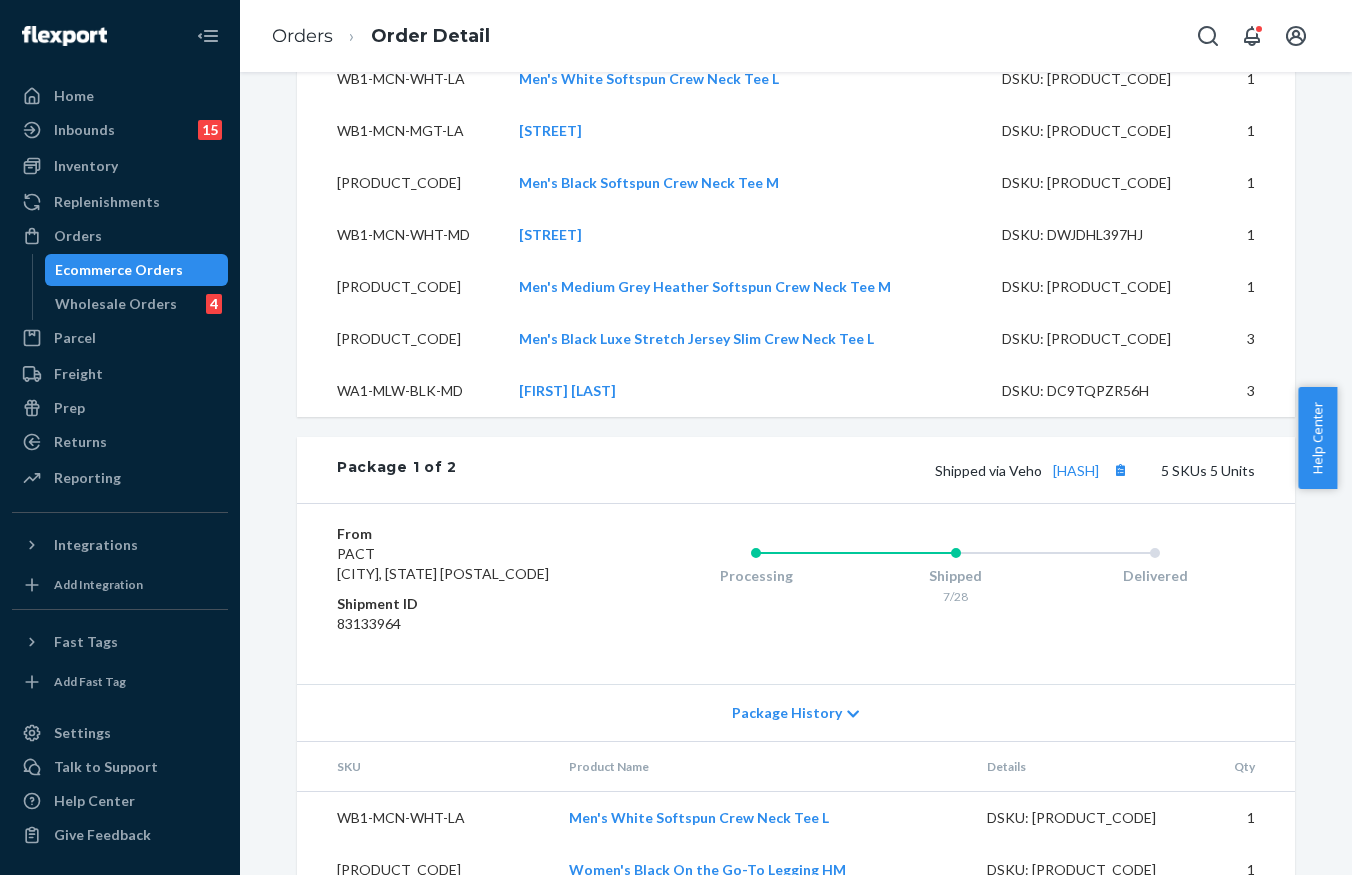 scroll, scrollTop: 966, scrollLeft: 0, axis: vertical 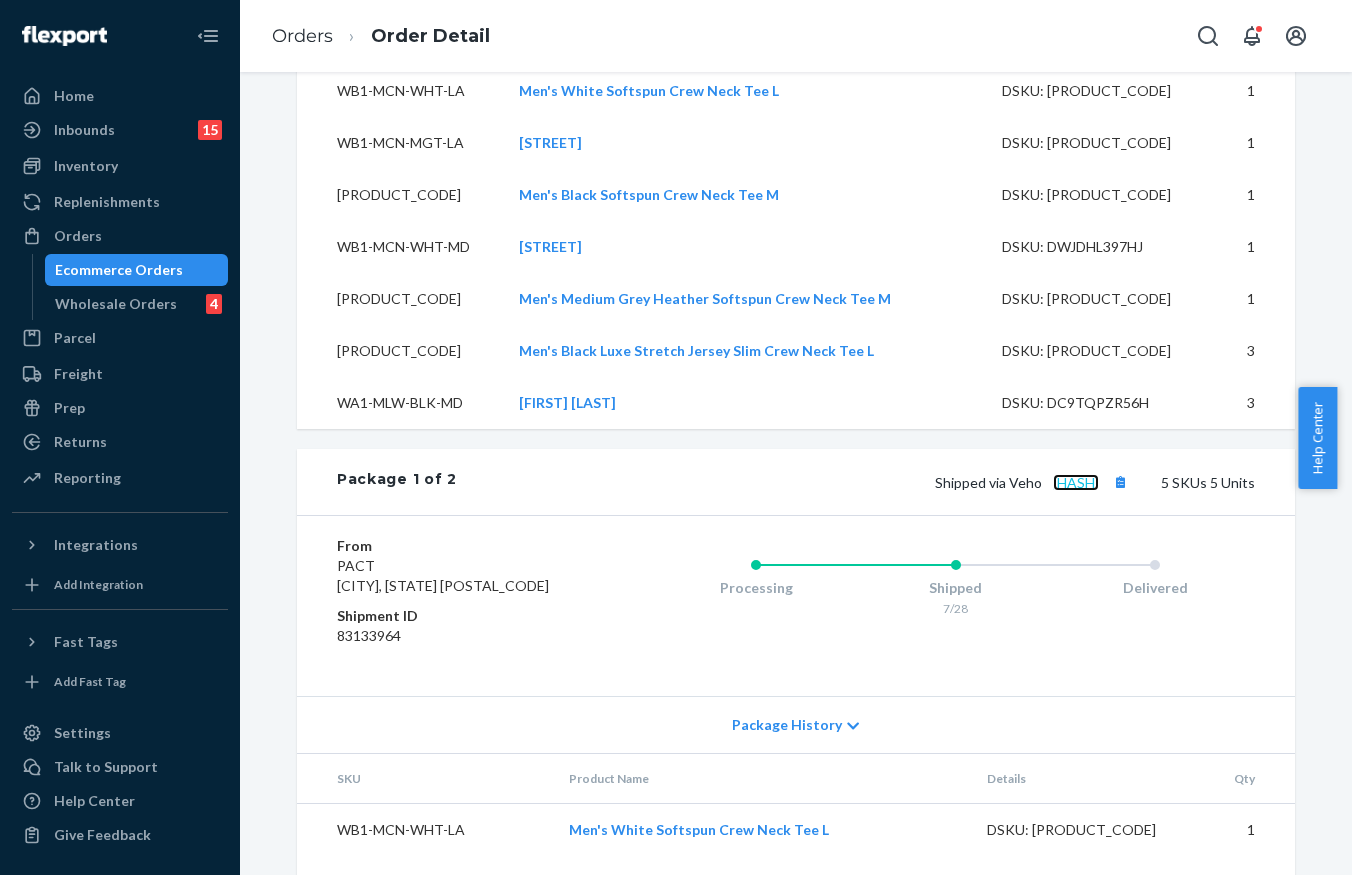 click on "[HASH]" at bounding box center (1076, 482) 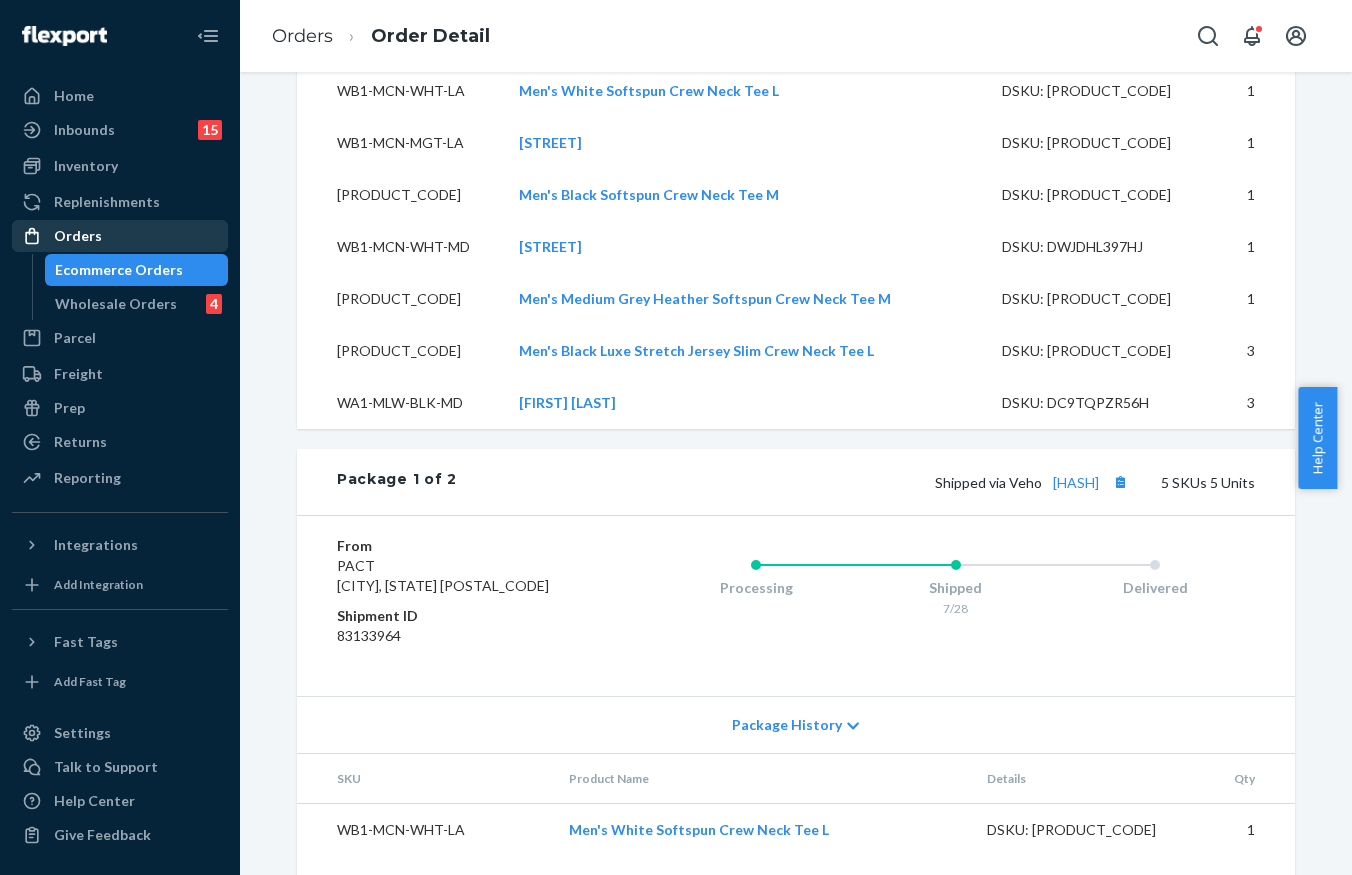 click on "Orders" at bounding box center [120, 236] 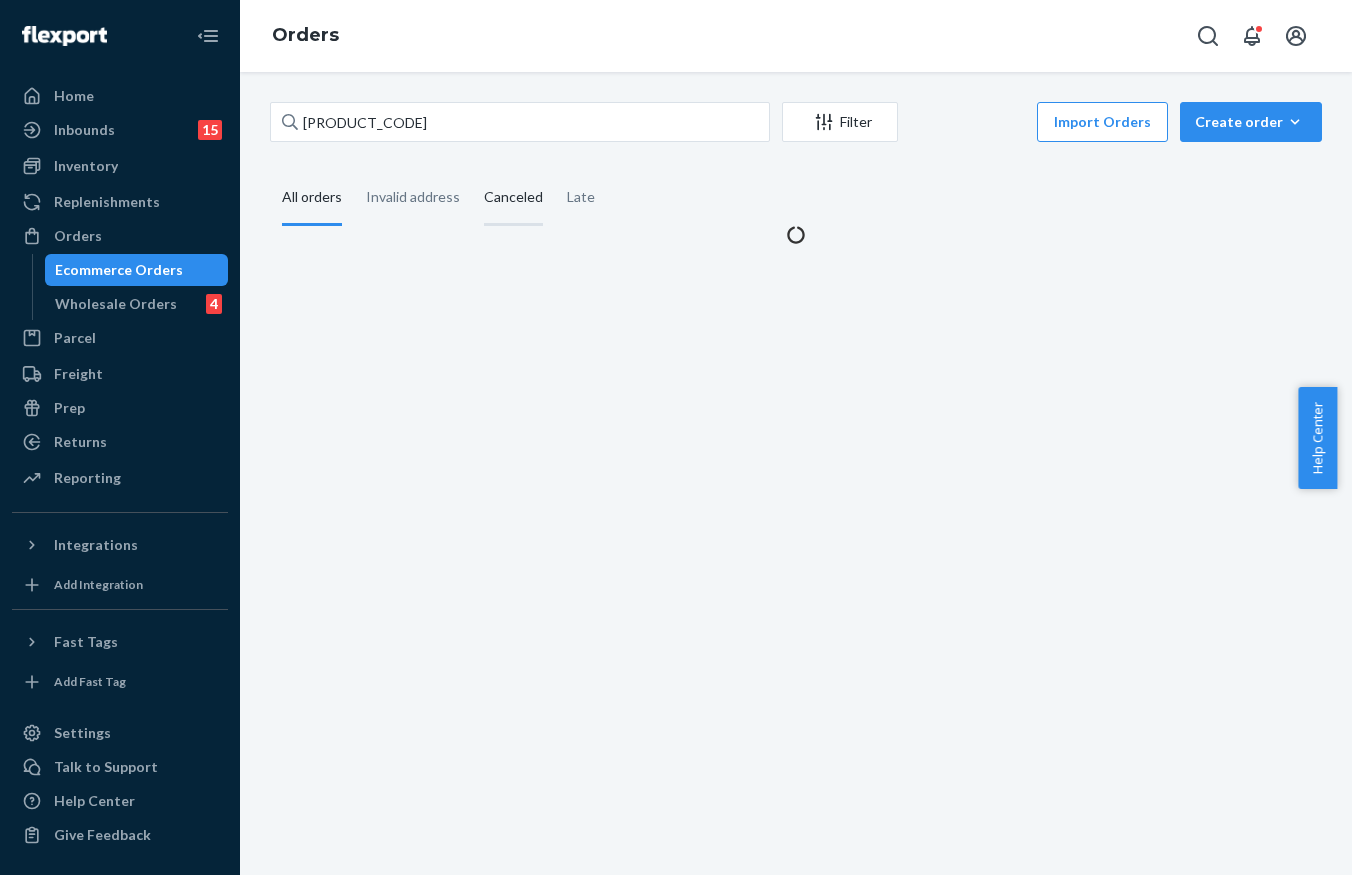 scroll, scrollTop: 0, scrollLeft: 0, axis: both 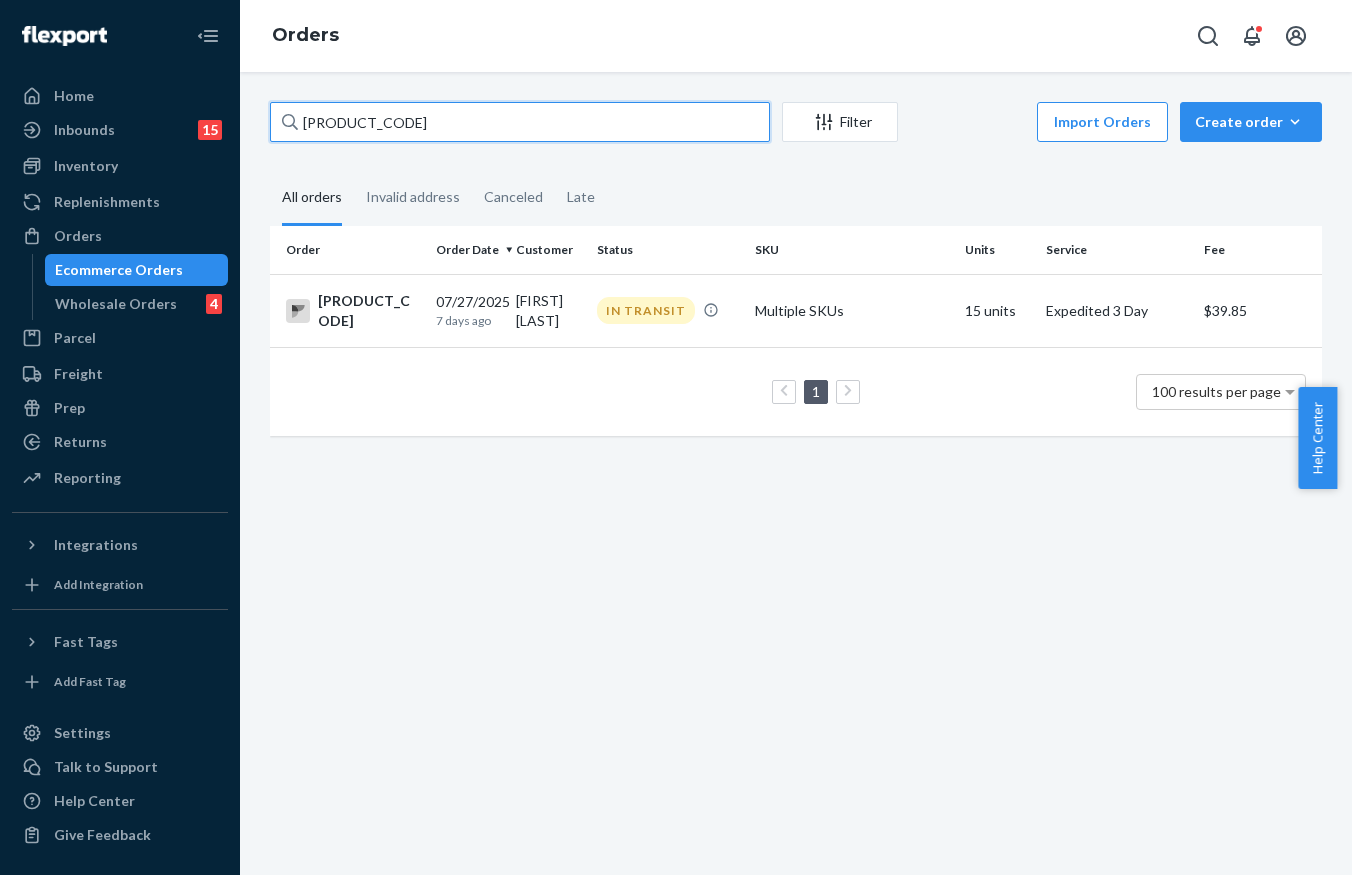 click on "[PRODUCT_CODE]" at bounding box center (520, 122) 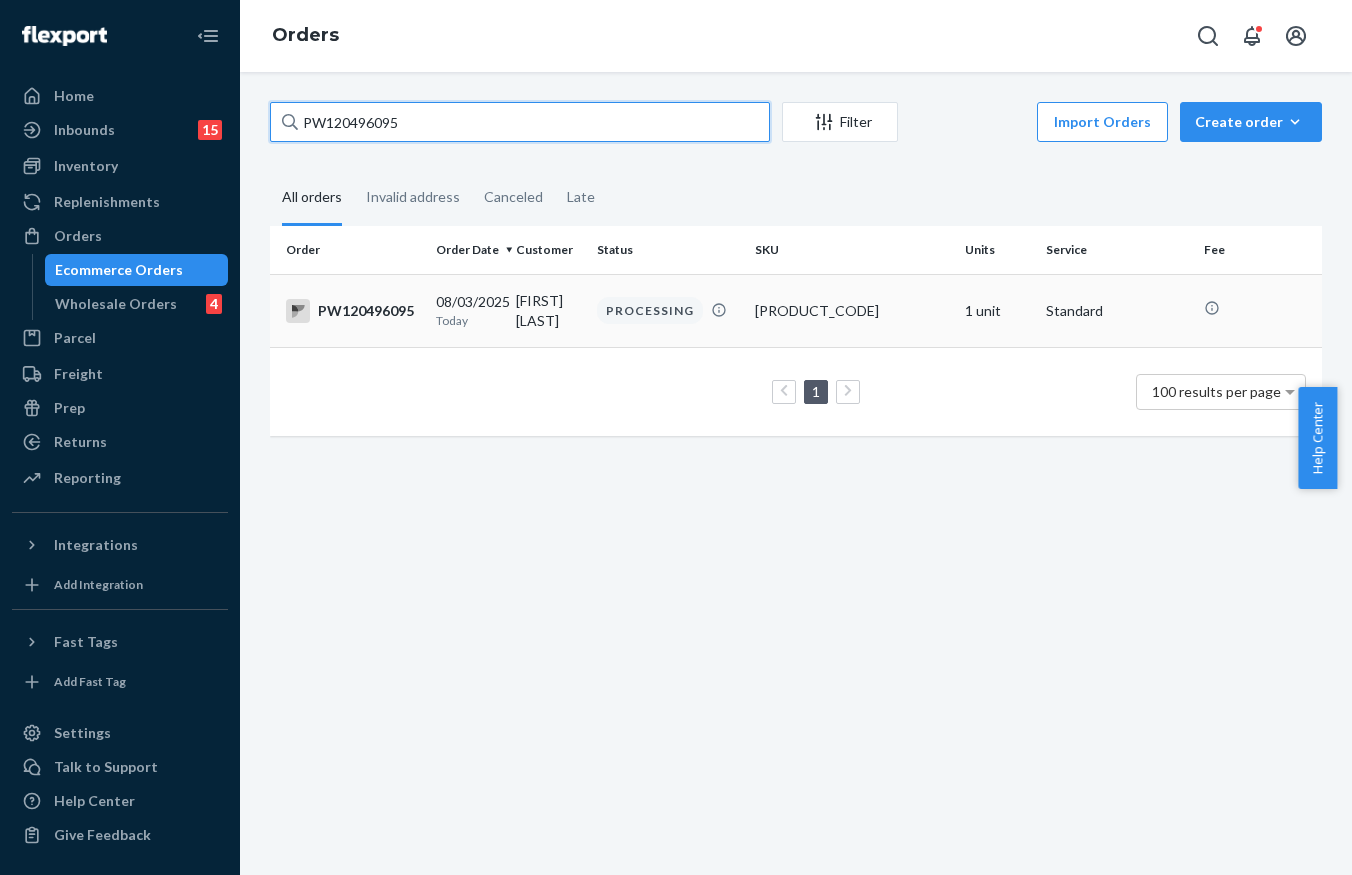 type on "PW120496095" 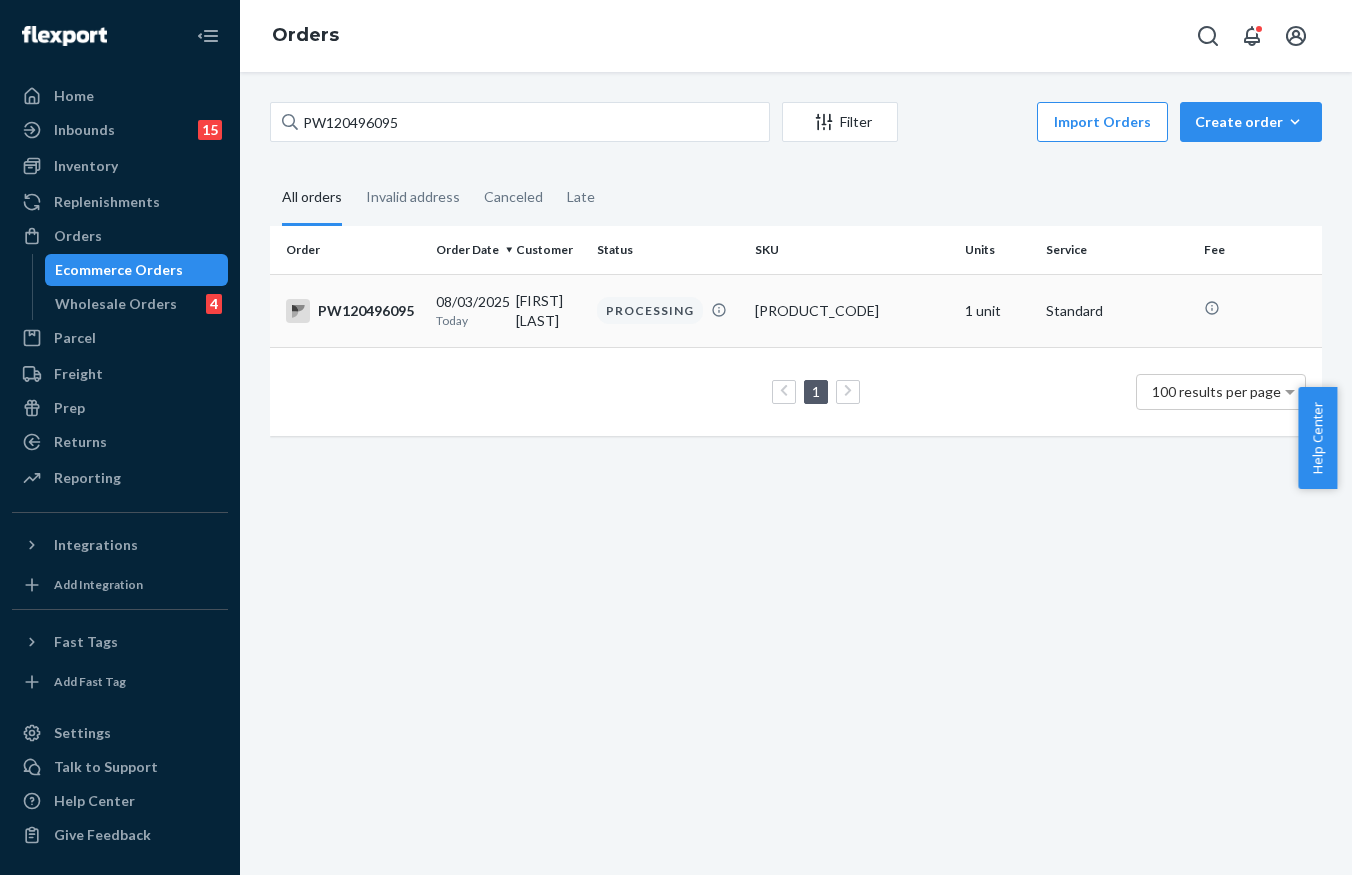 click on "[FIRST] [LAST]" at bounding box center (548, 310) 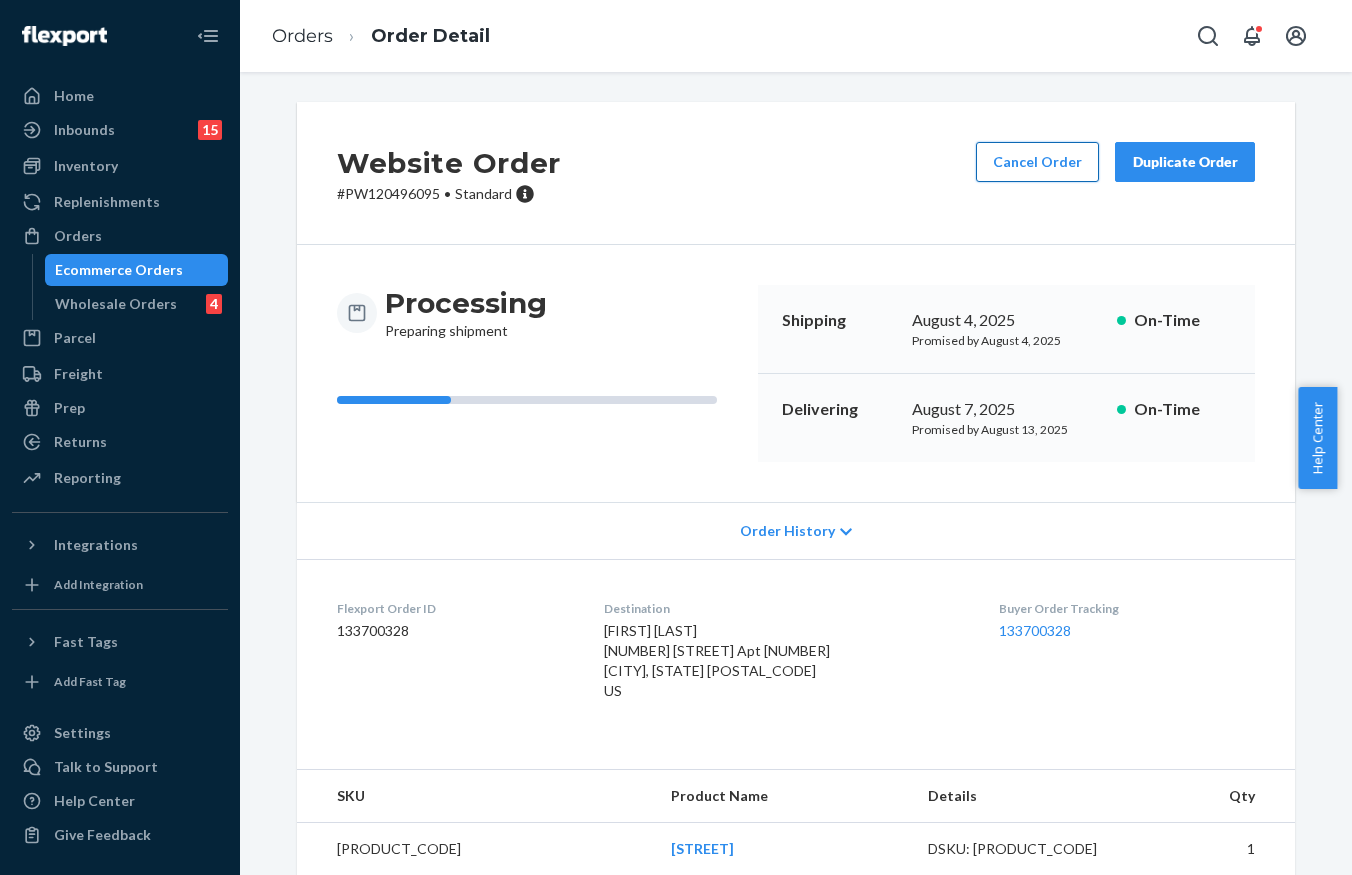 click on "Cancel Order" at bounding box center [1037, 162] 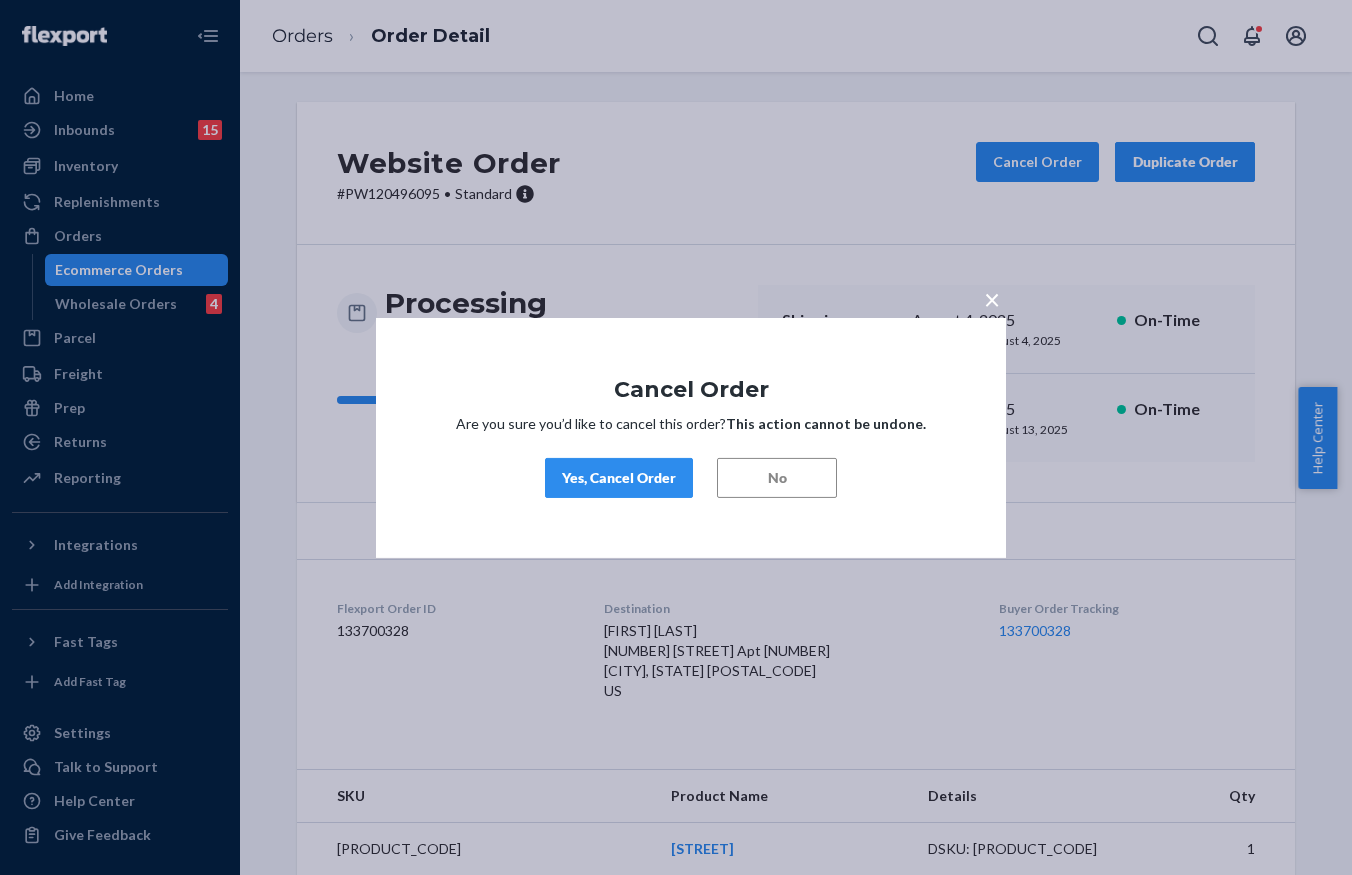 click on "Yes, Cancel Order" at bounding box center [619, 478] 